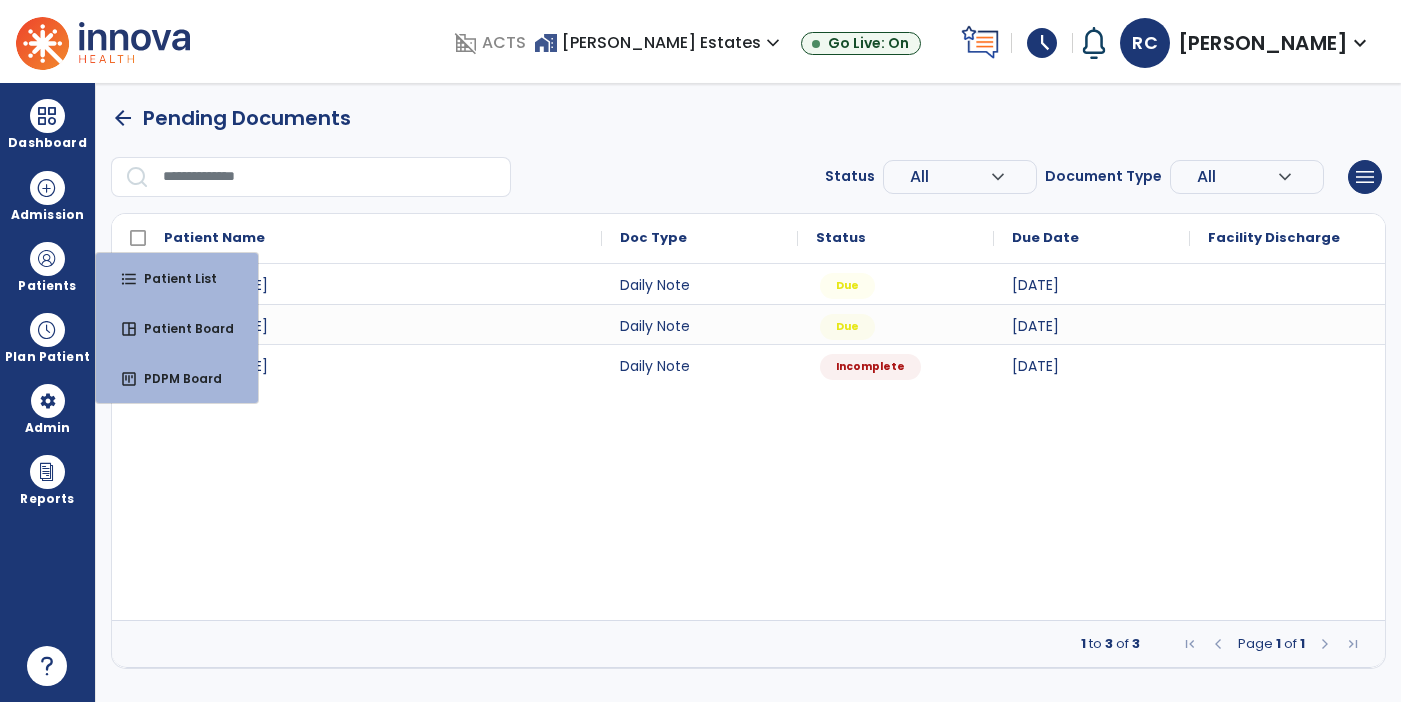 scroll, scrollTop: 0, scrollLeft: 0, axis: both 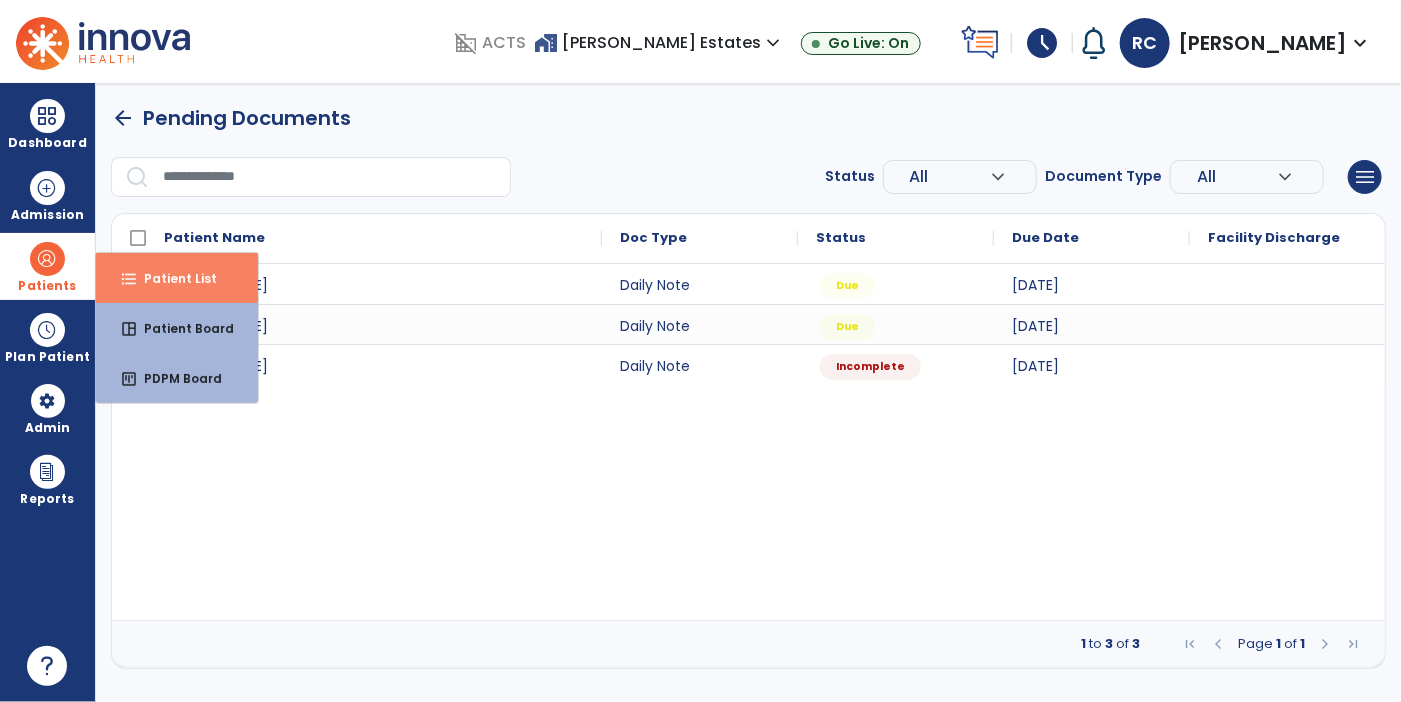 click on "format_list_bulleted  Patient List" at bounding box center (177, 278) 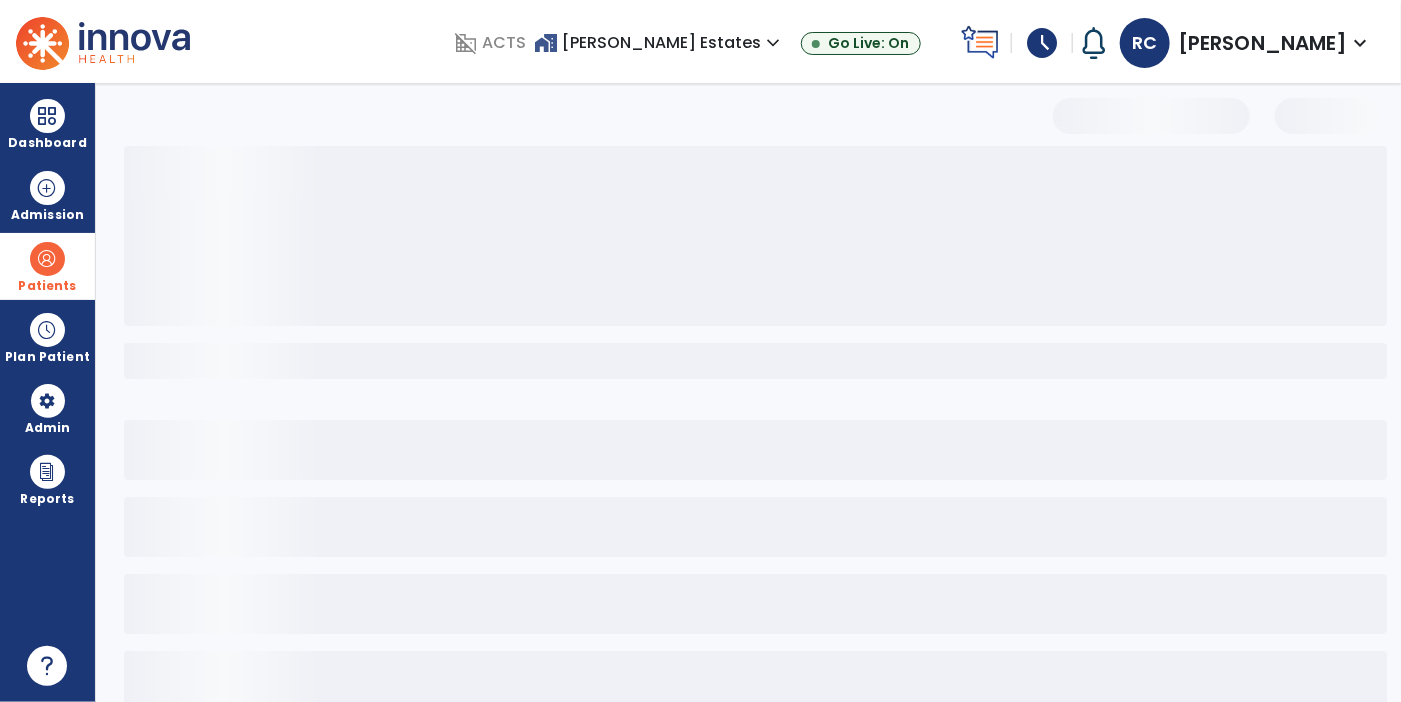 select on "***" 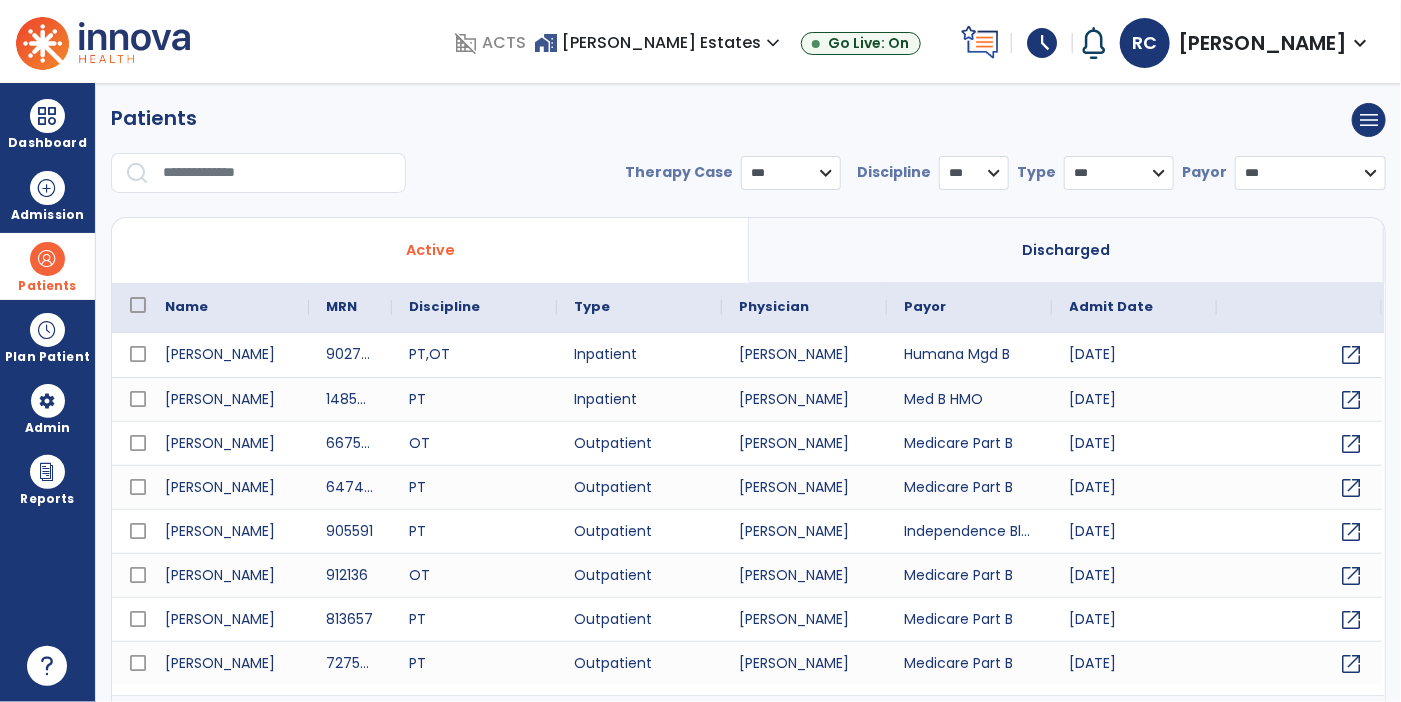 click at bounding box center (277, 173) 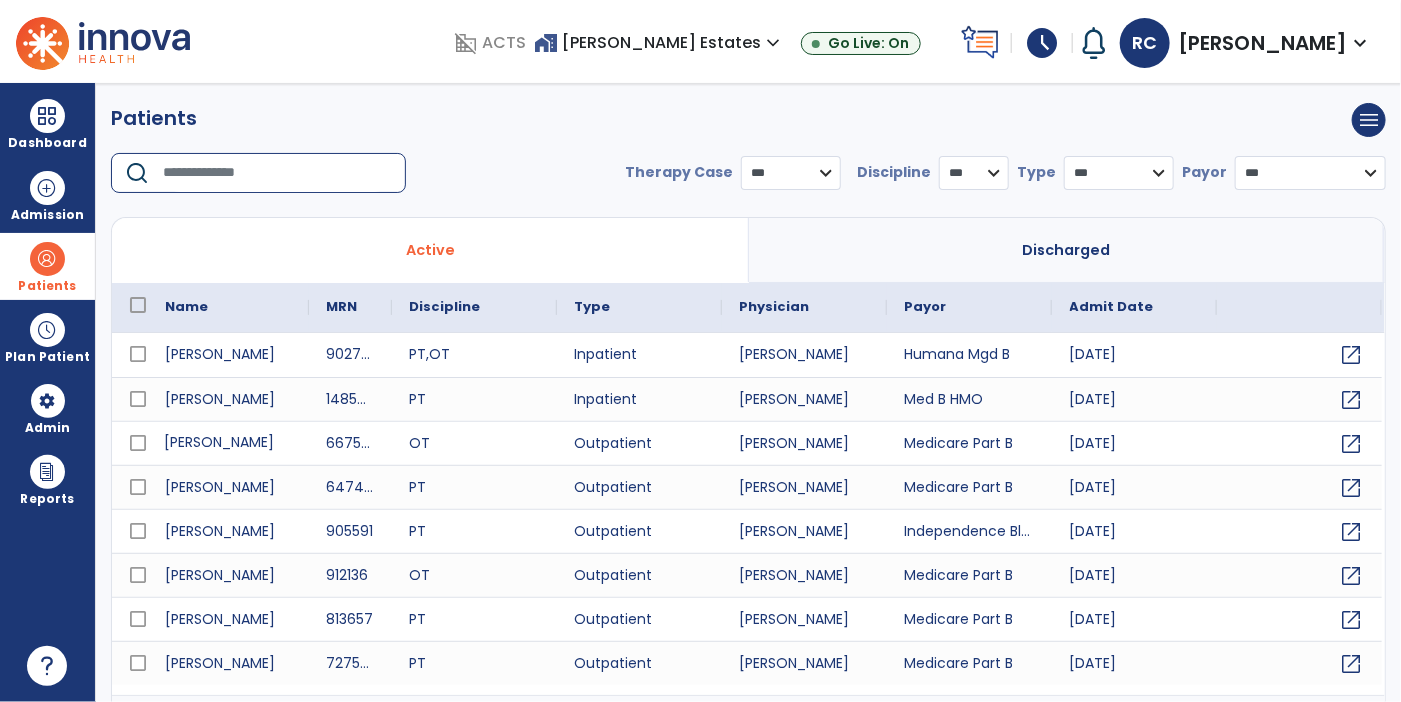click on "[PERSON_NAME]" at bounding box center [228, 443] 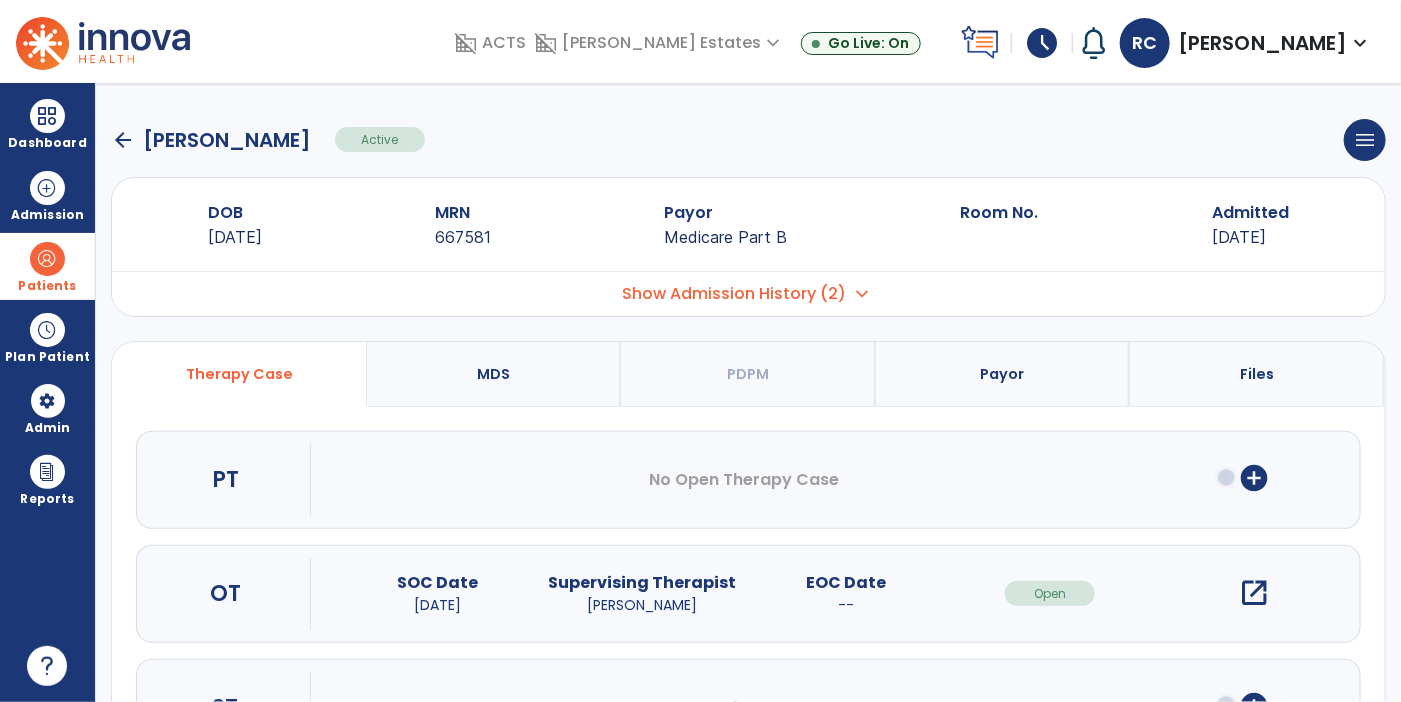 click on "open_in_new" at bounding box center [1255, 593] 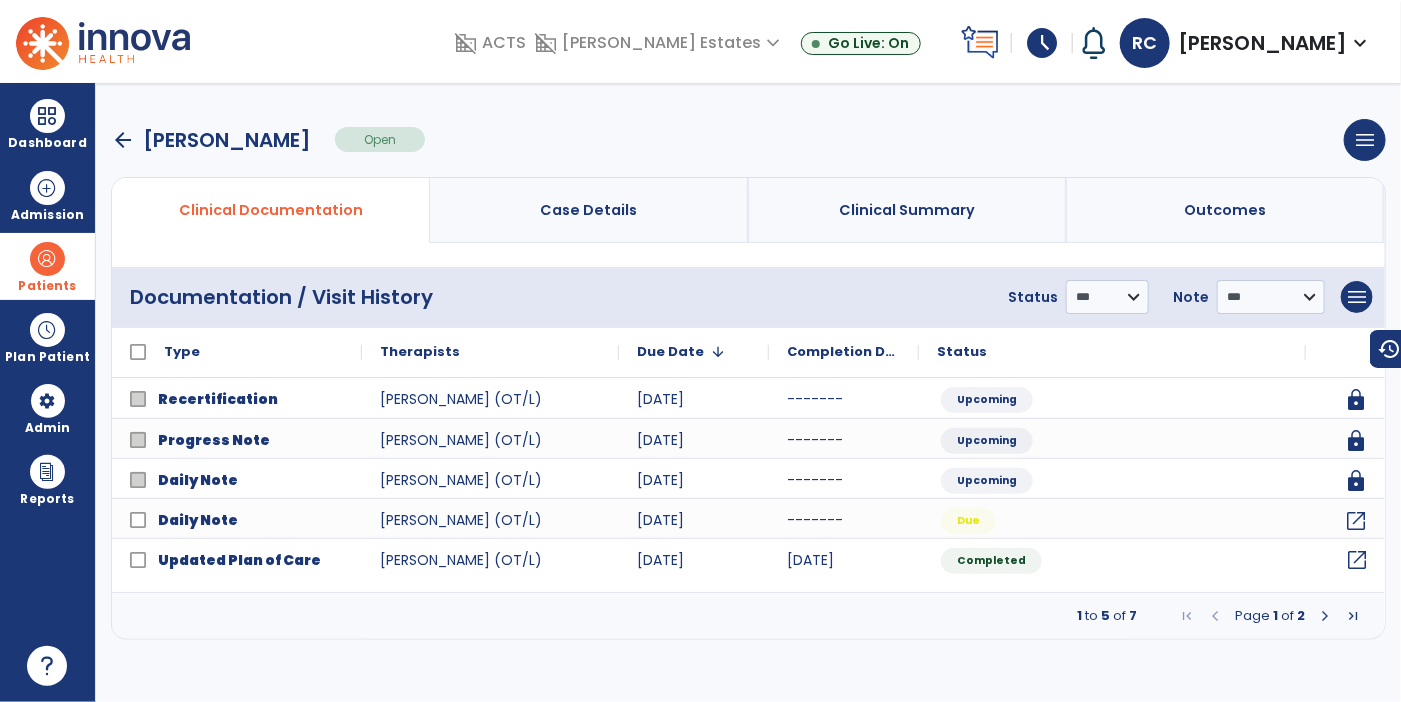 click on "open_in_new" 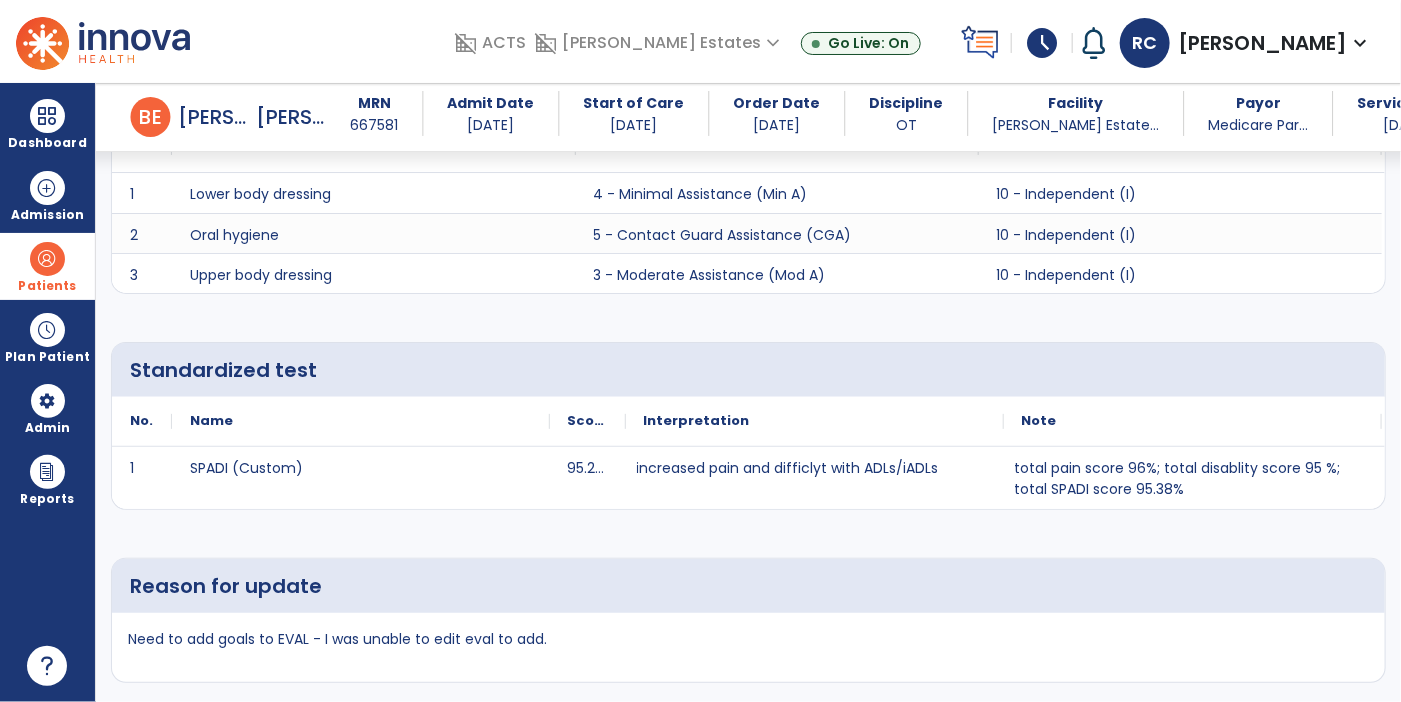 scroll, scrollTop: 2091, scrollLeft: 0, axis: vertical 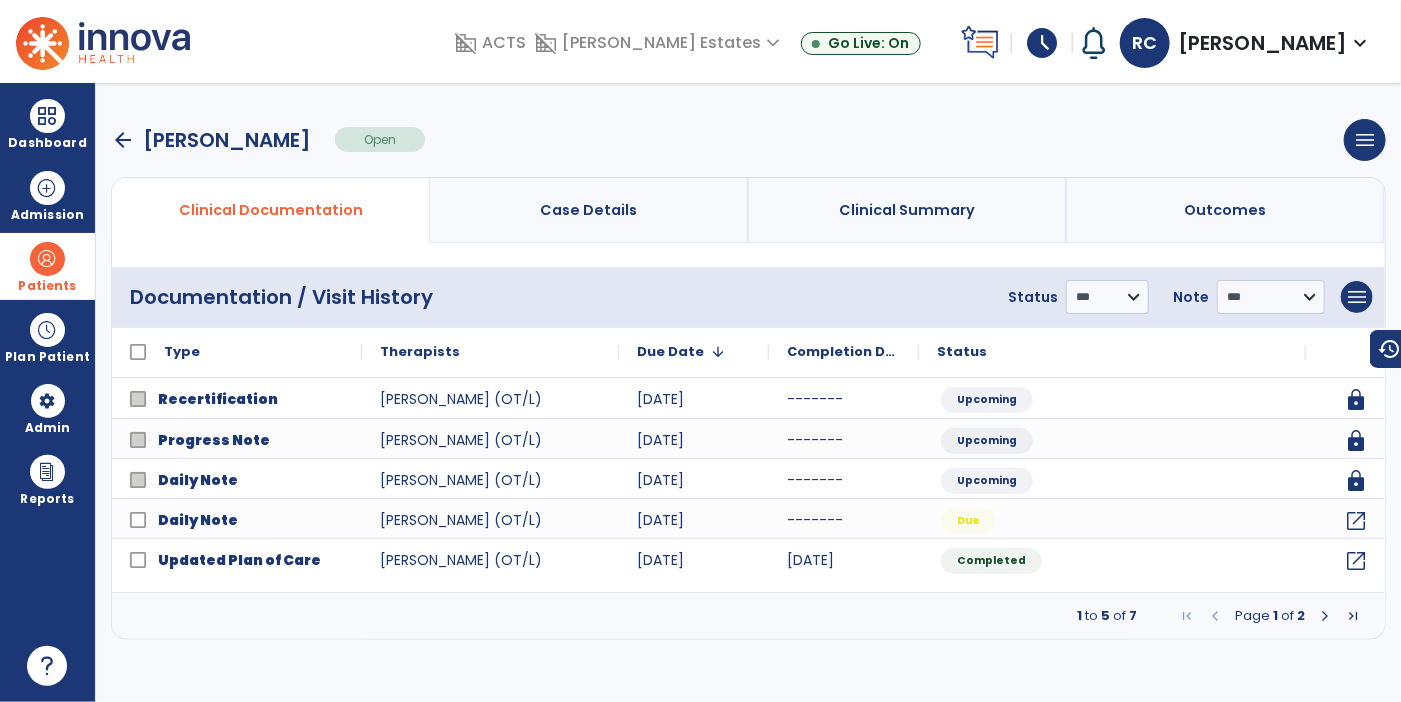 click at bounding box center [1325, 616] 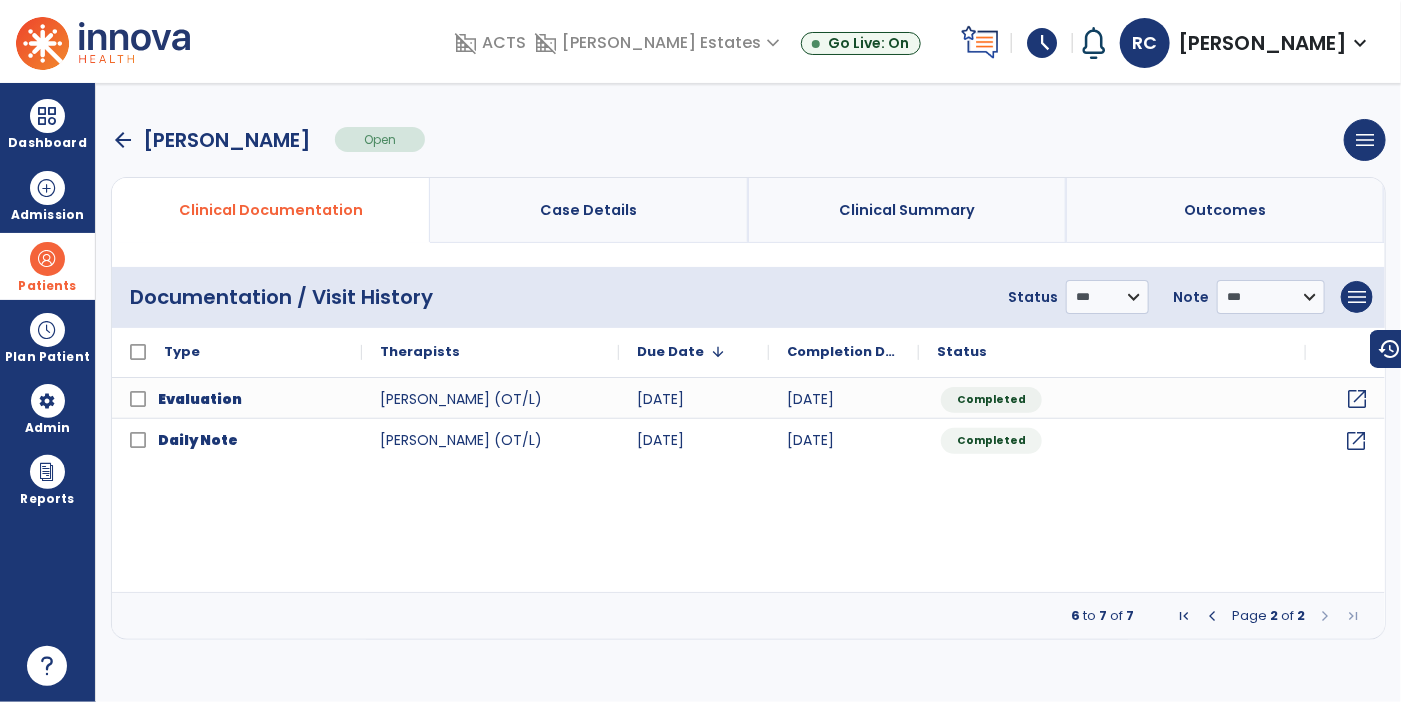click on "open_in_new" 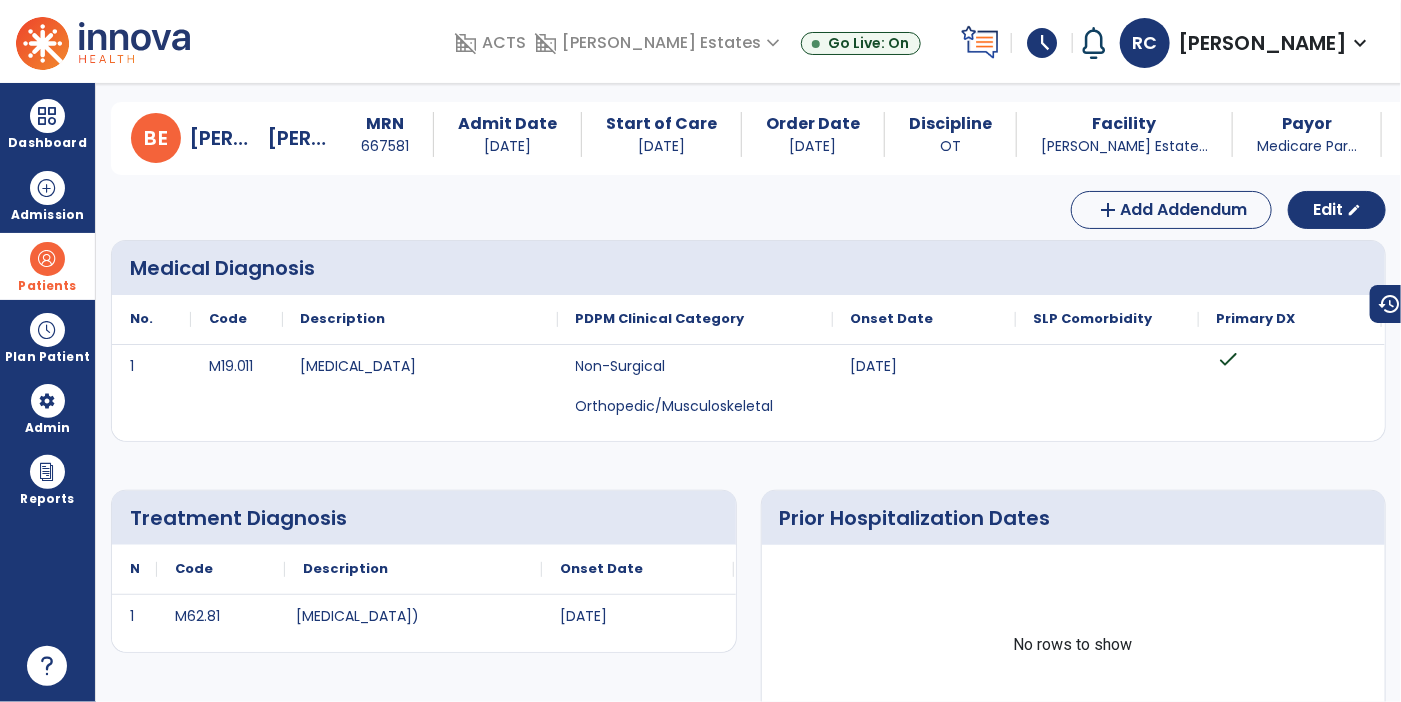 scroll, scrollTop: 21, scrollLeft: 0, axis: vertical 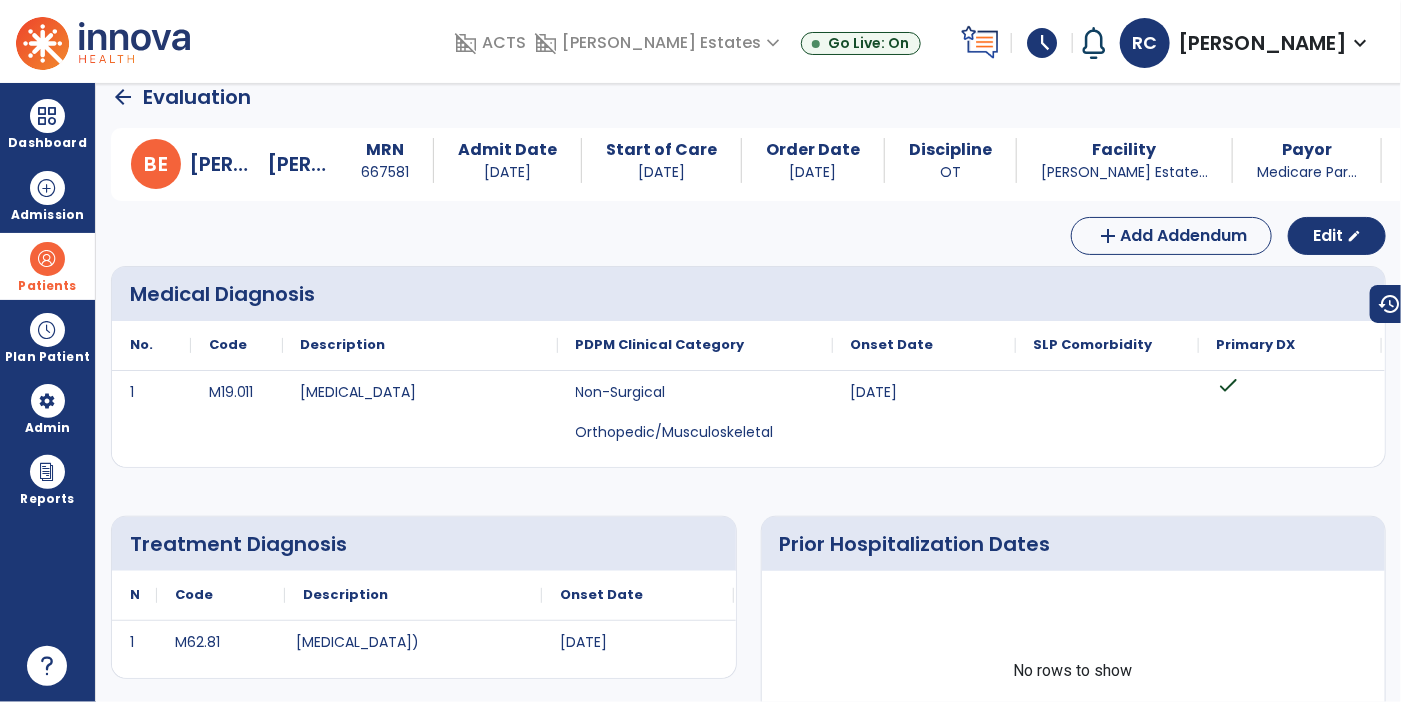 click on "arrow_back" 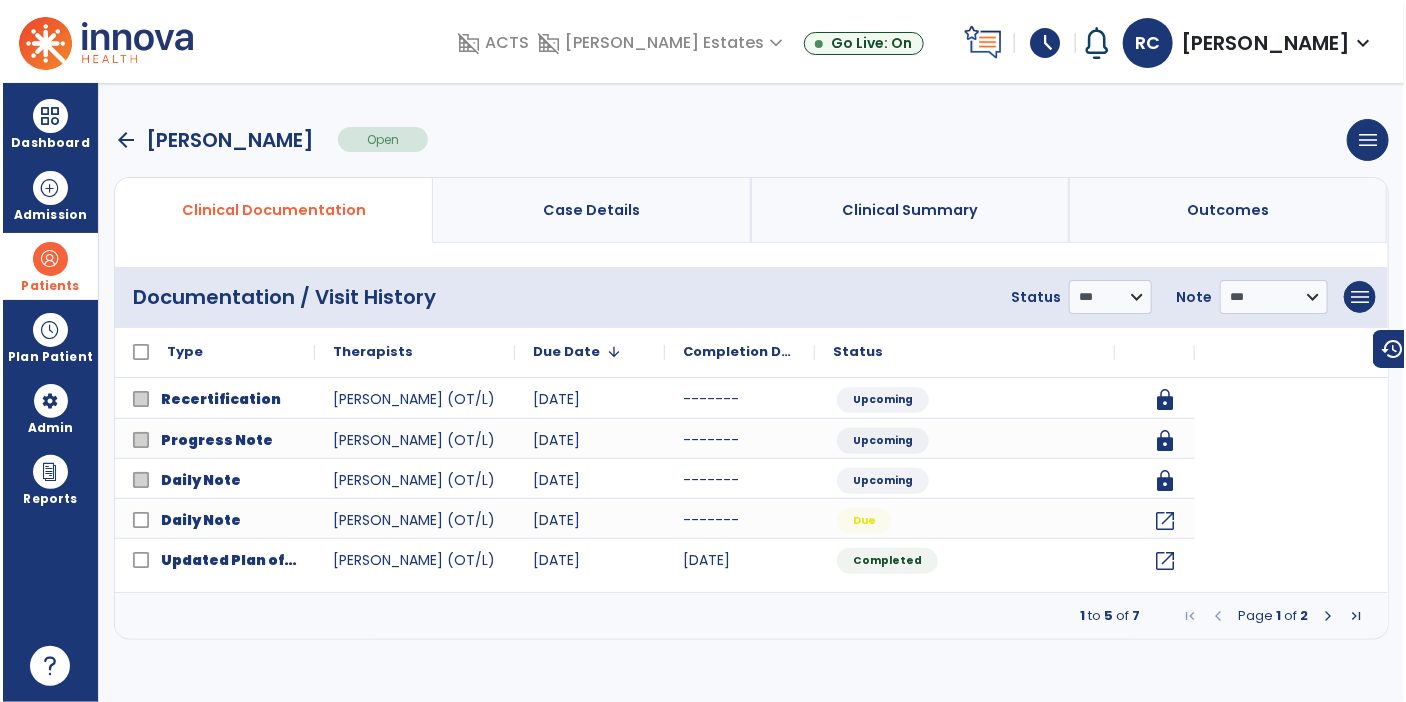 scroll, scrollTop: 0, scrollLeft: 0, axis: both 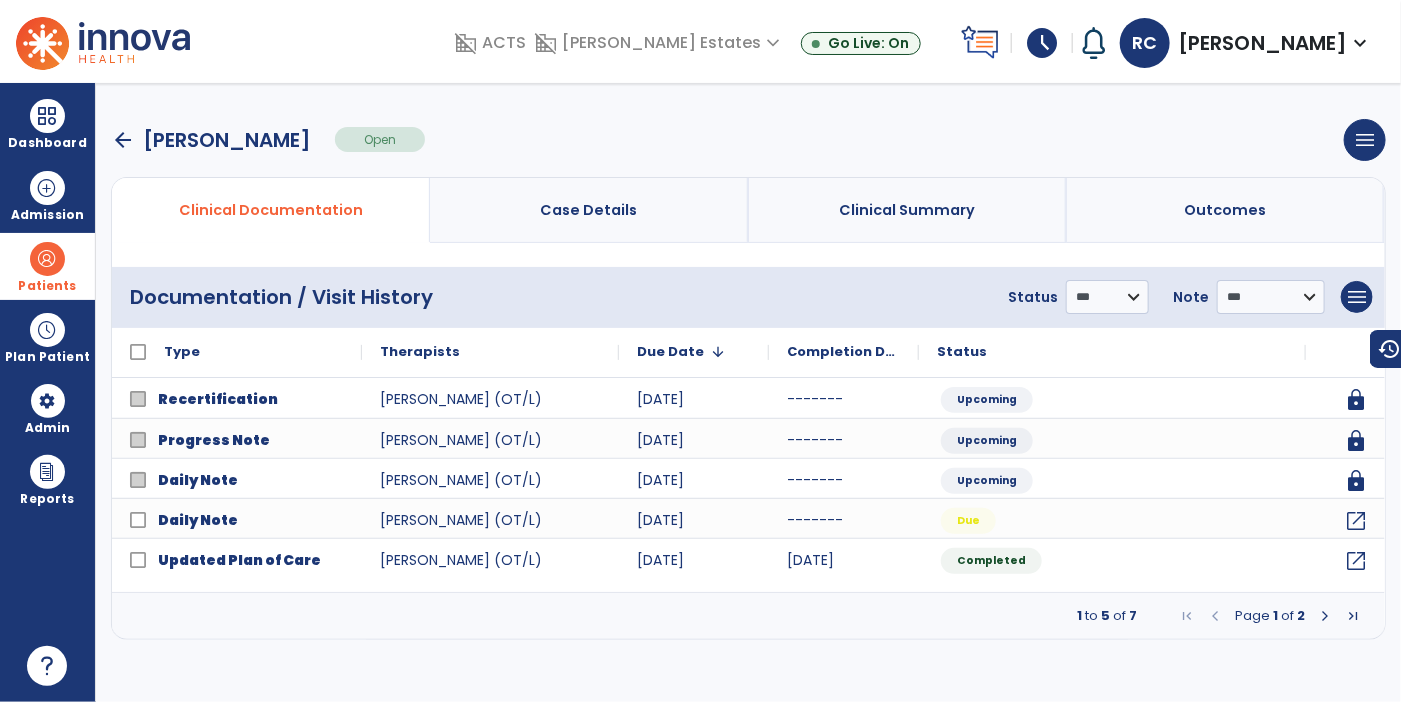 click on "arrow_back" at bounding box center [123, 140] 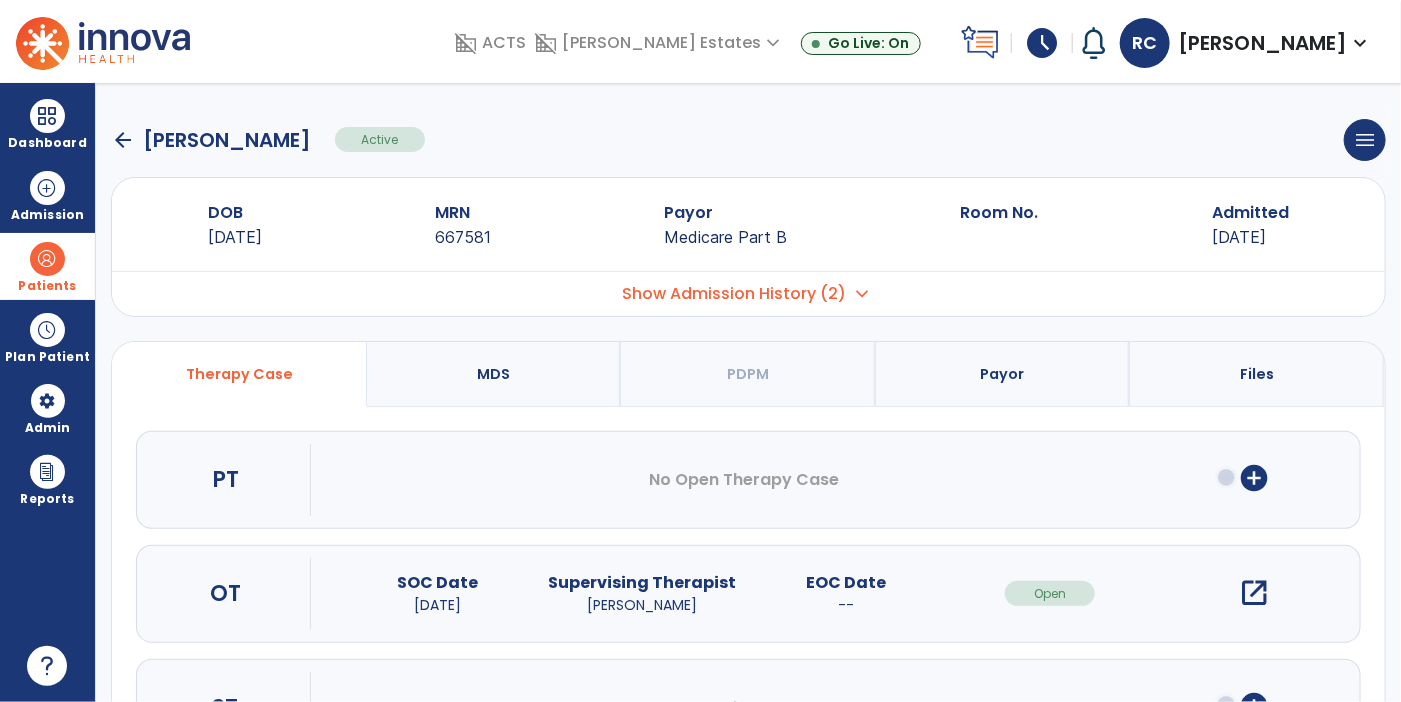 click on "arrow_back" 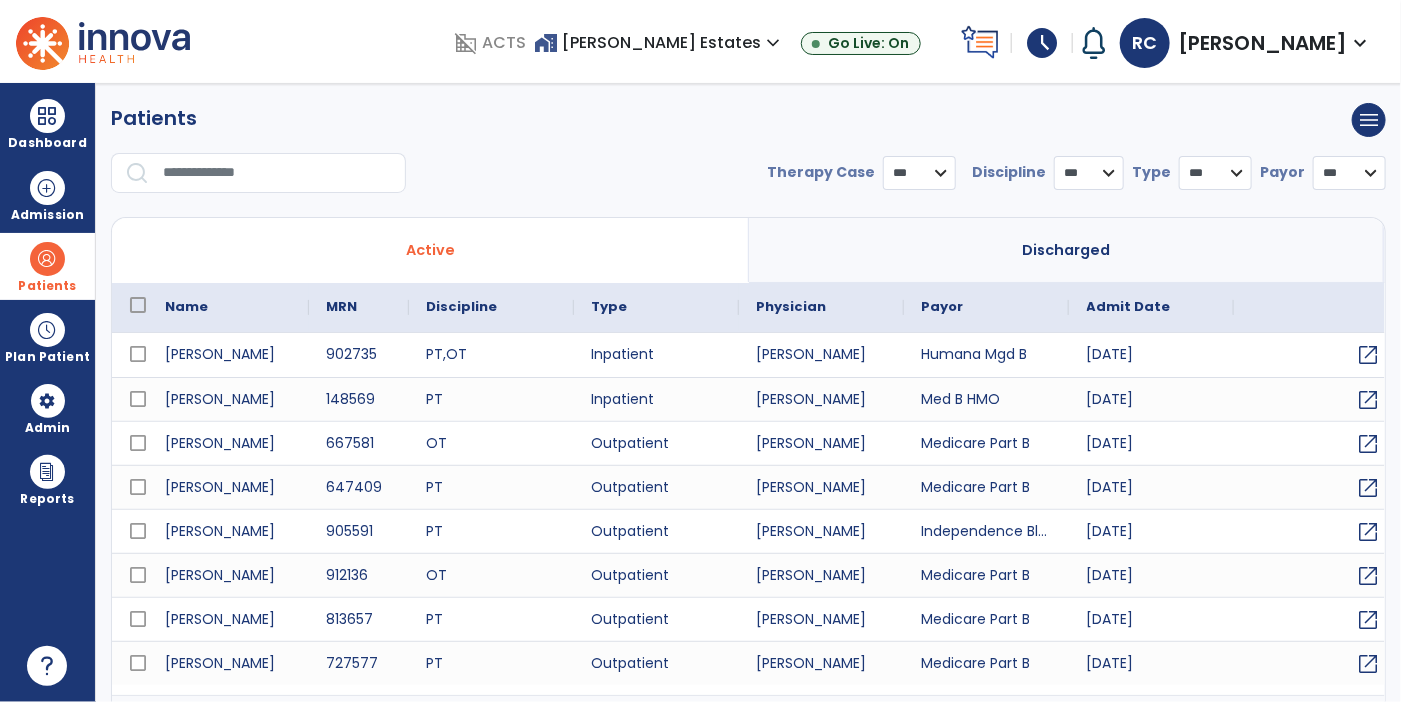 select on "***" 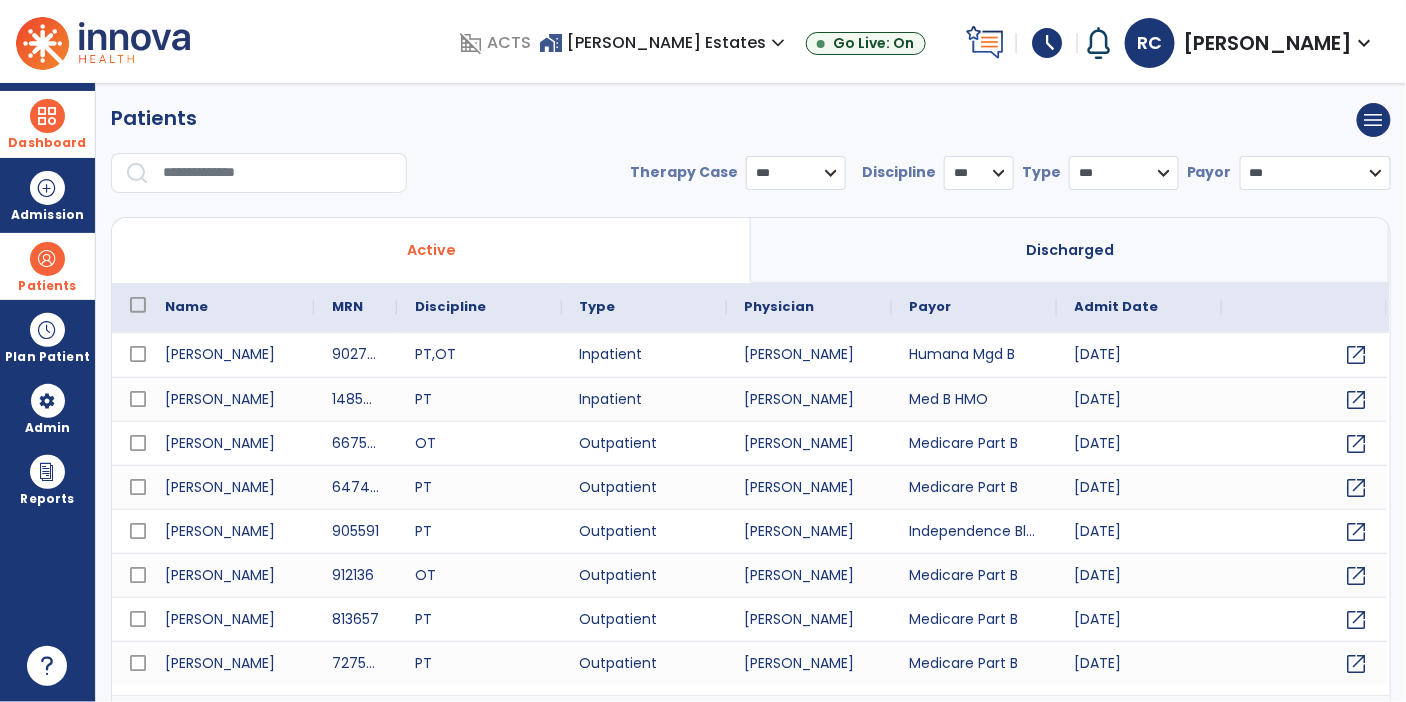 click on "Dashboard" at bounding box center [47, 124] 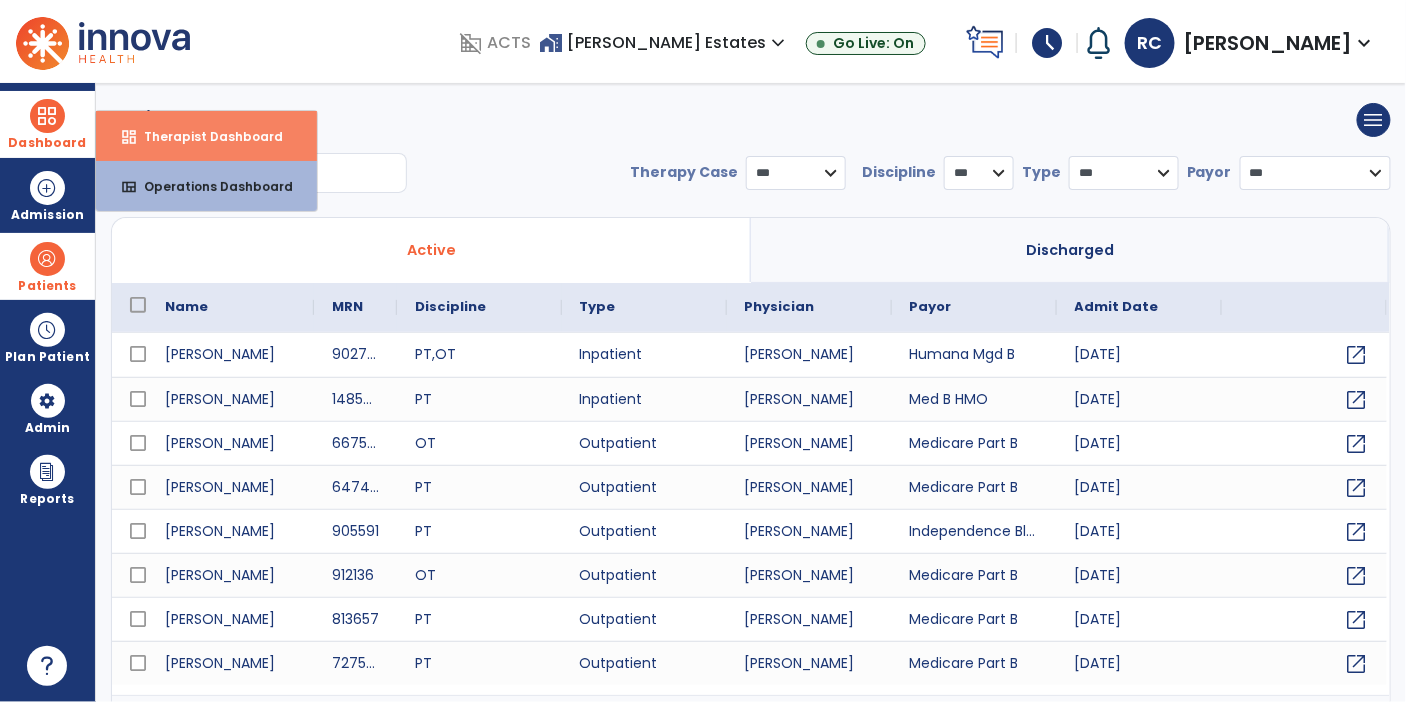 click on "dashboard  Therapist Dashboard" at bounding box center (206, 136) 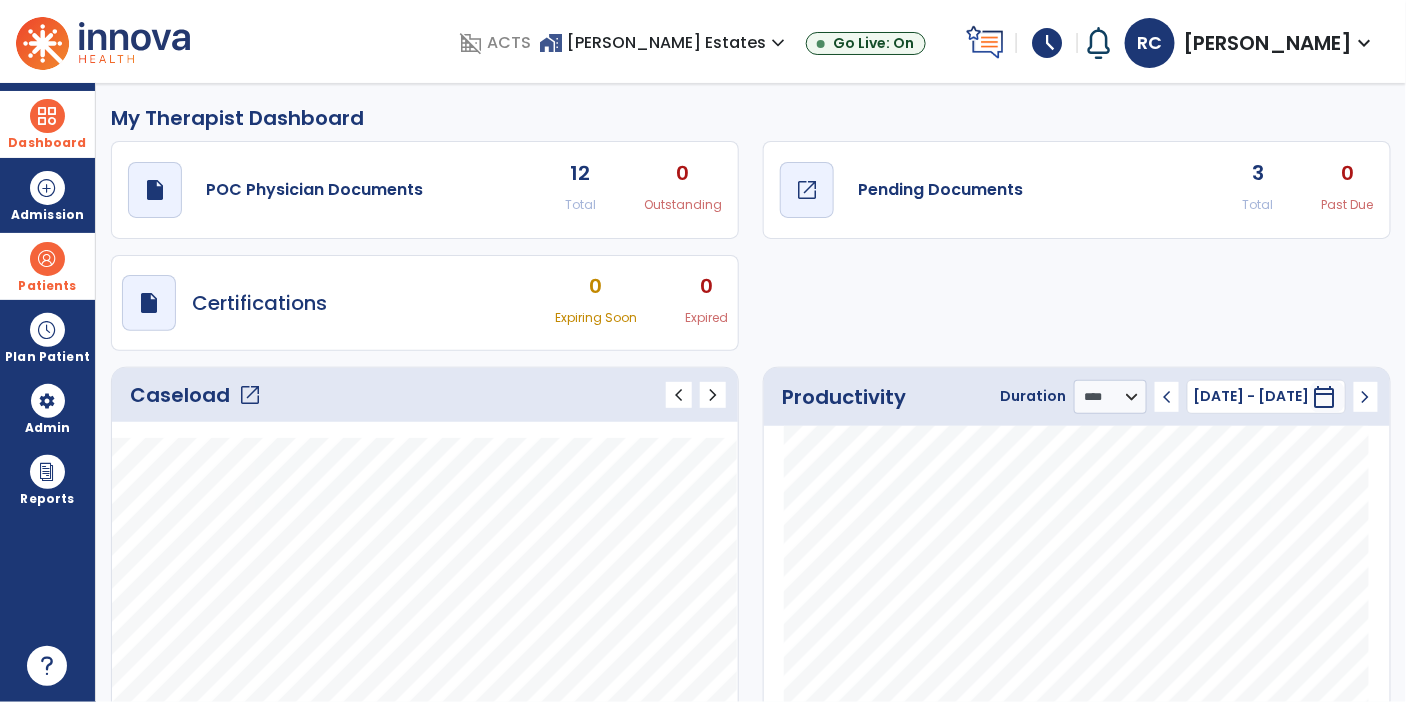 click on "Pending Documents" 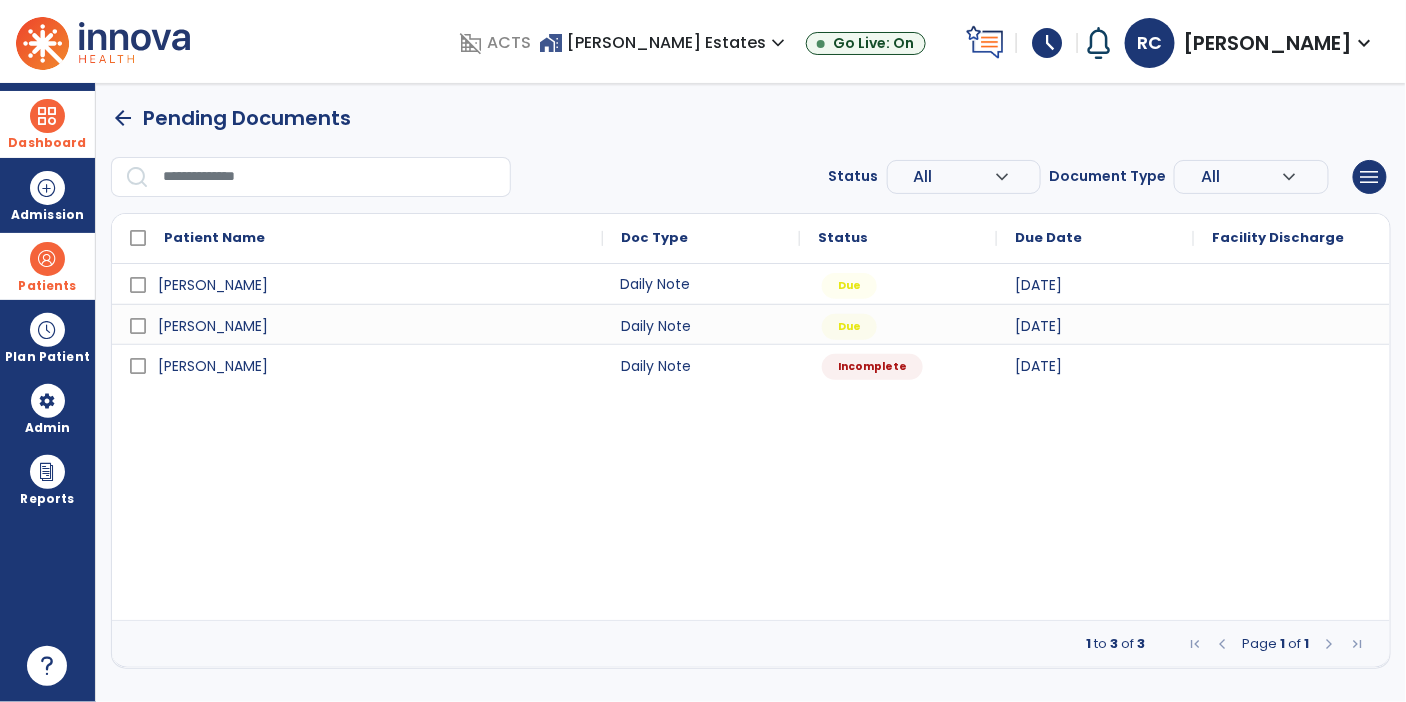 click on "Daily Note" at bounding box center [701, 284] 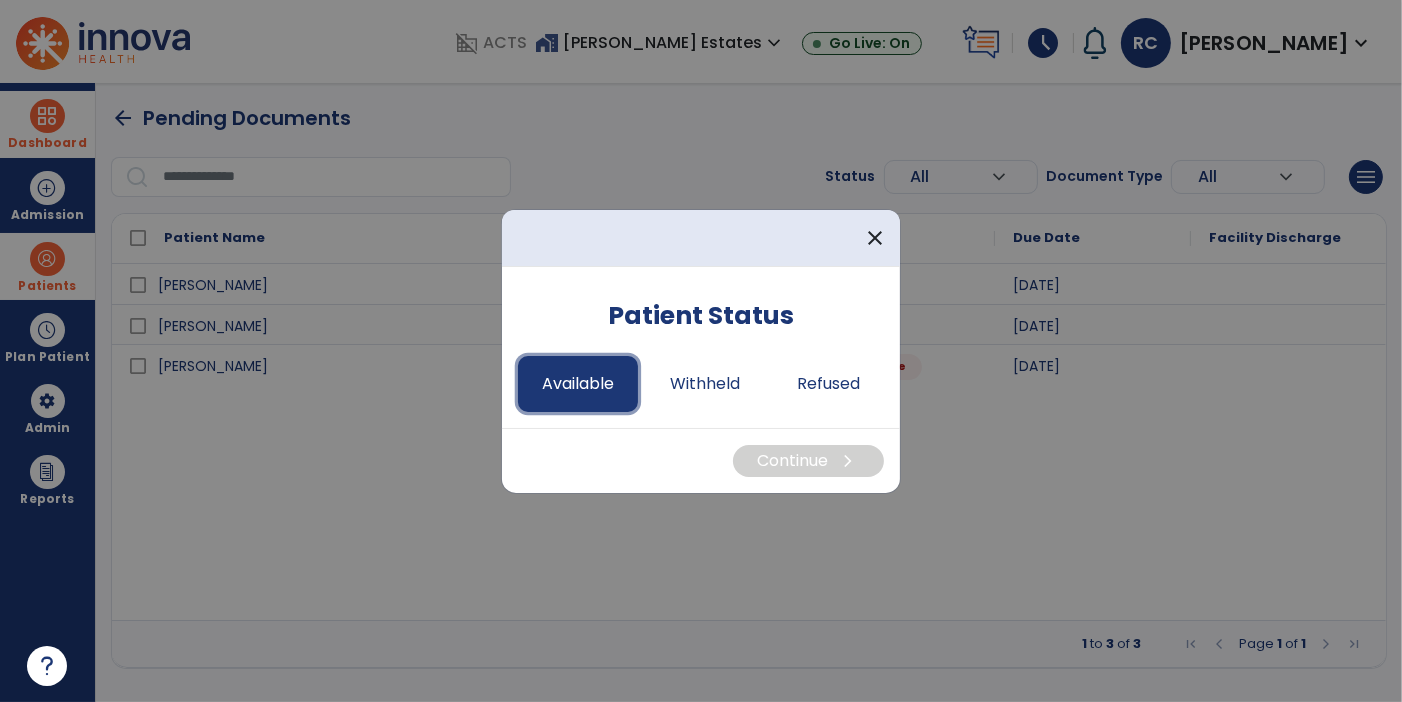click on "Available" at bounding box center [578, 384] 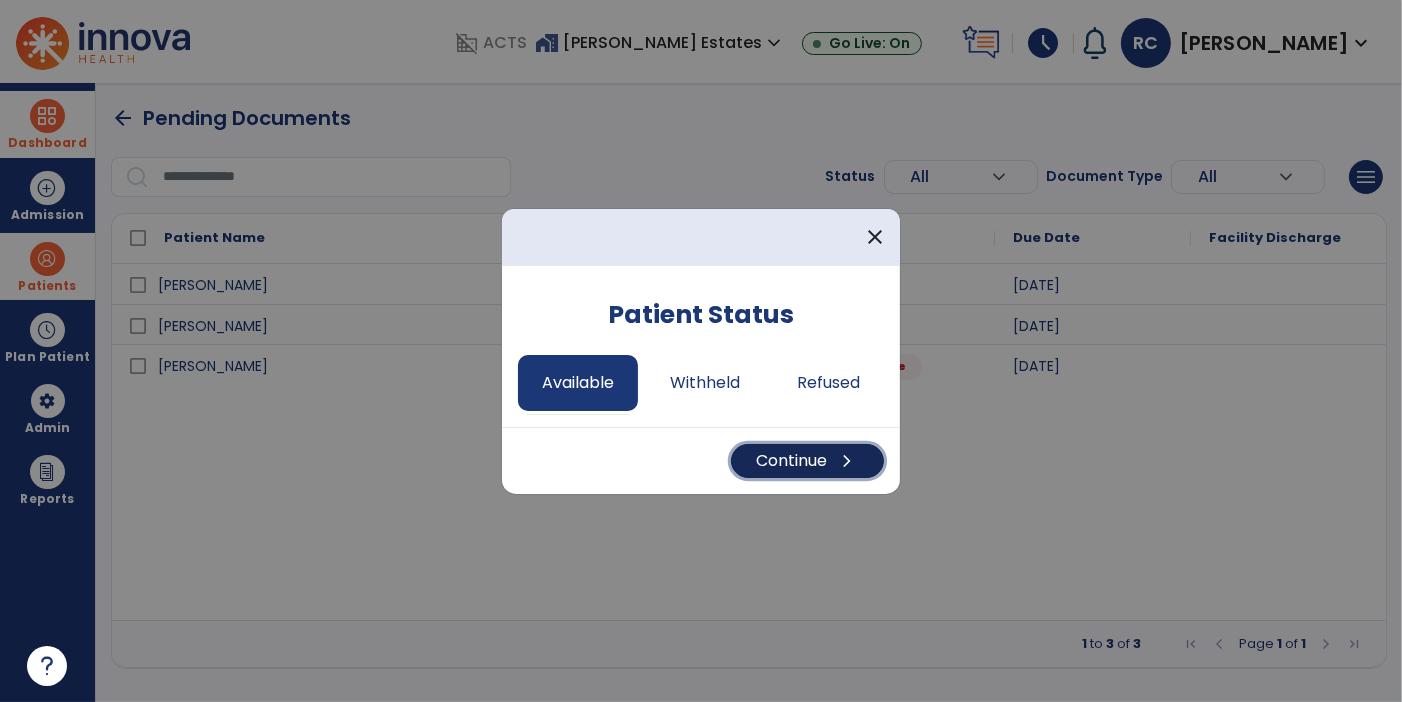 click on "Continue   chevron_right" at bounding box center (807, 461) 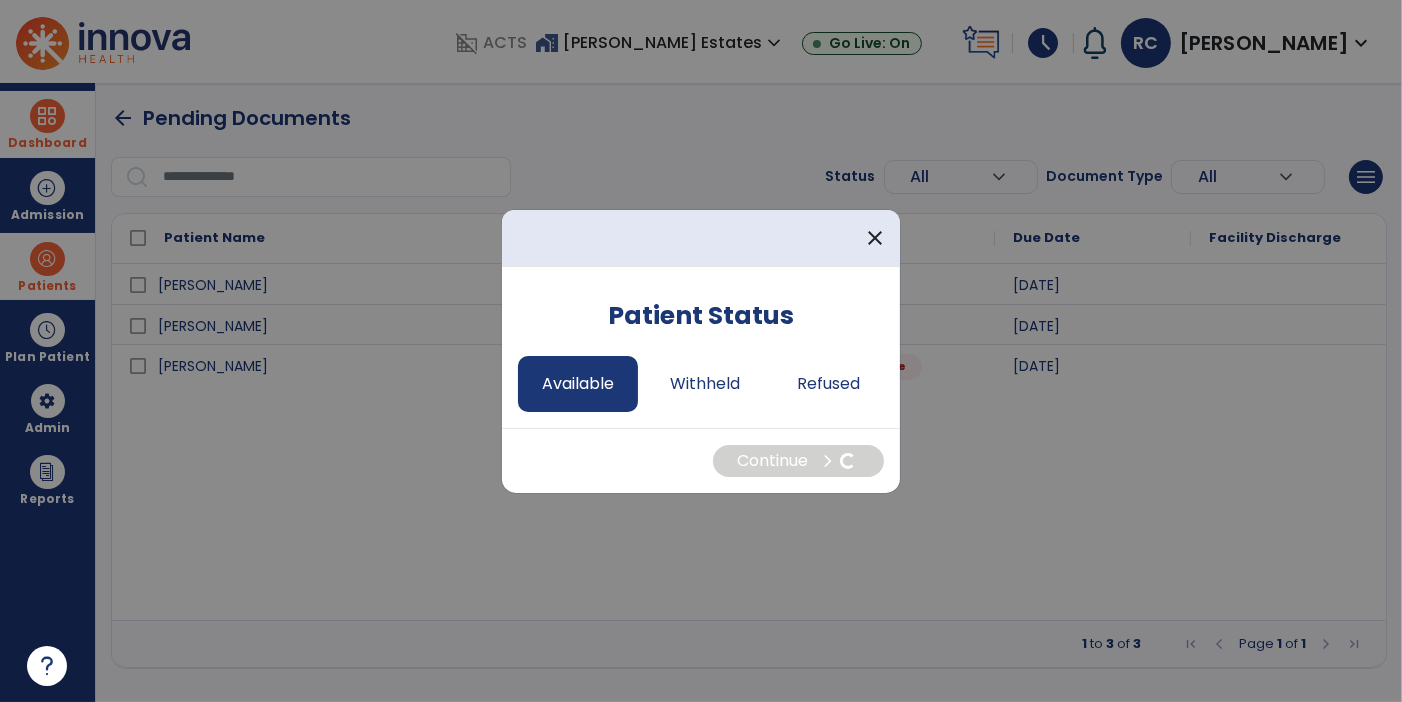 select on "*" 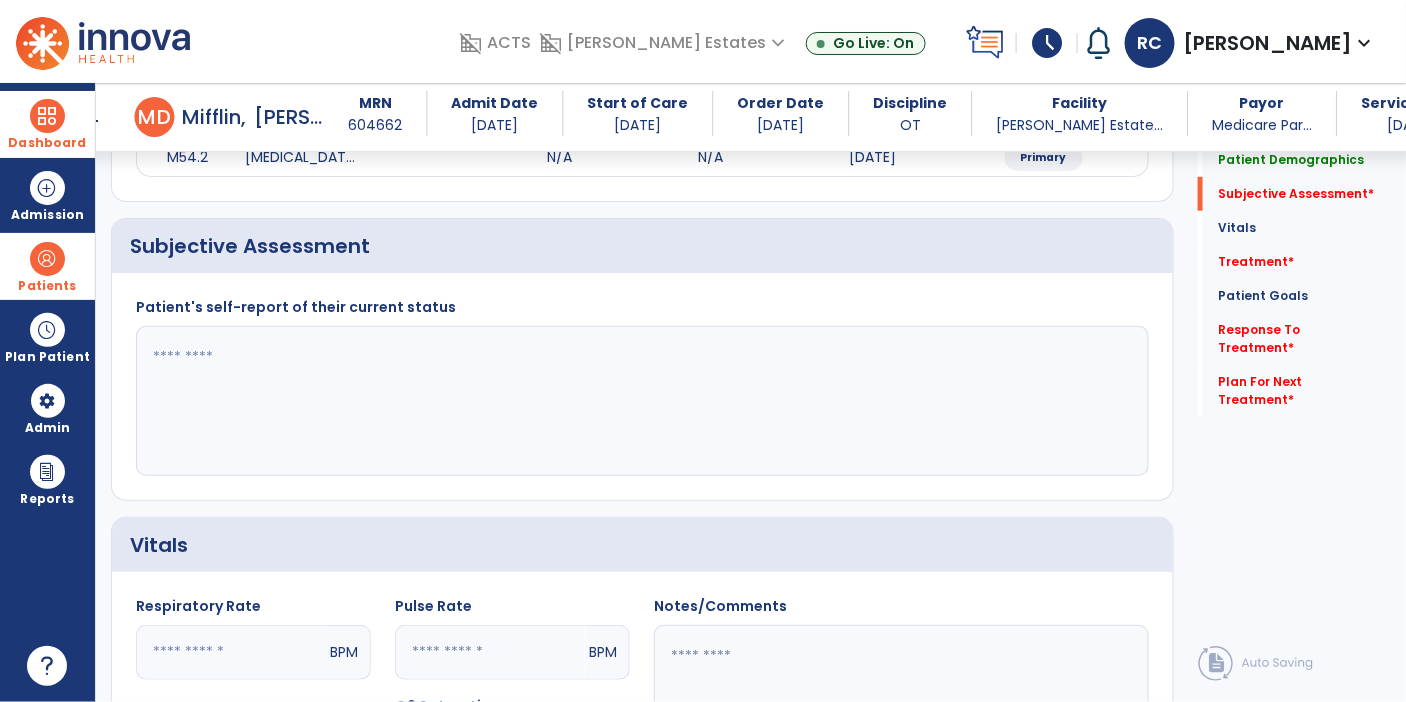 scroll, scrollTop: 305, scrollLeft: 0, axis: vertical 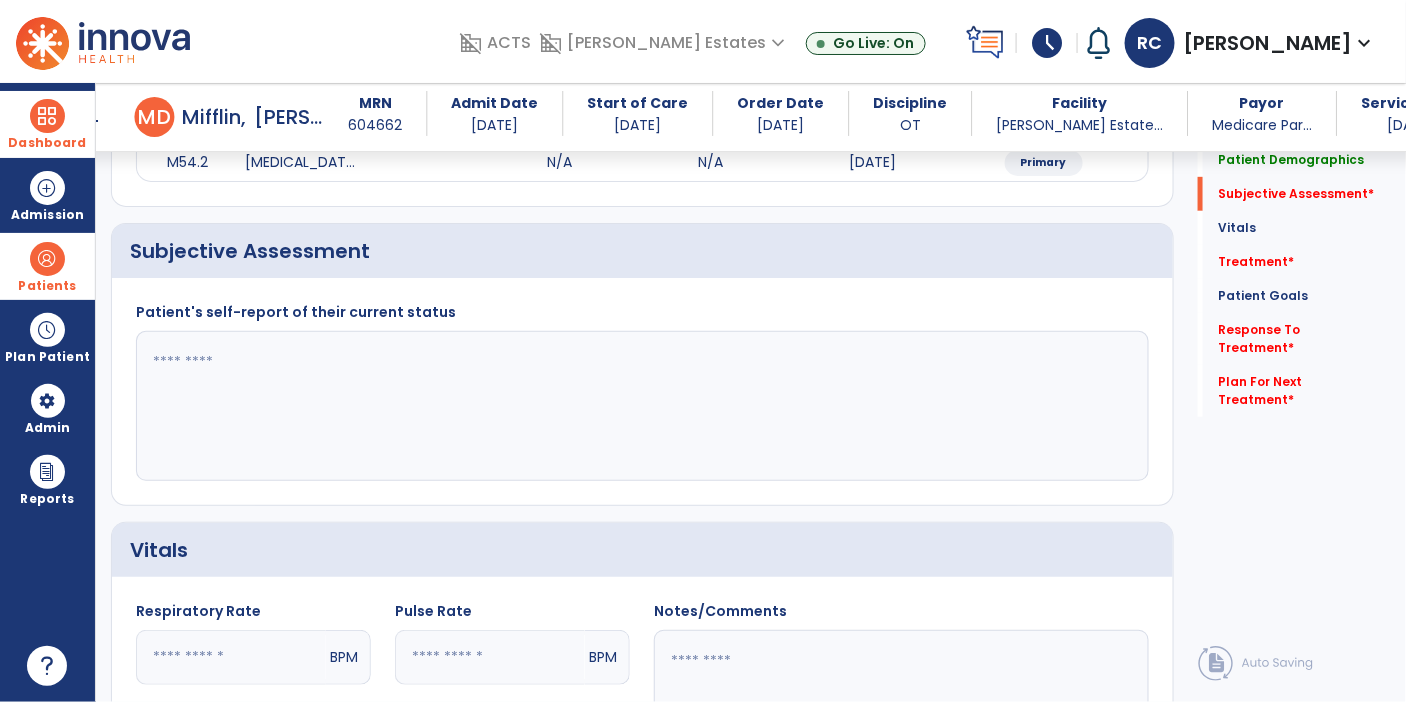 click 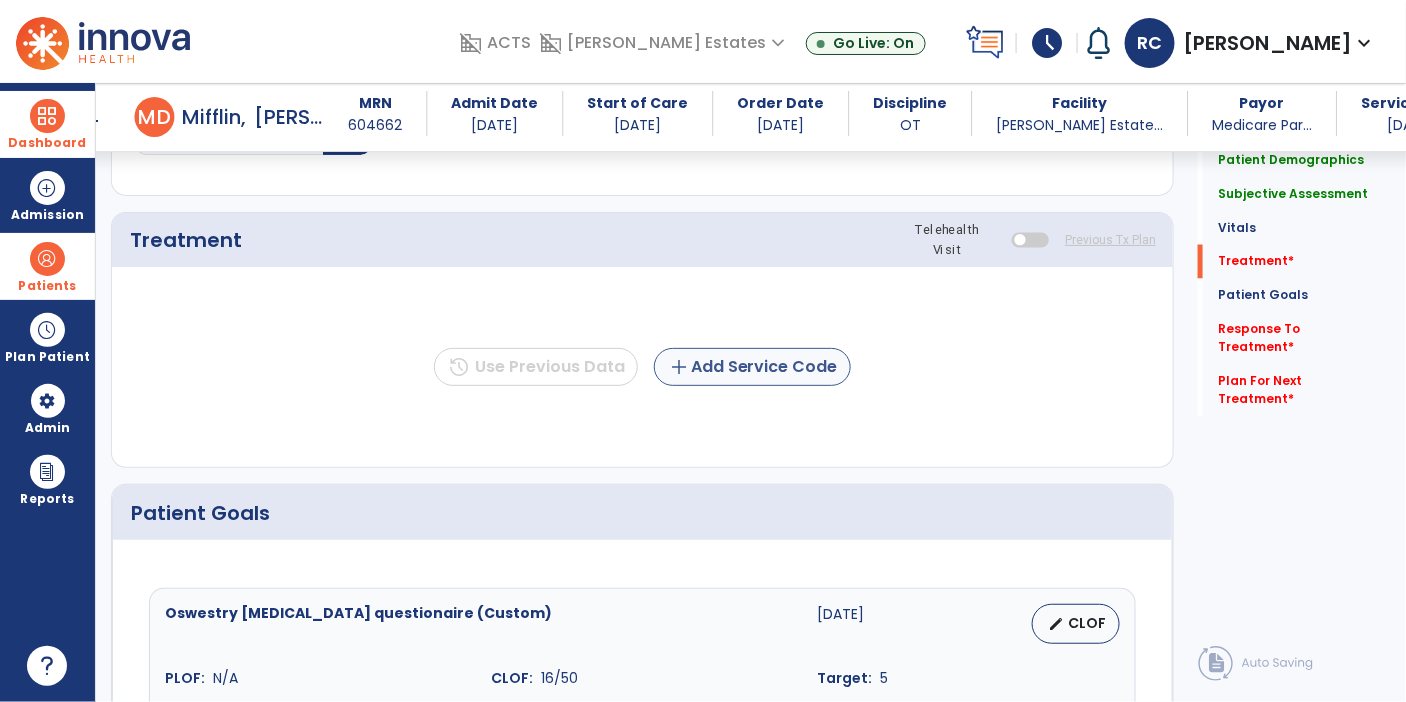 type on "**********" 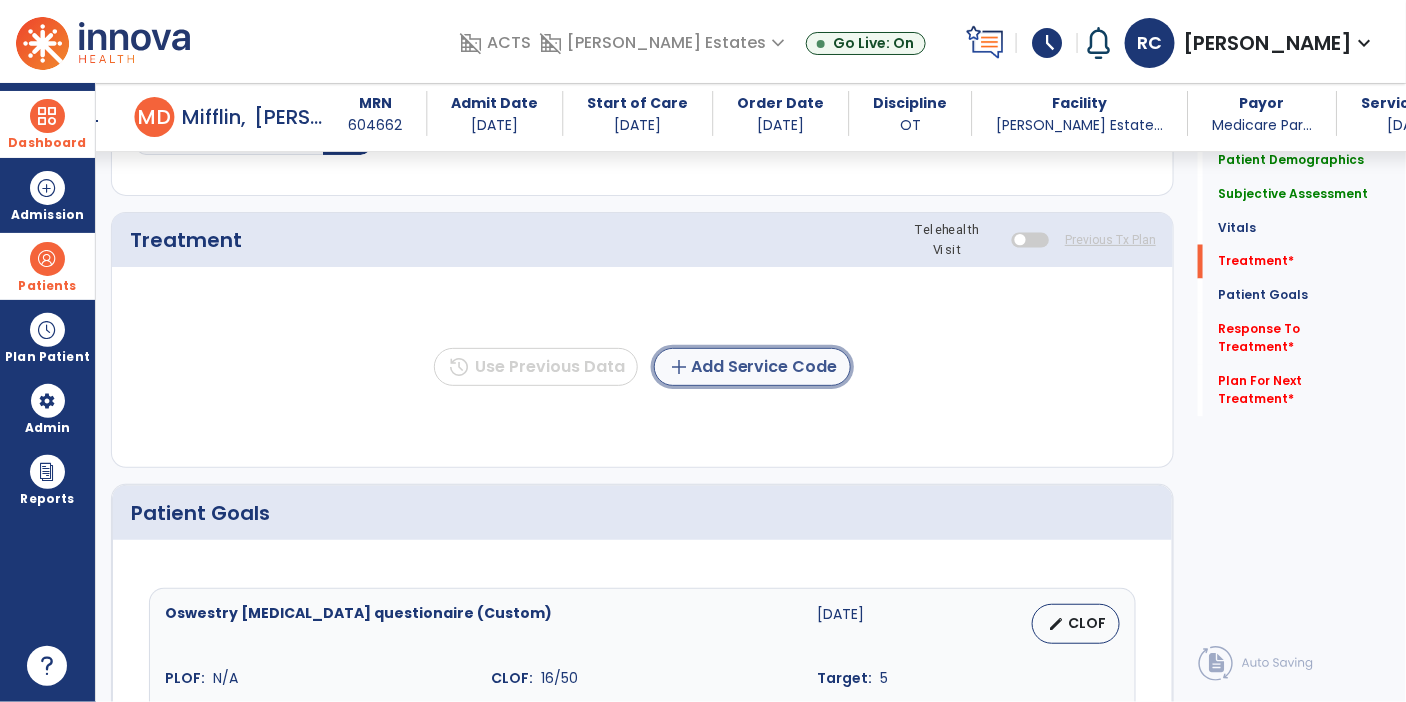 click on "add  Add Service Code" 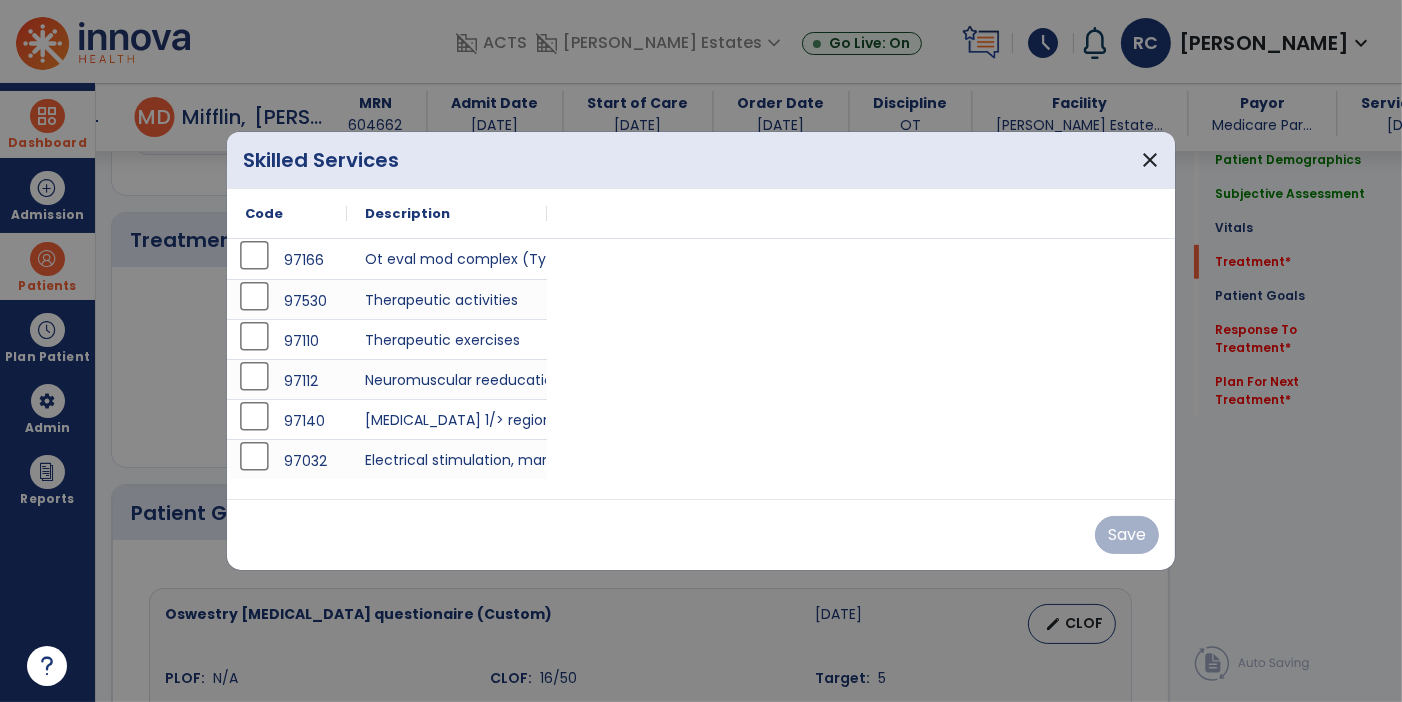 scroll, scrollTop: 1037, scrollLeft: 0, axis: vertical 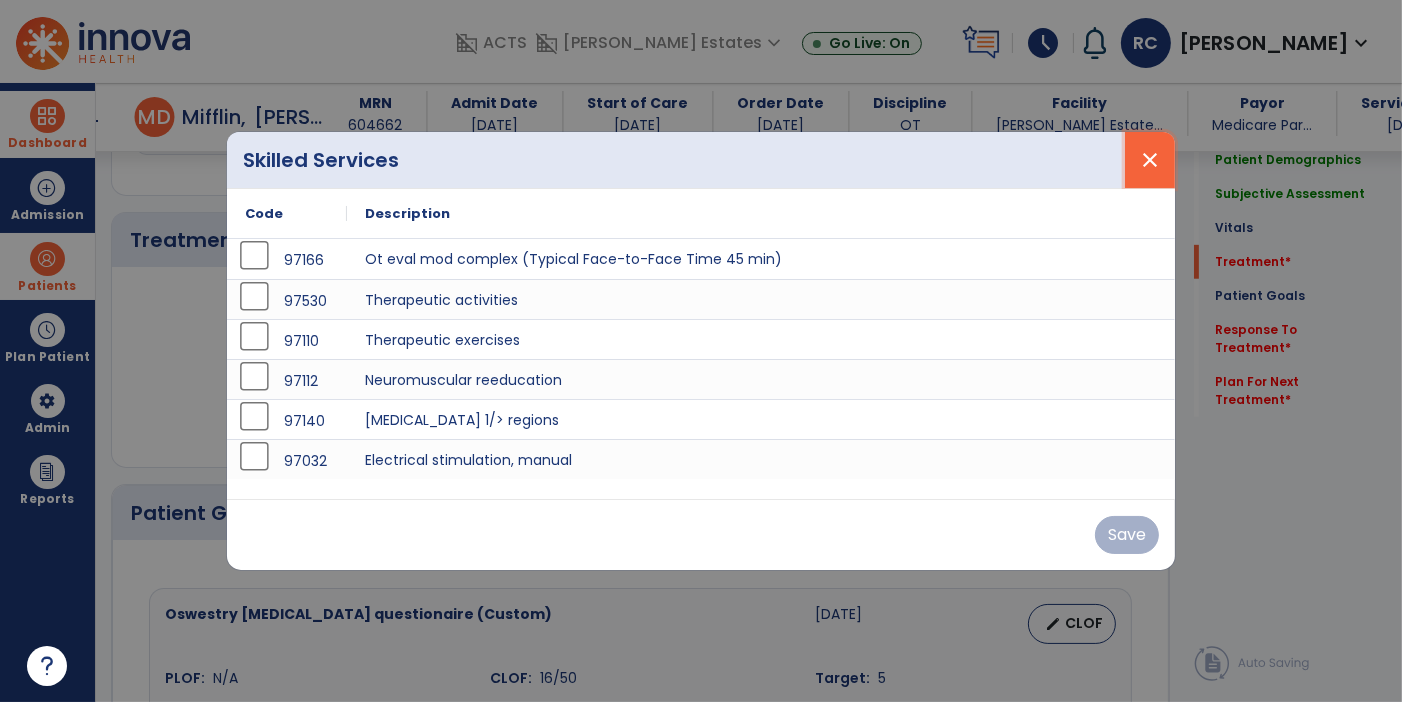 click on "close" at bounding box center [1150, 160] 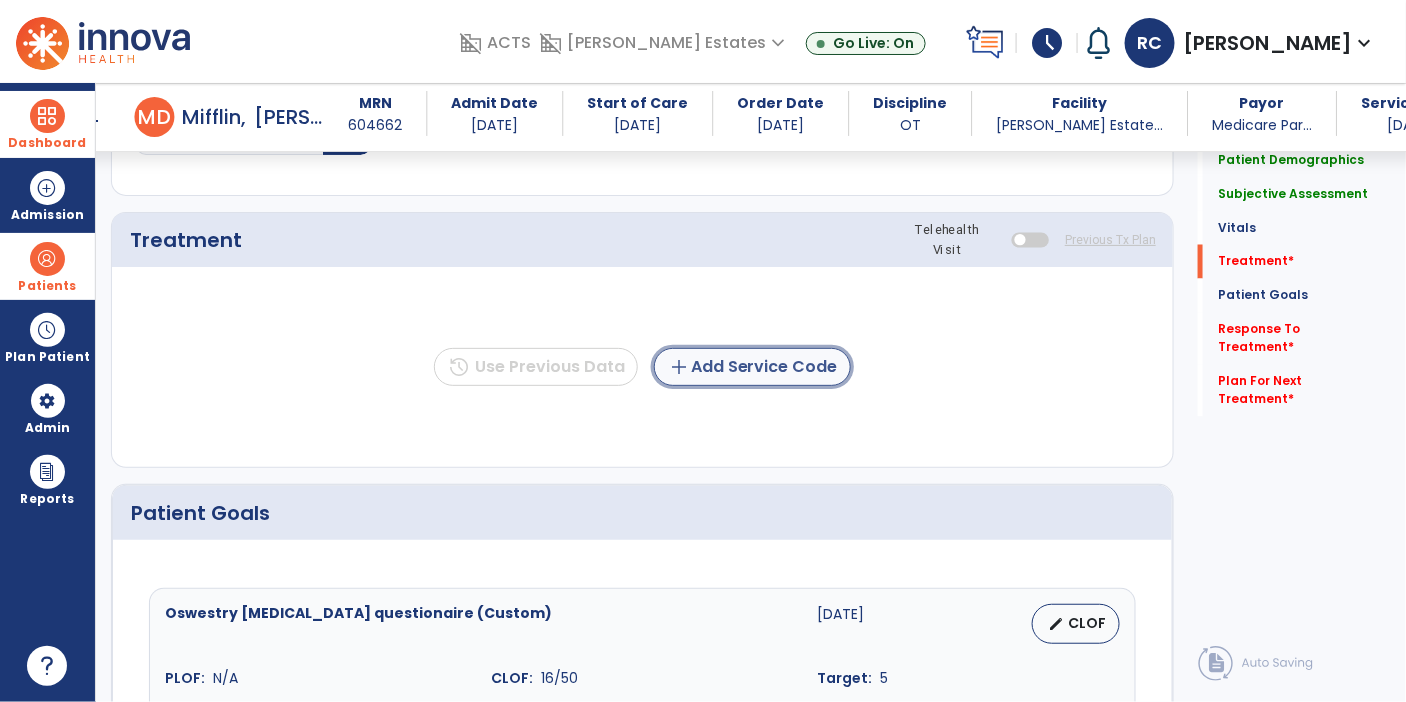 click on "add  Add Service Code" 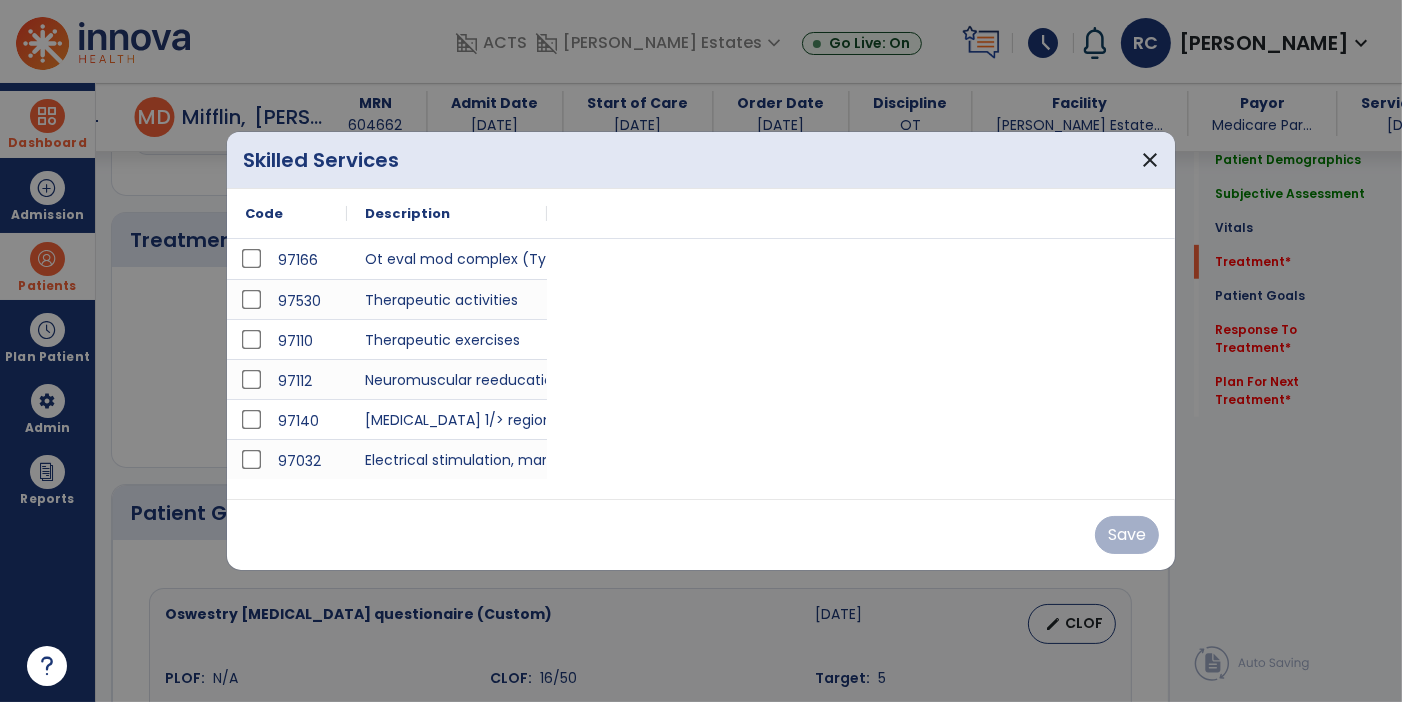 scroll, scrollTop: 1037, scrollLeft: 0, axis: vertical 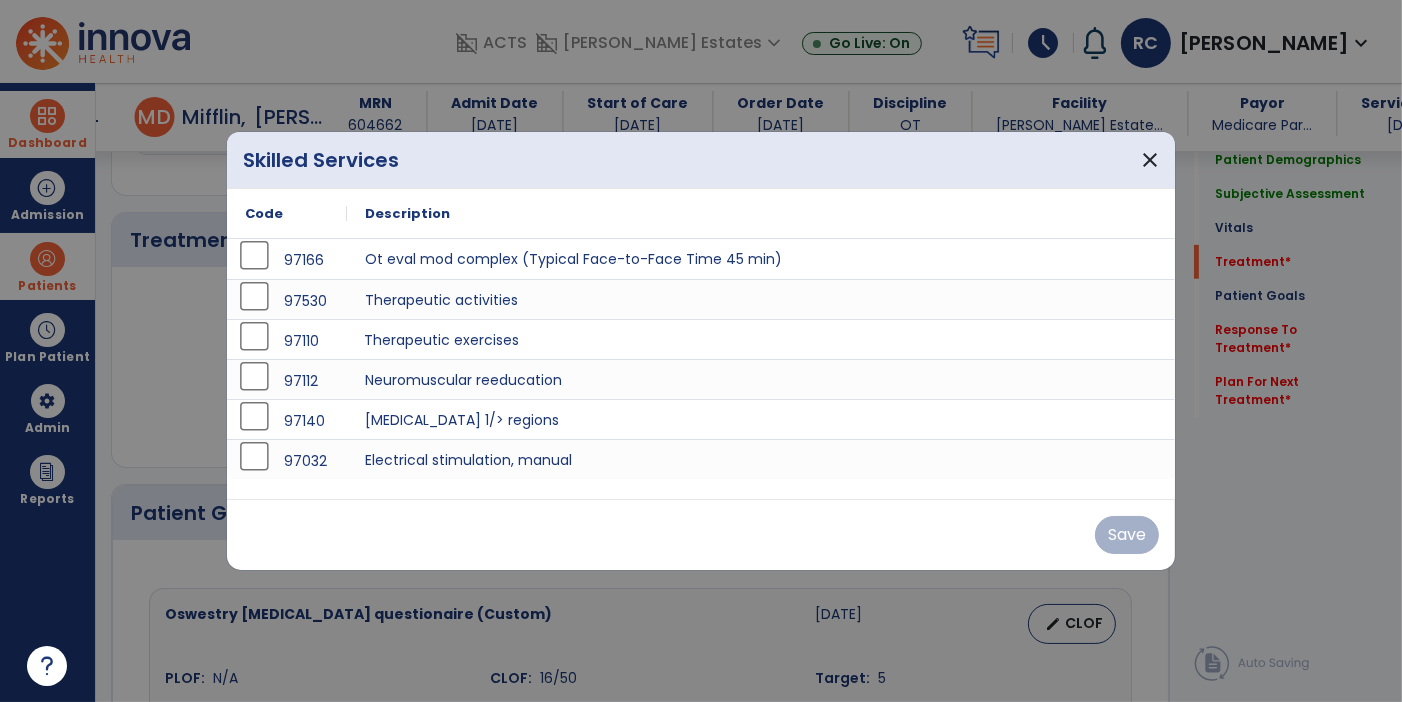 click on "Therapeutic exercises" at bounding box center (761, 339) 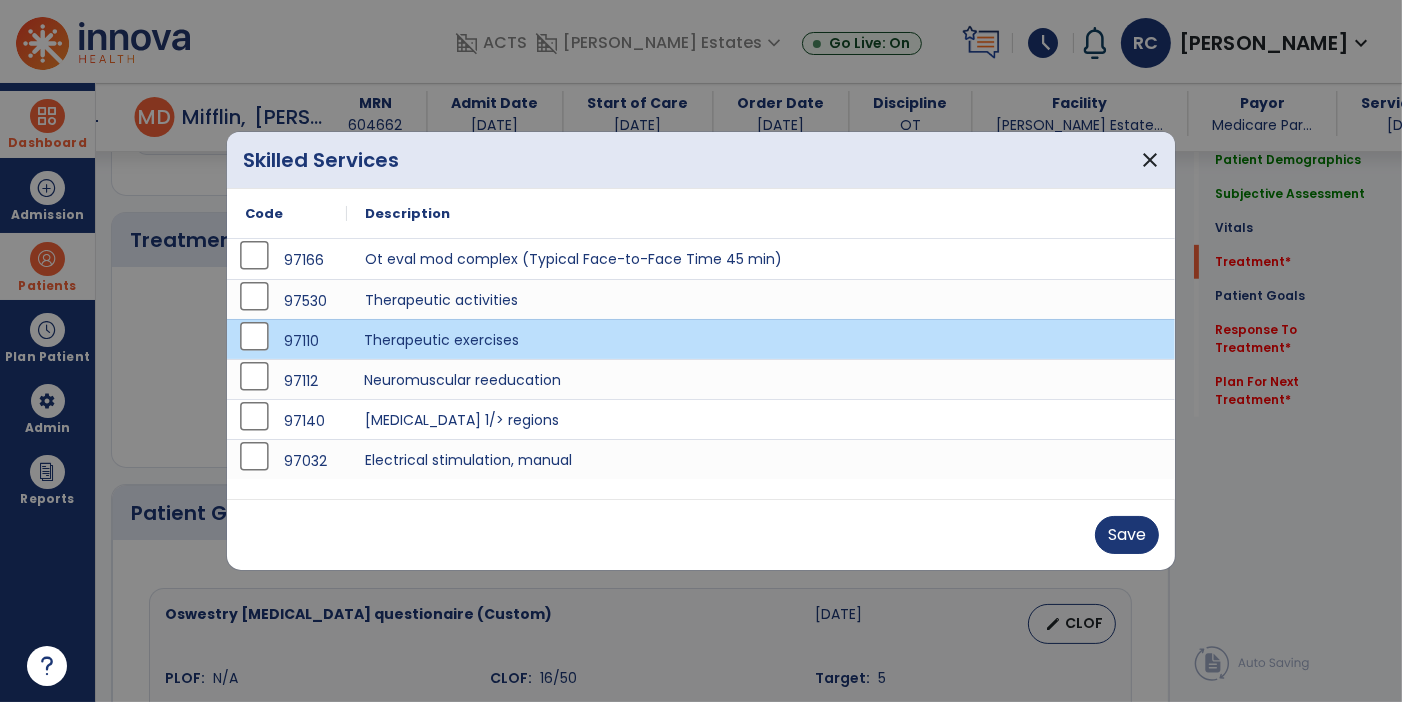 click on "Neuromuscular reeducation" at bounding box center (761, 379) 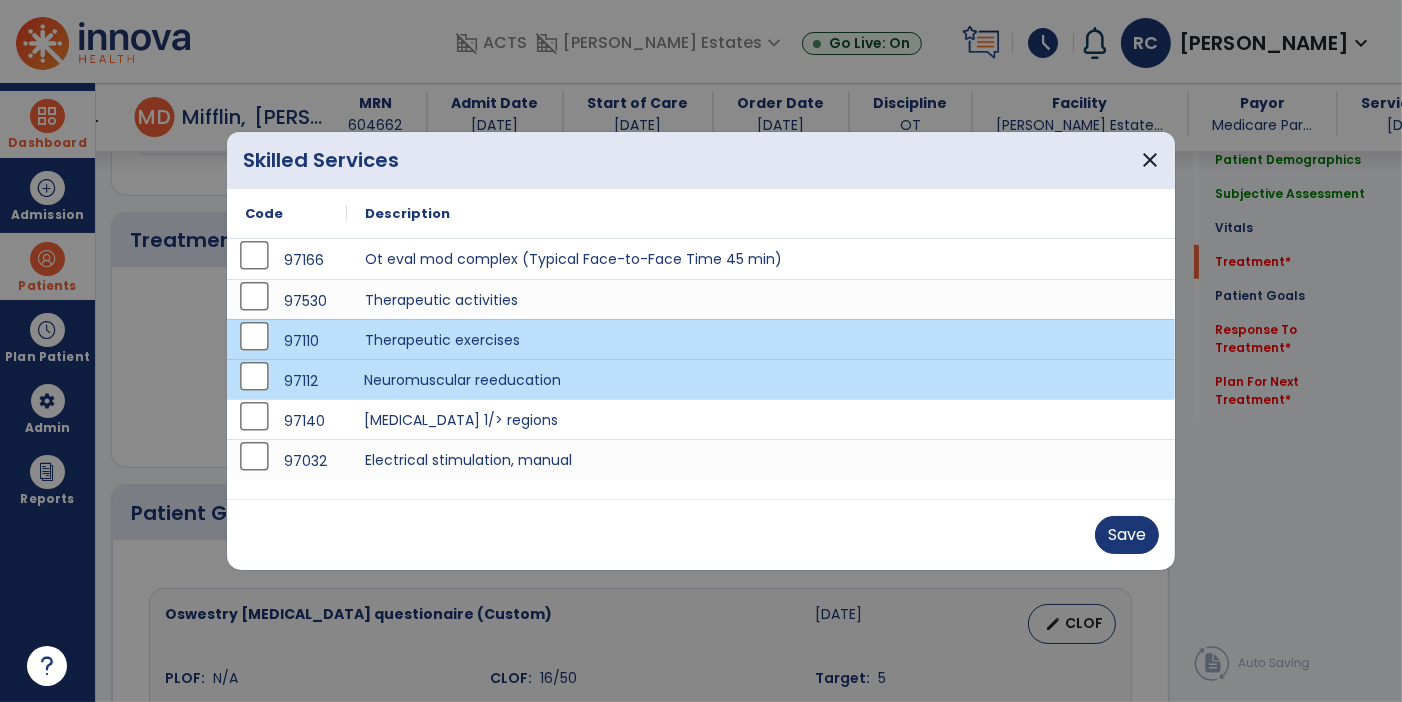 click on "[MEDICAL_DATA] 1/> regions" at bounding box center (761, 419) 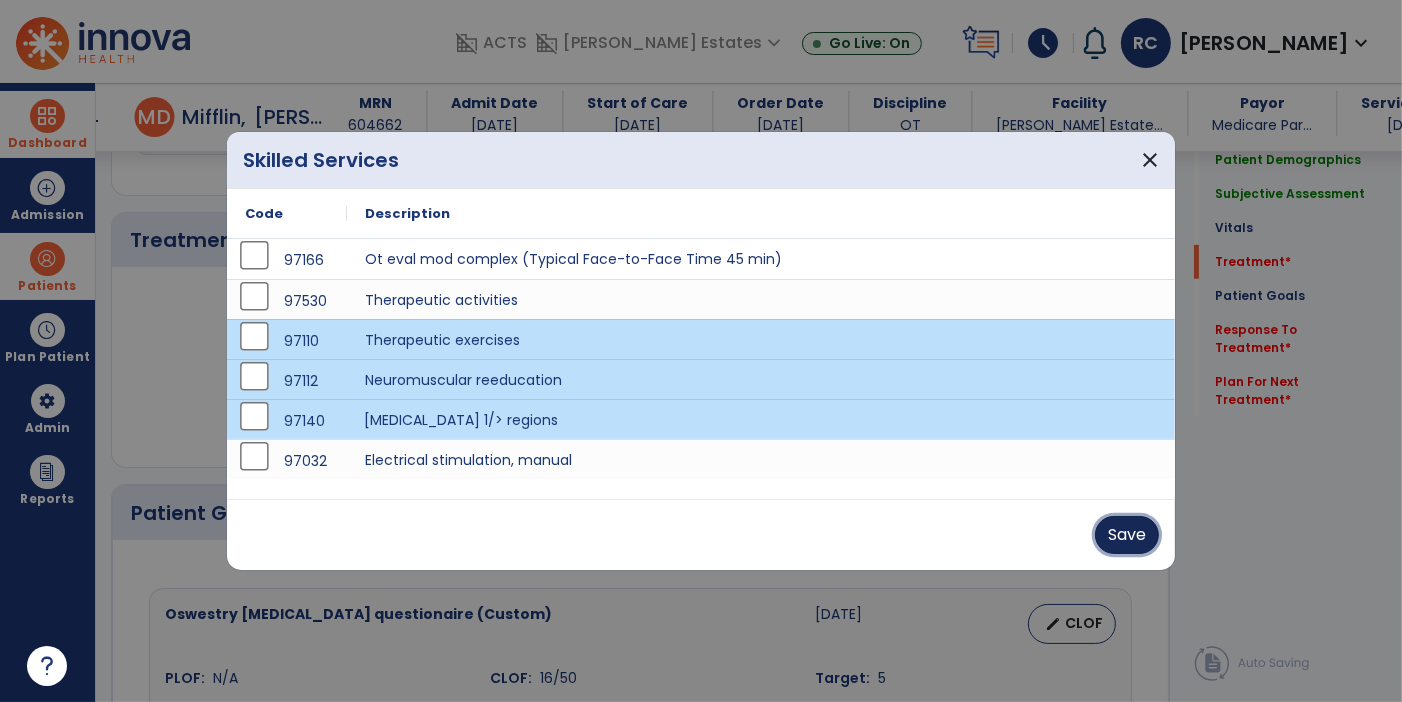 click on "Save" at bounding box center [1127, 535] 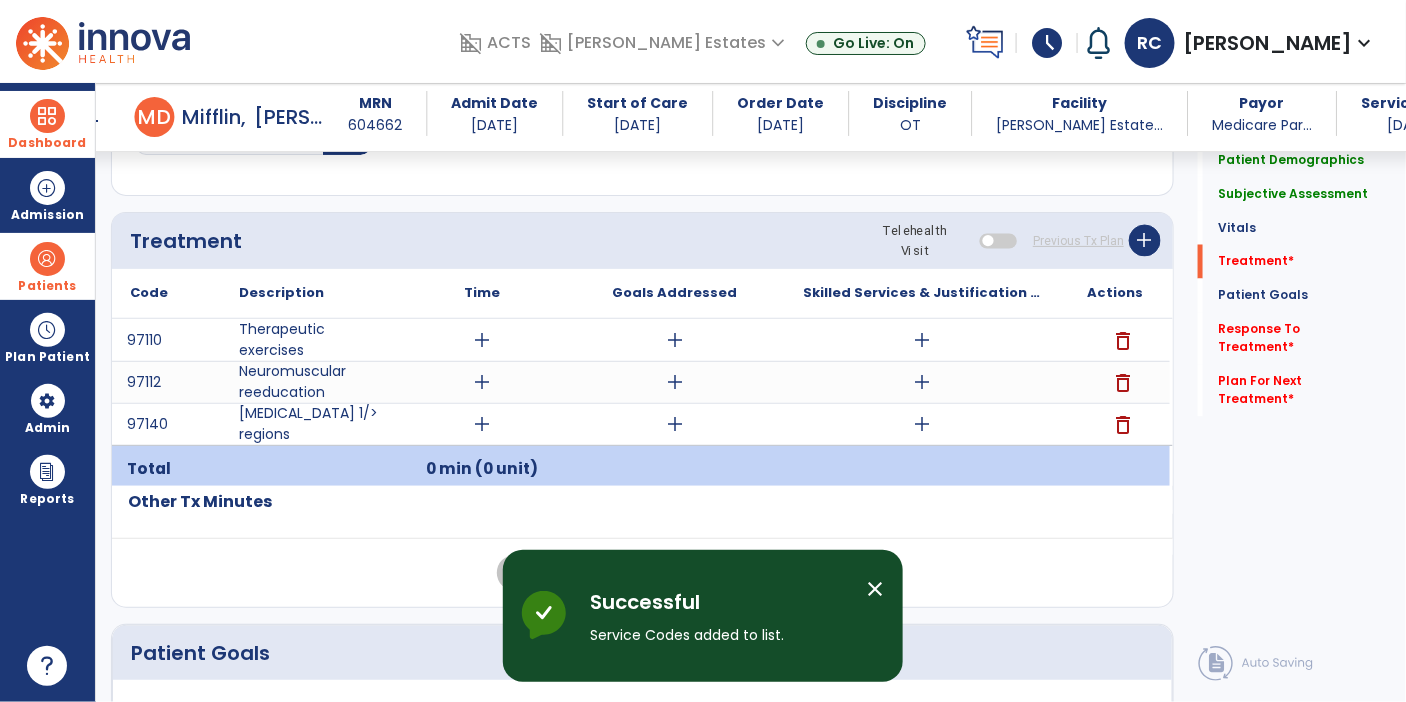 click on "add" at bounding box center [483, 340] 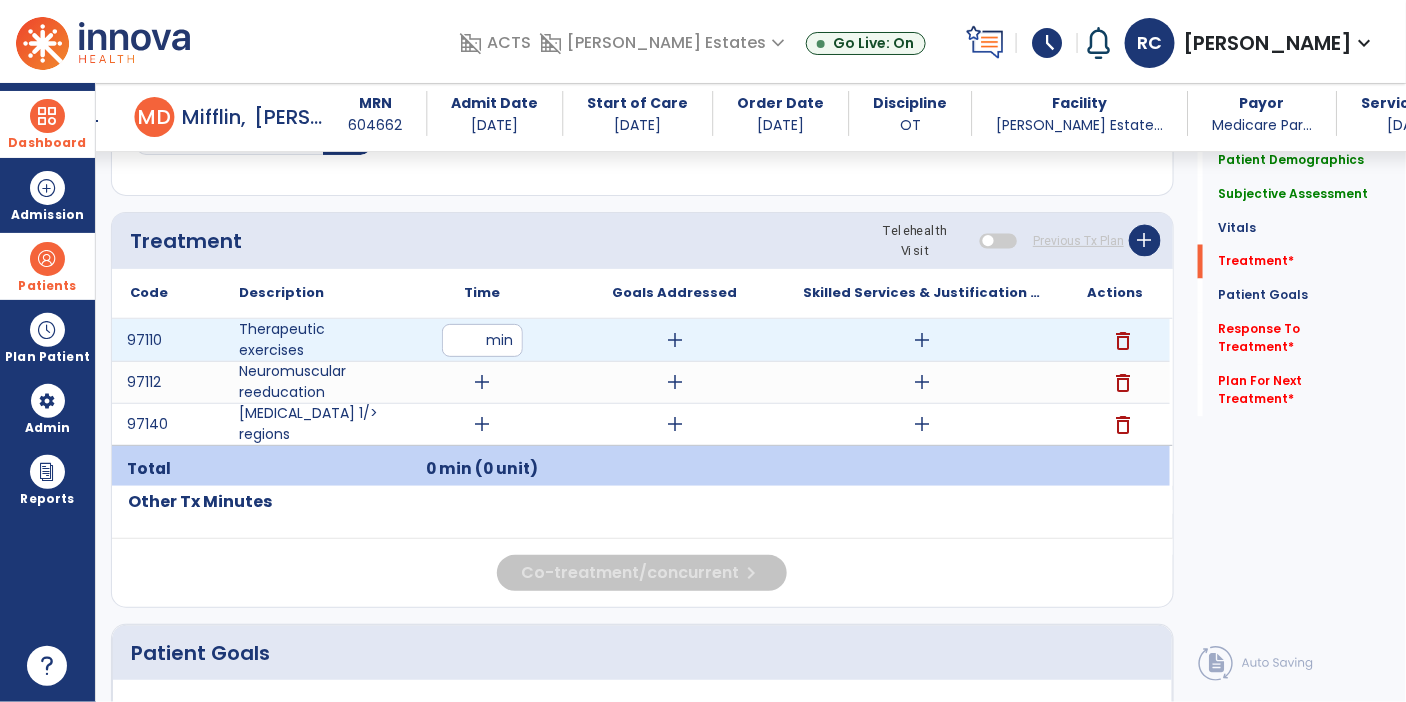type on "**" 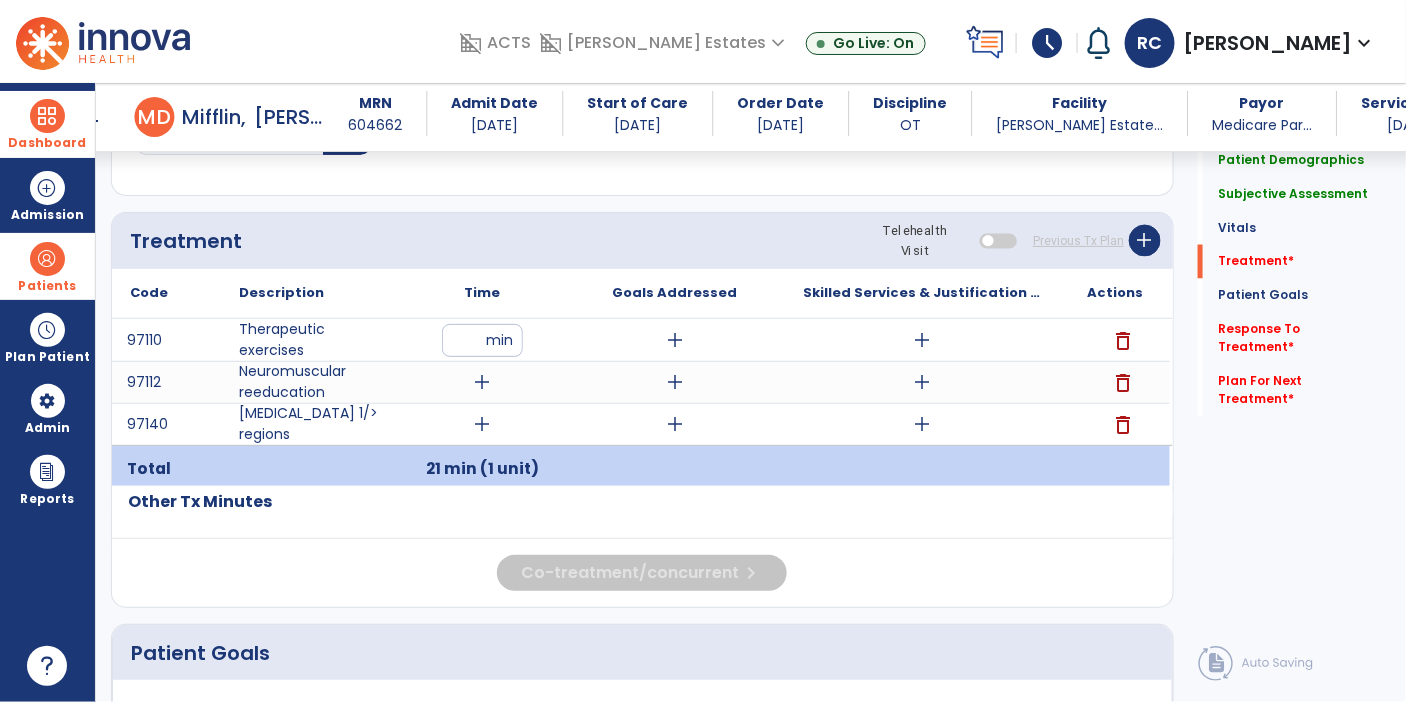 click on "add" at bounding box center [675, 340] 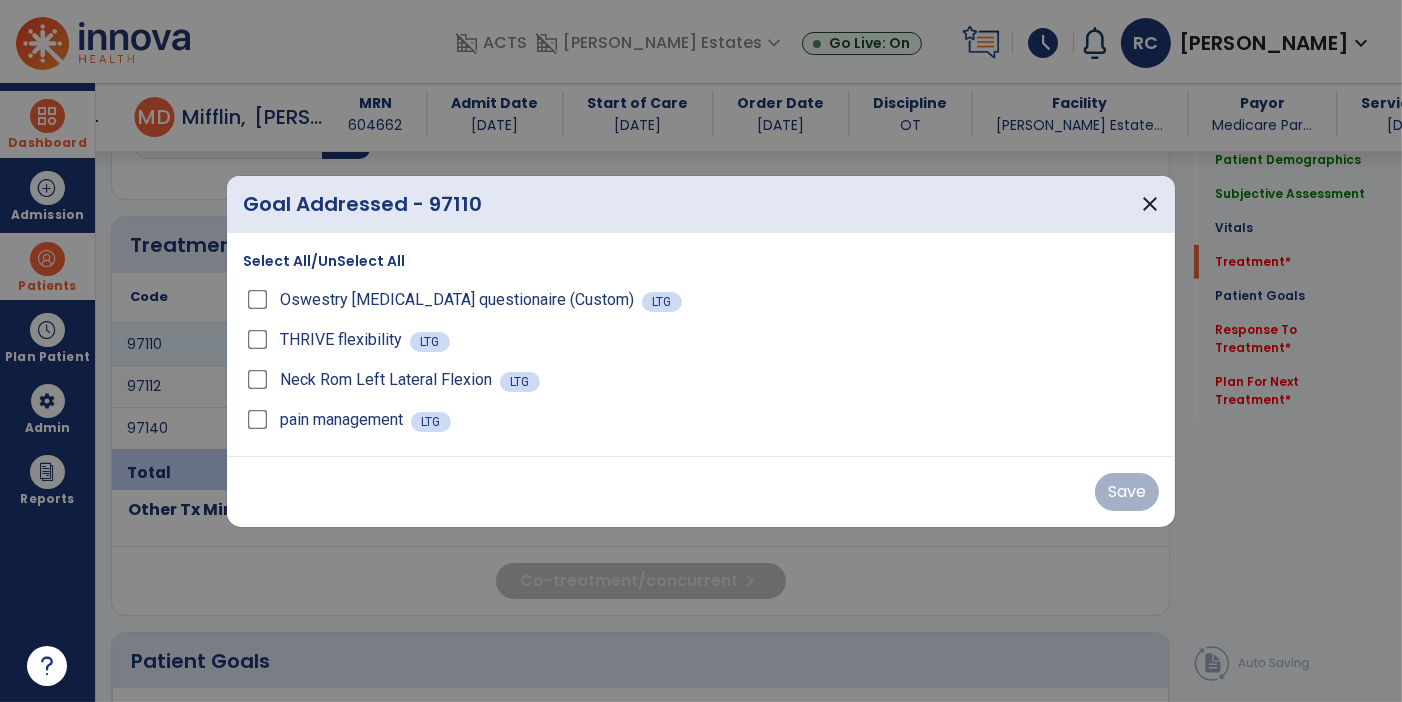 scroll, scrollTop: 1037, scrollLeft: 0, axis: vertical 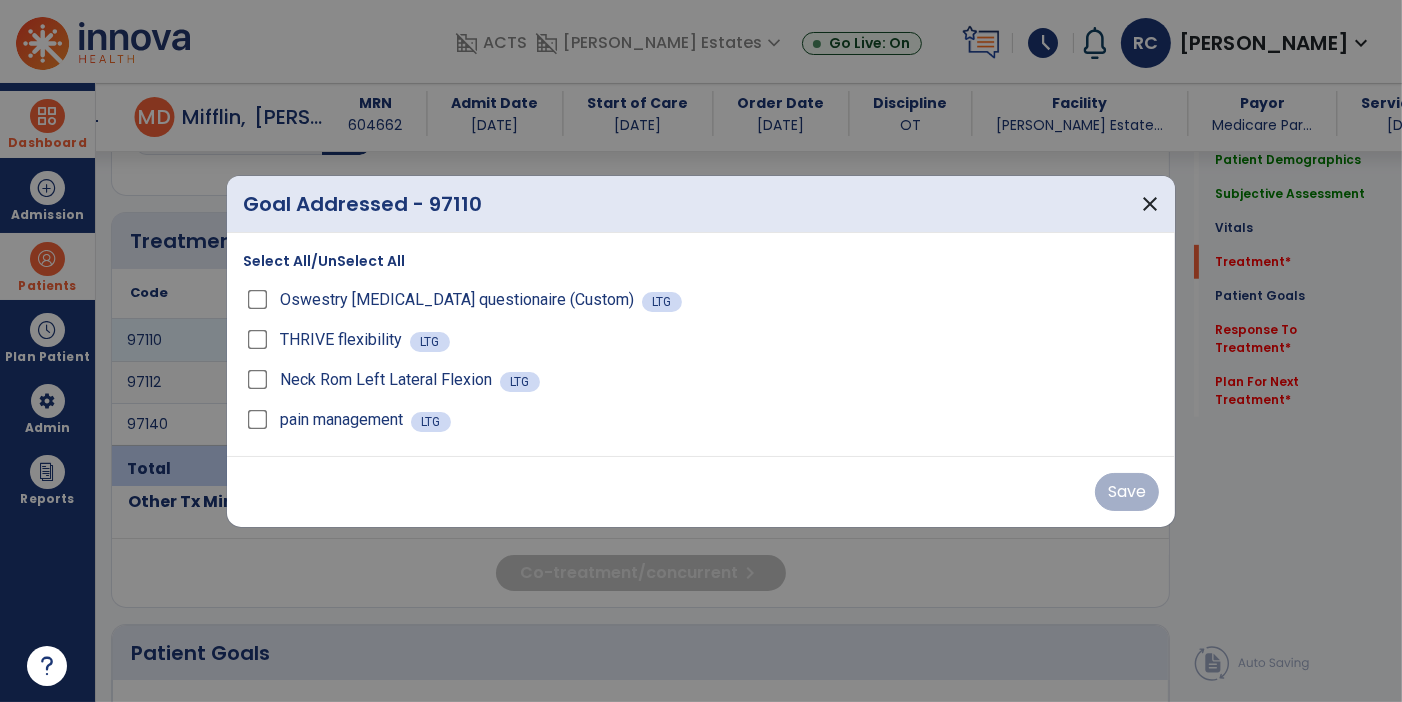 click on "Select All/UnSelect All" at bounding box center (324, 261) 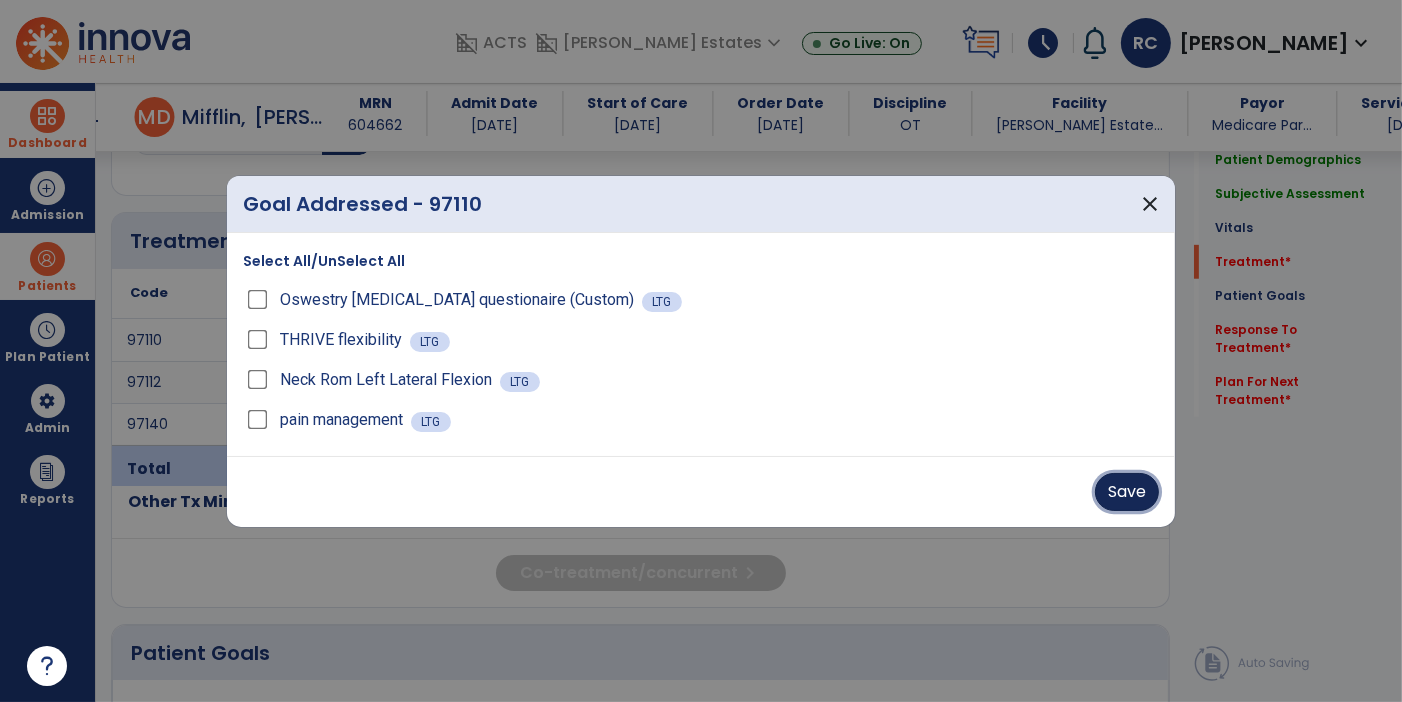click on "Save" at bounding box center (1127, 492) 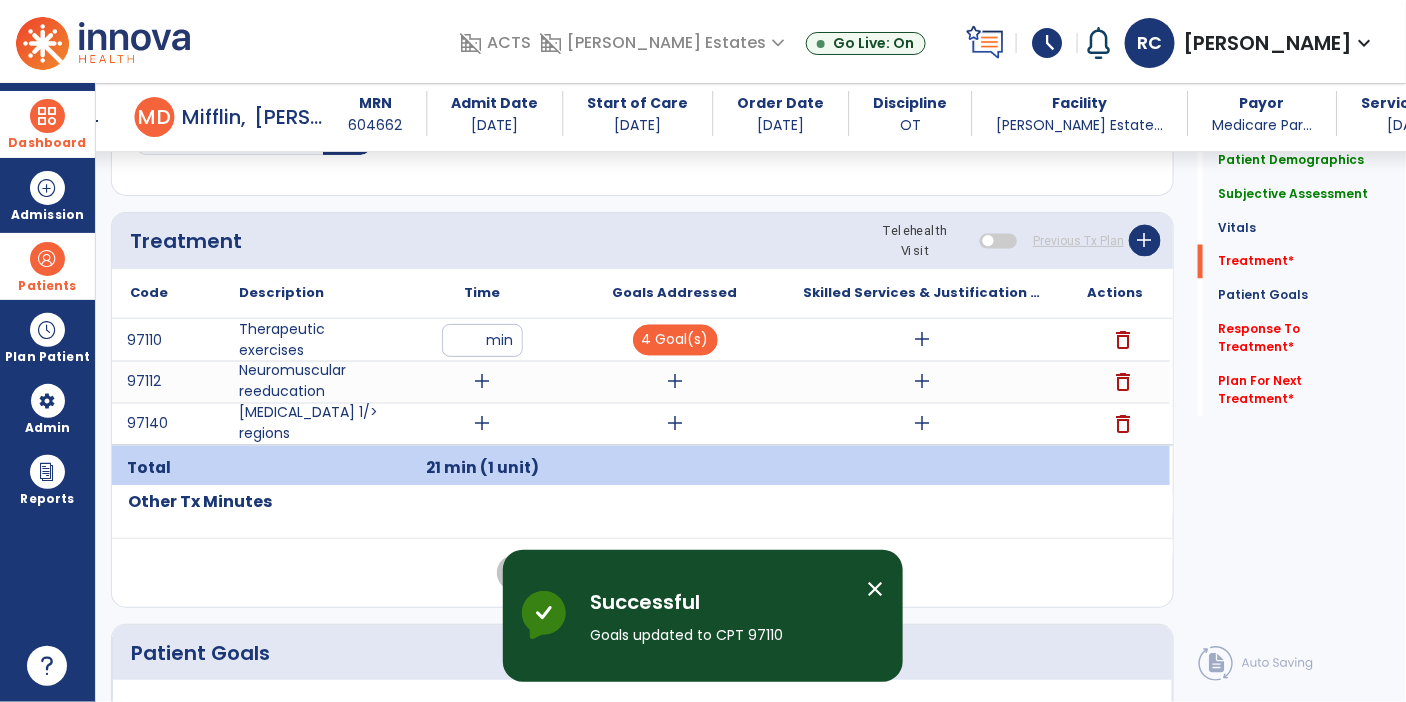 click on "add" at bounding box center [483, 382] 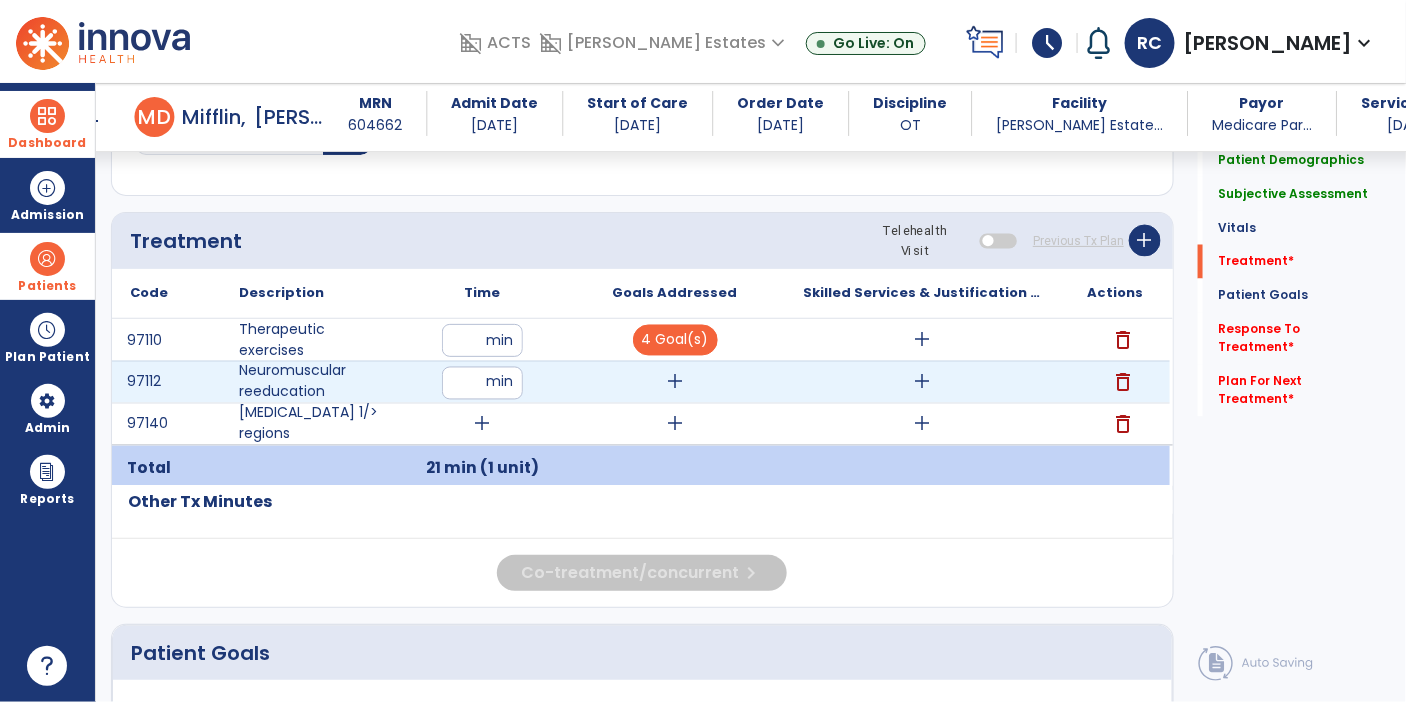 type on "**" 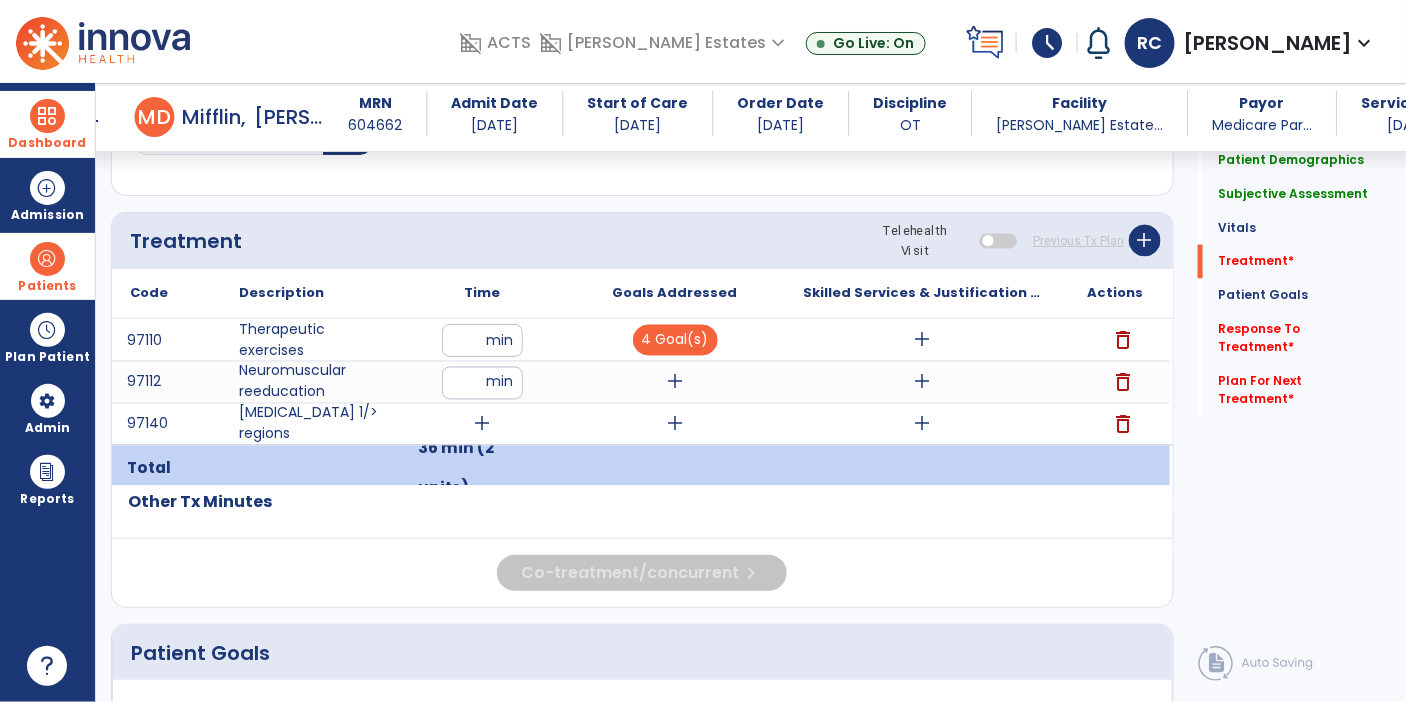 click on "add" at bounding box center (675, 382) 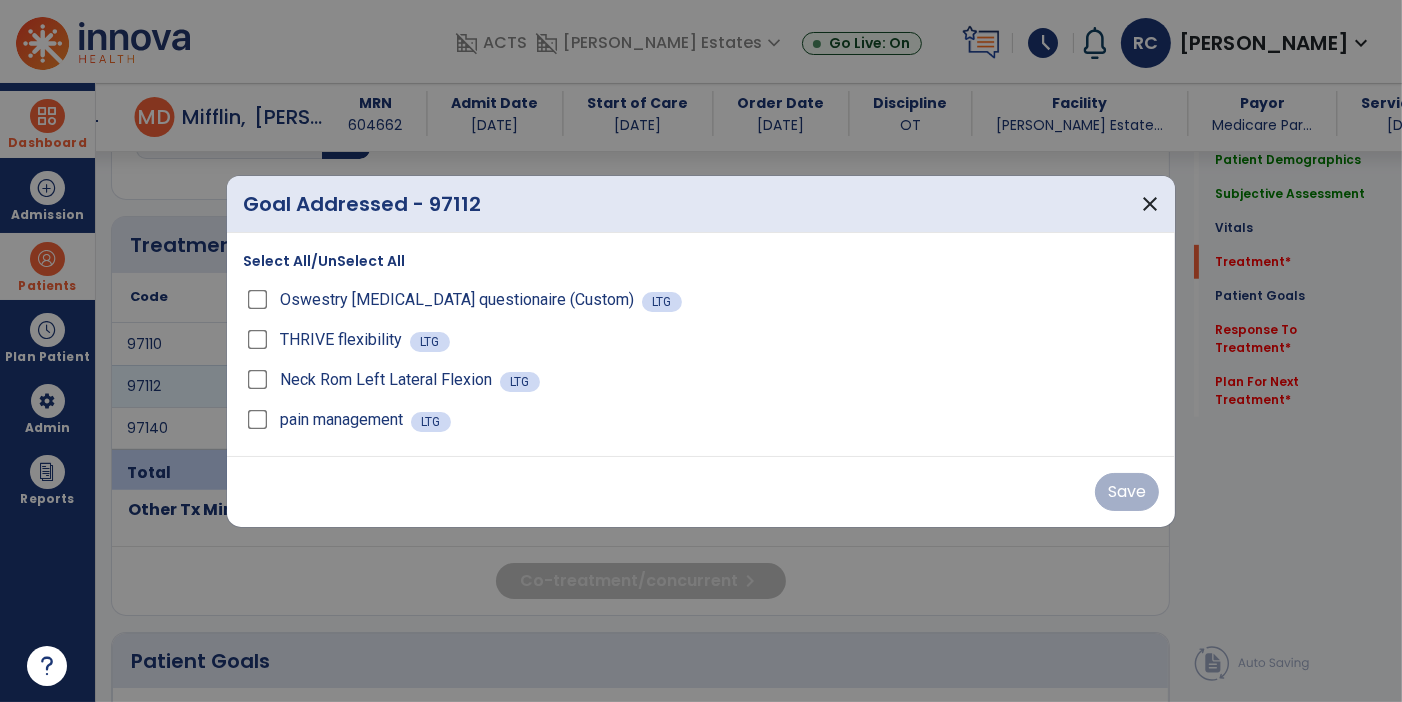 scroll, scrollTop: 1037, scrollLeft: 0, axis: vertical 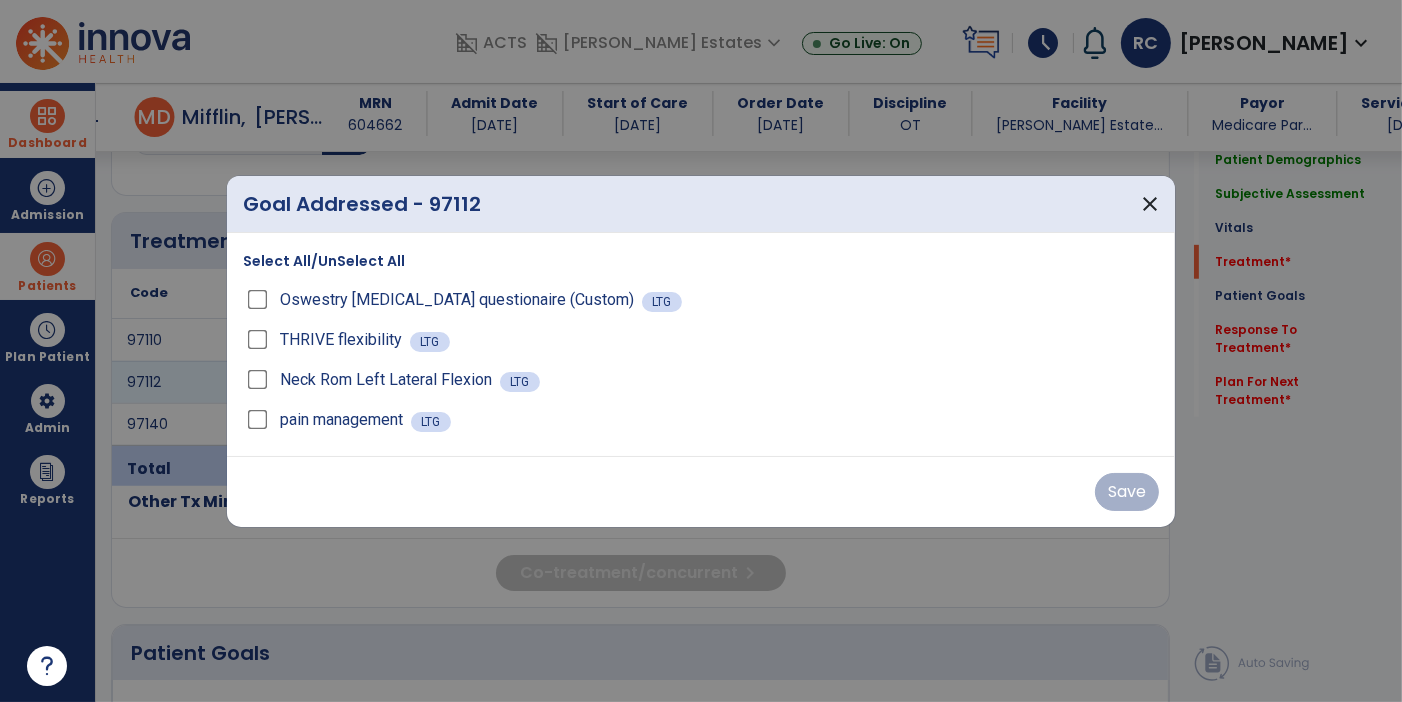 click on "Select All/UnSelect All" at bounding box center [324, 261] 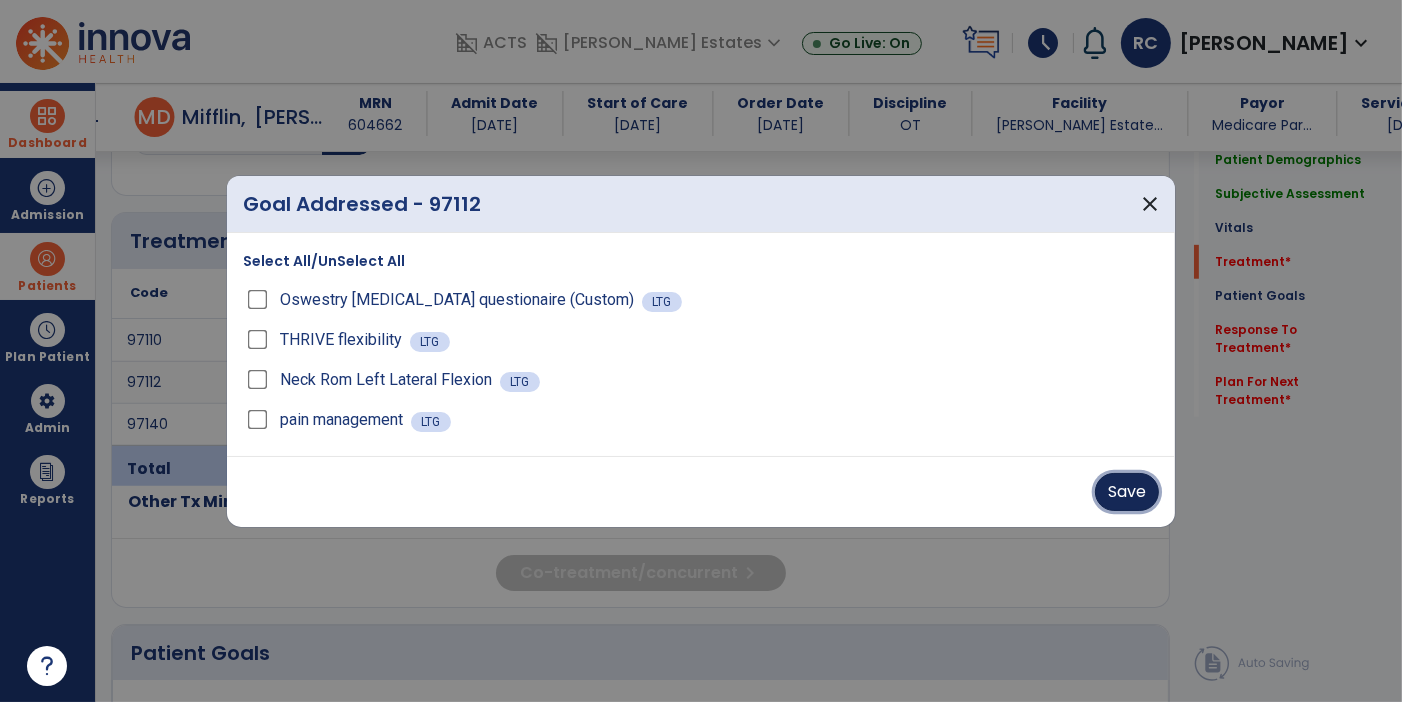 click on "Save" at bounding box center [1127, 492] 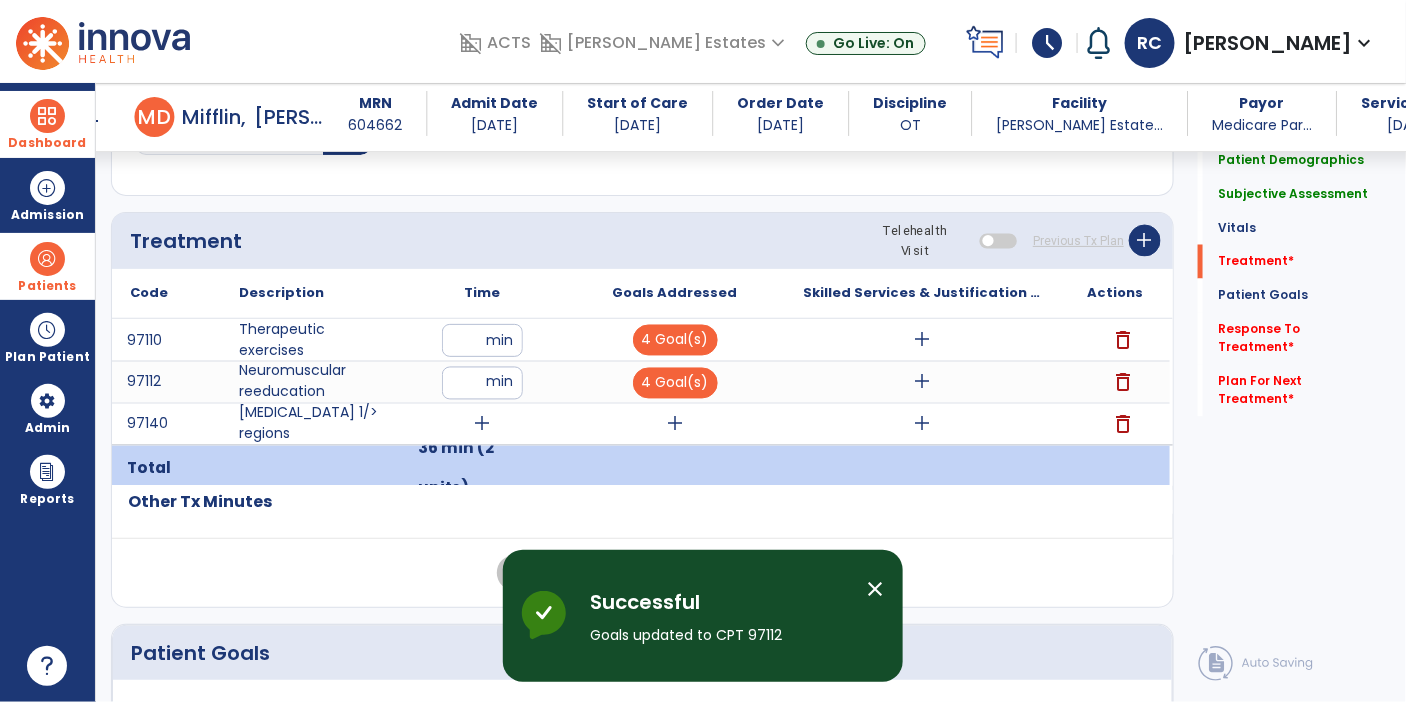 click on "add" at bounding box center [483, 424] 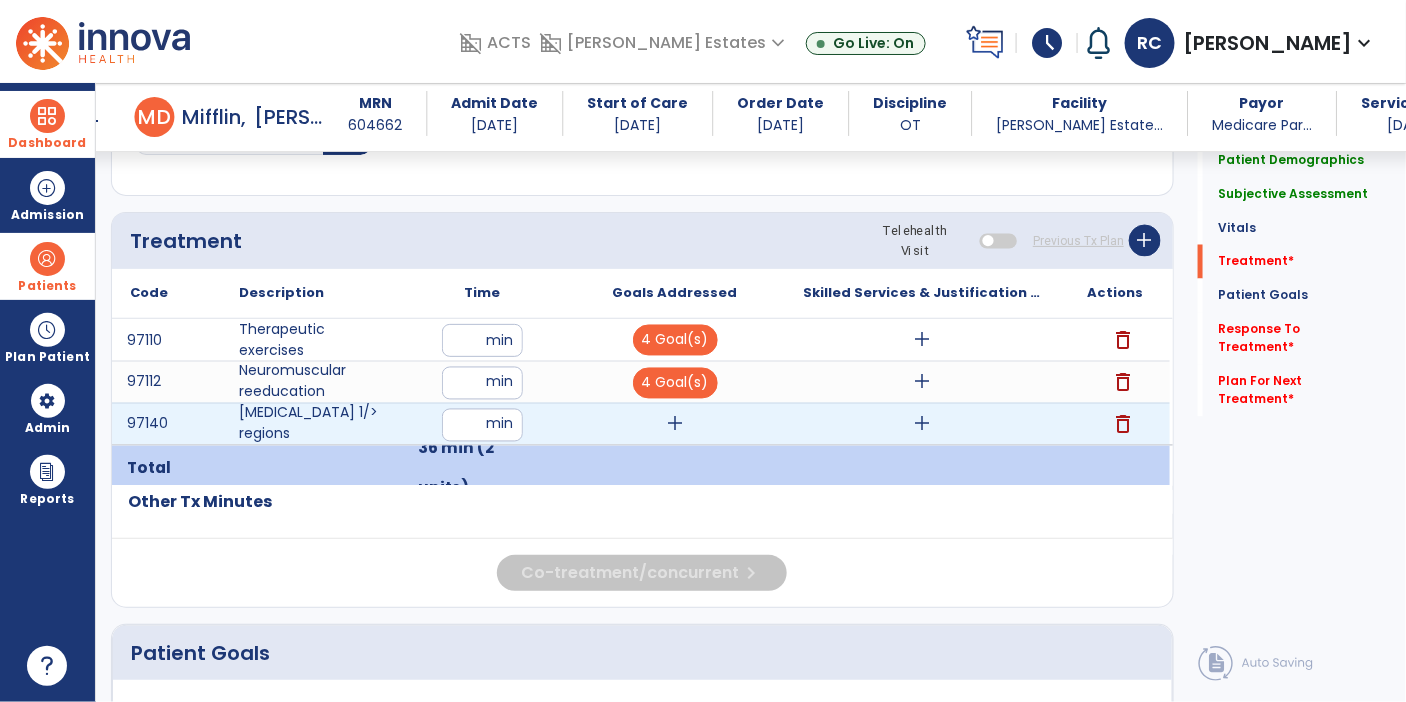 type on "**" 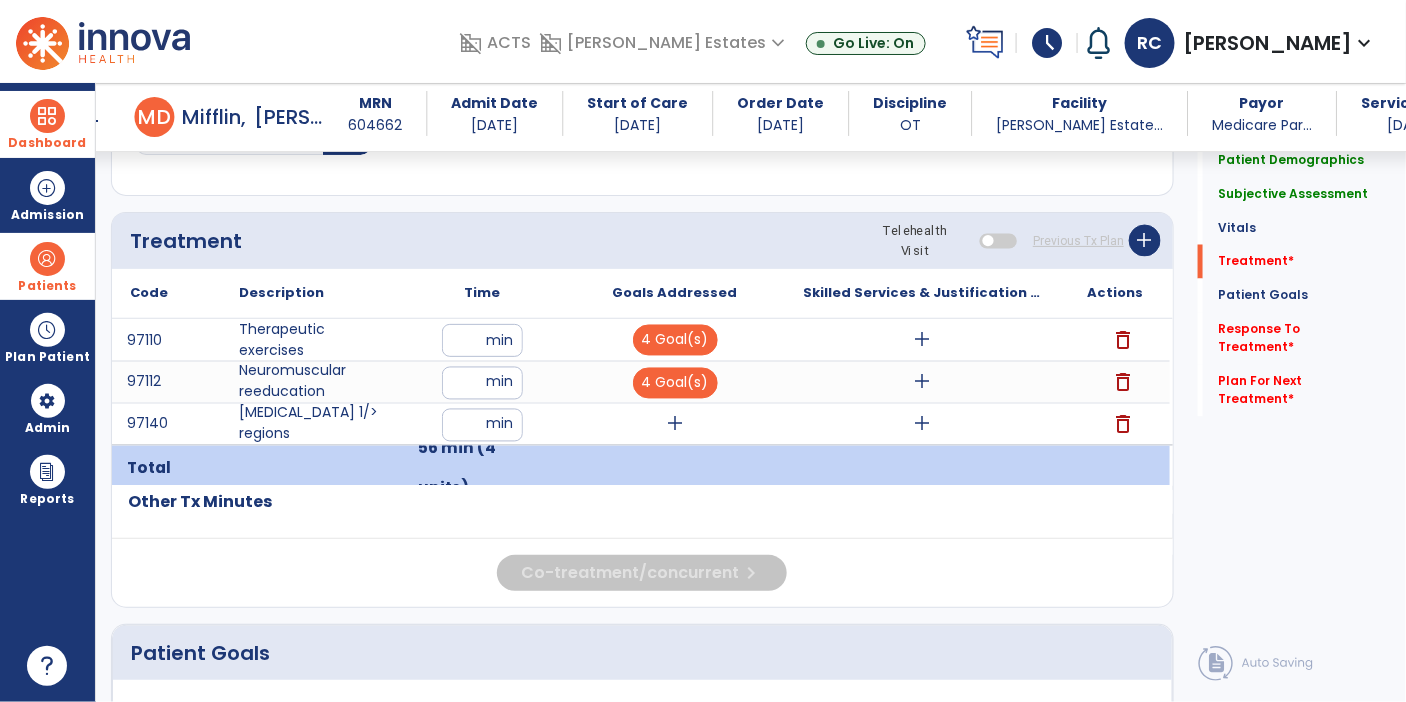 click on "add" at bounding box center (675, 424) 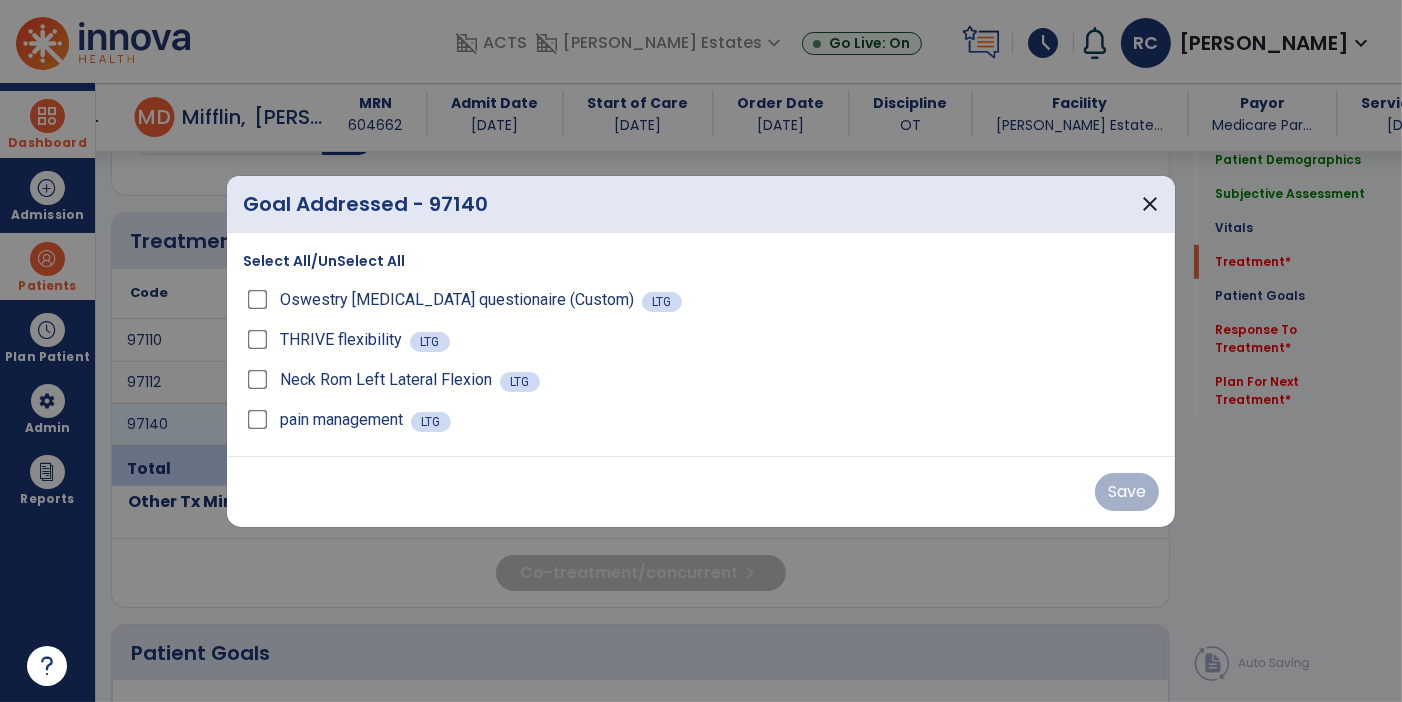 scroll, scrollTop: 1037, scrollLeft: 0, axis: vertical 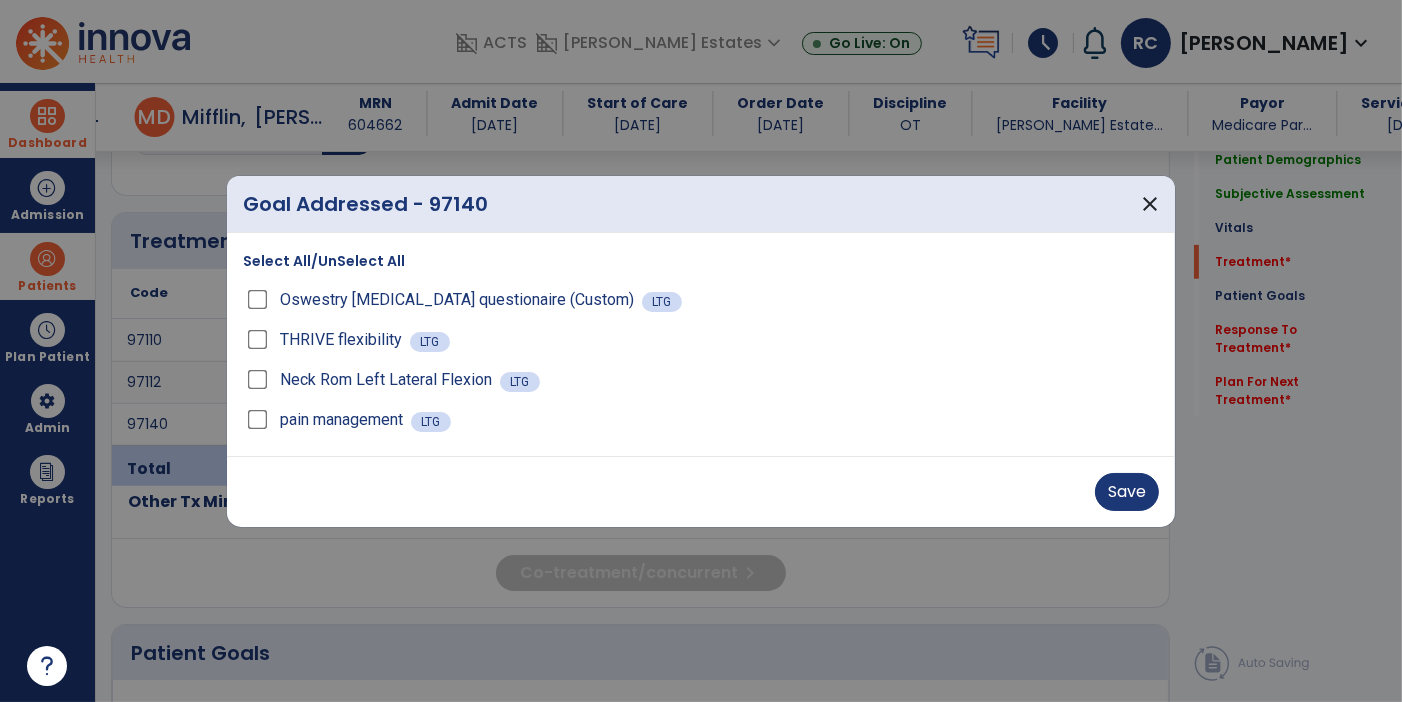 click on "Save" at bounding box center [701, 491] 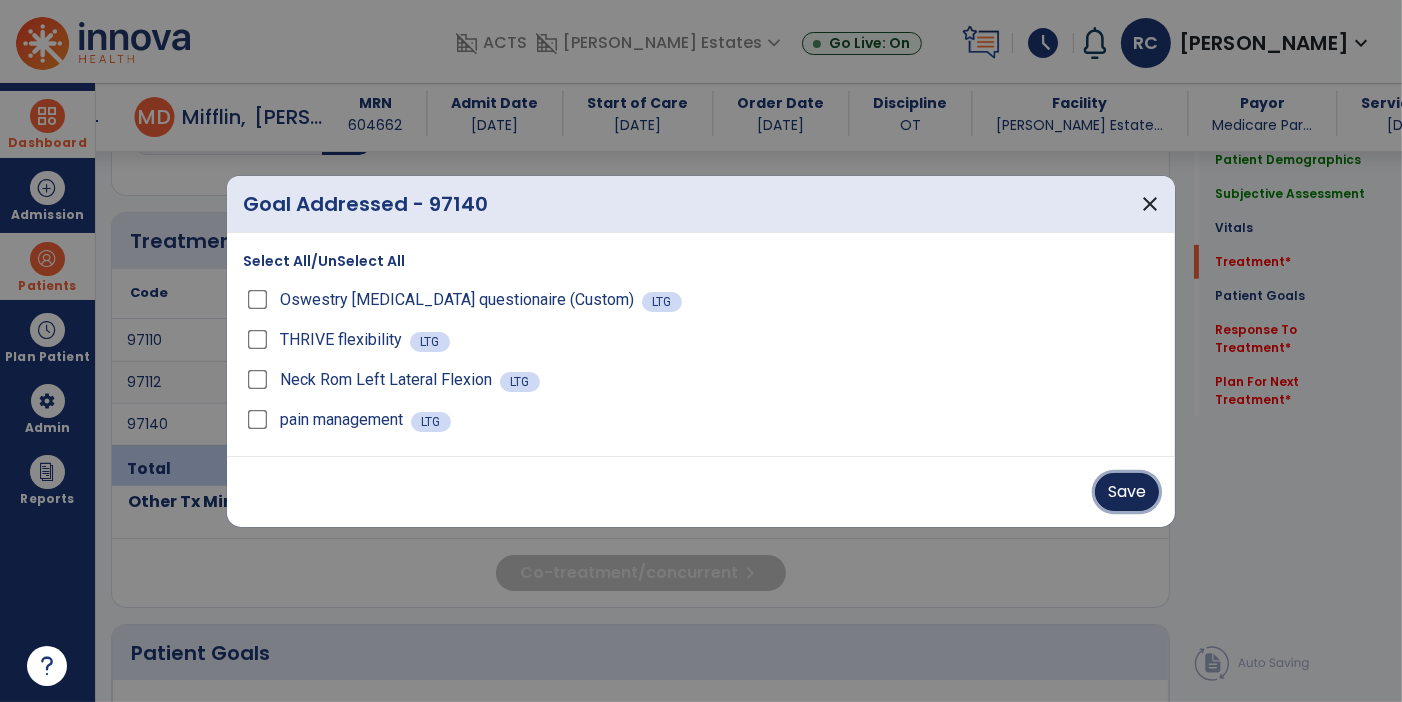click on "Save" at bounding box center (1127, 492) 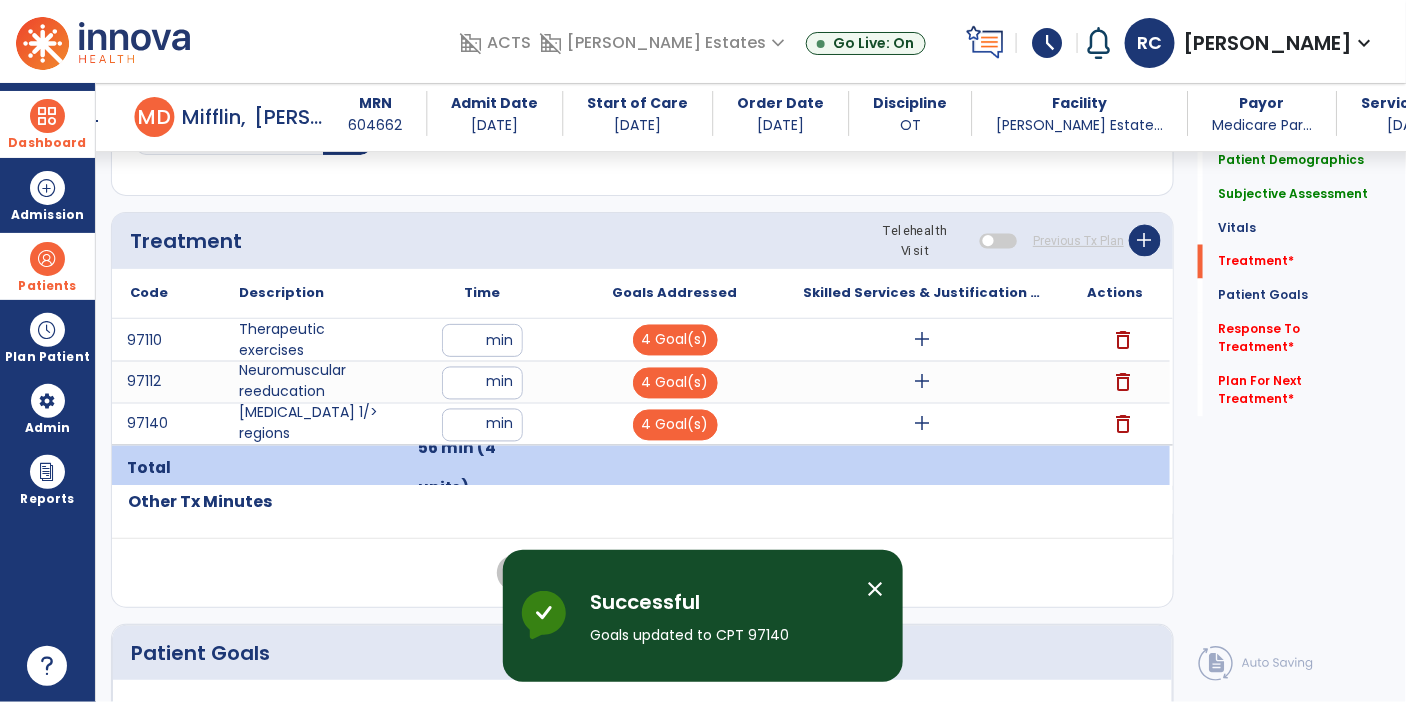 click on "add" at bounding box center [922, 340] 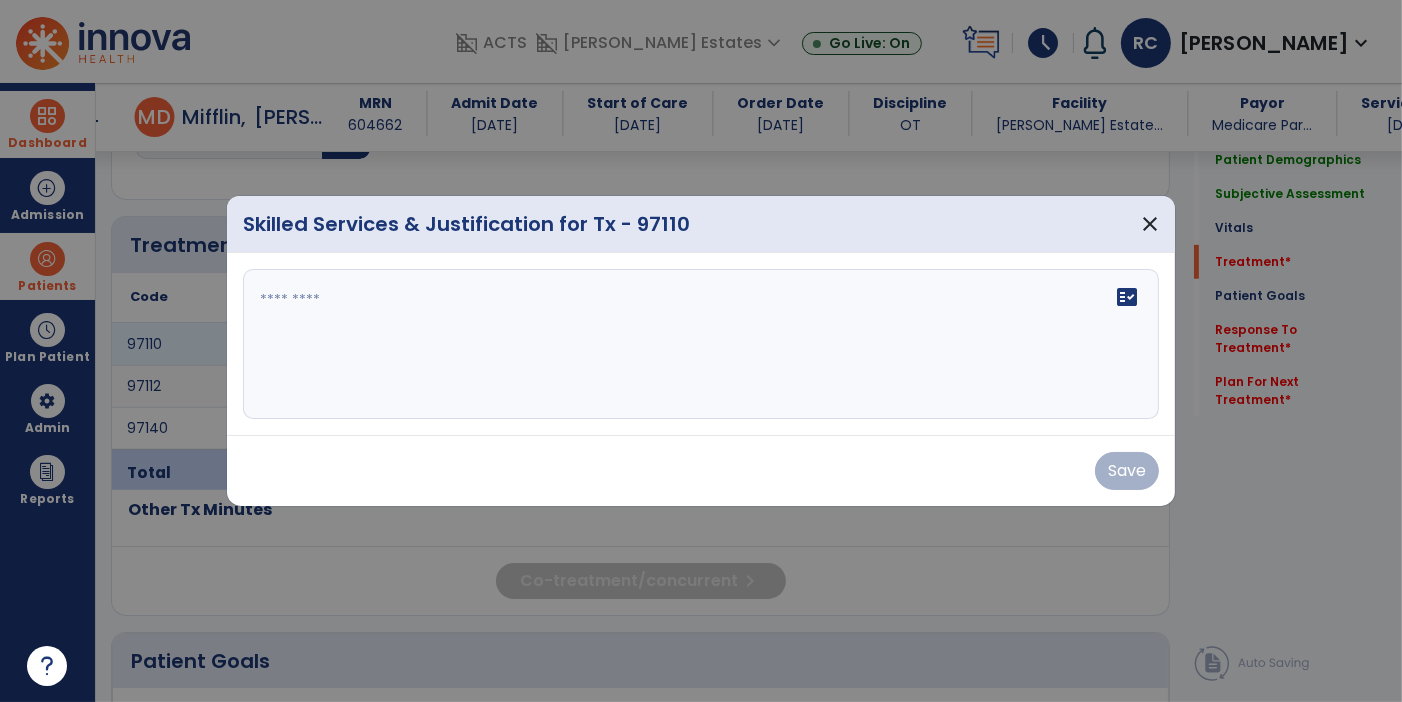 scroll, scrollTop: 1037, scrollLeft: 0, axis: vertical 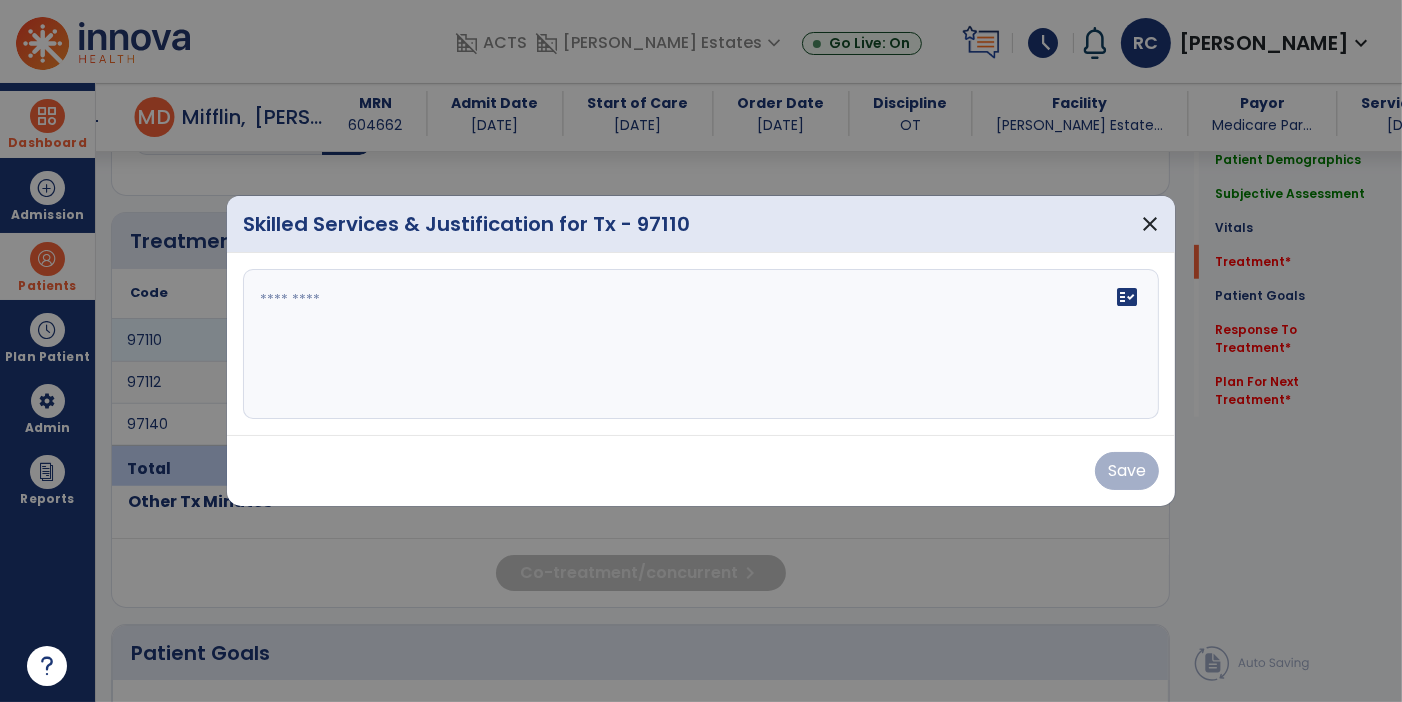 click at bounding box center (701, 344) 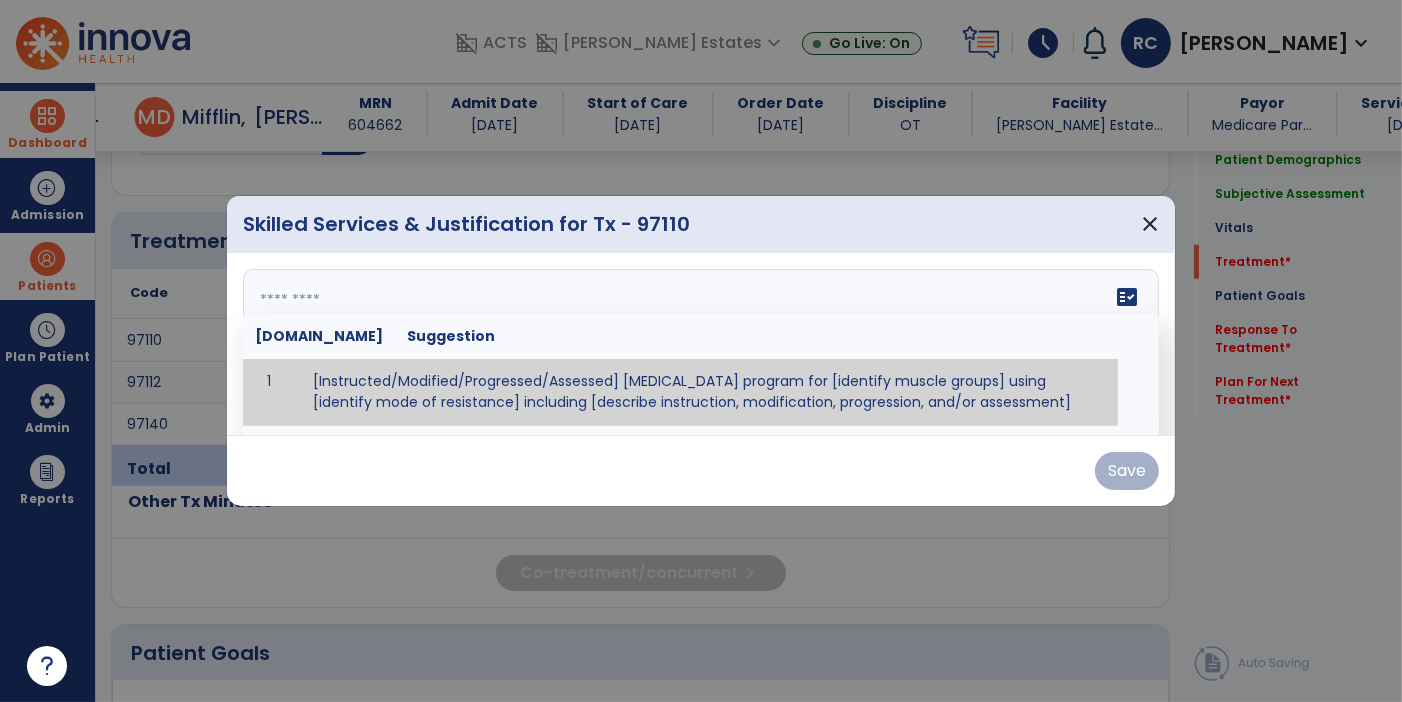 click 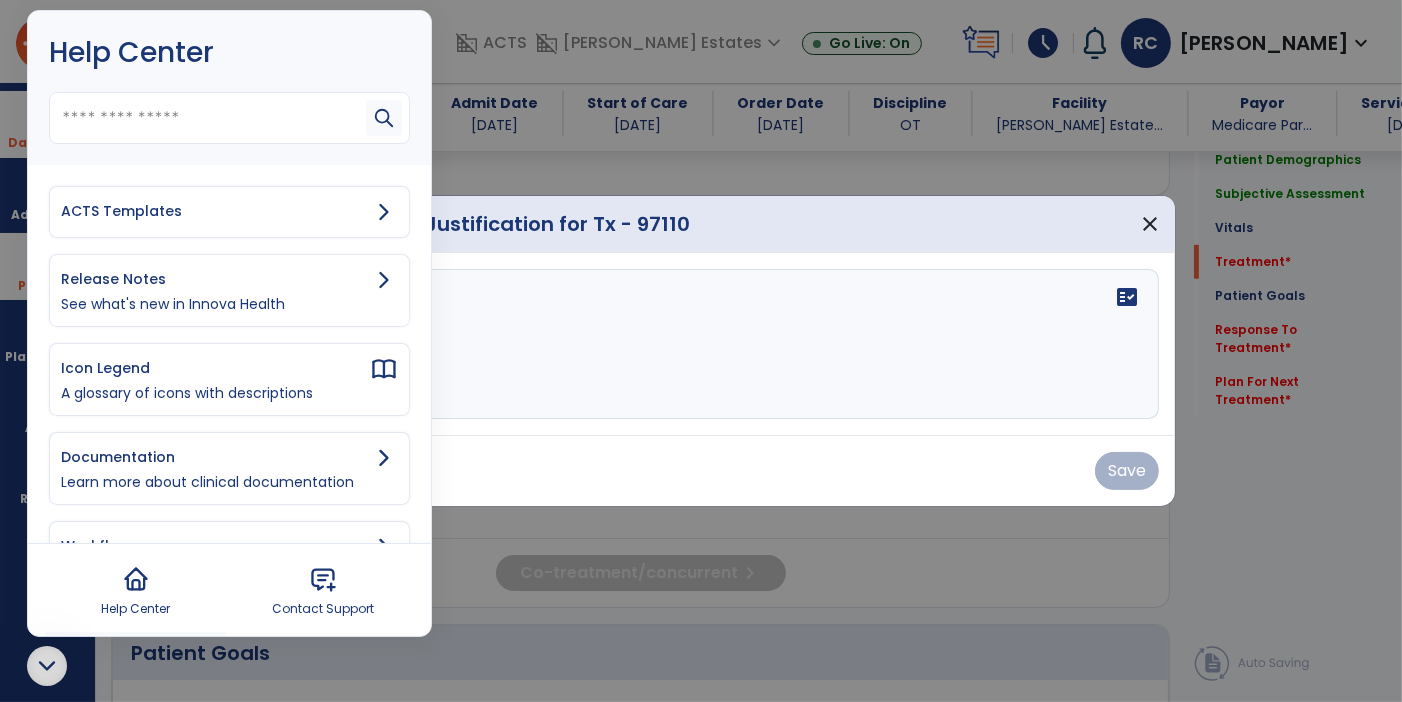 click on "ACTS Templates" at bounding box center [215, 211] 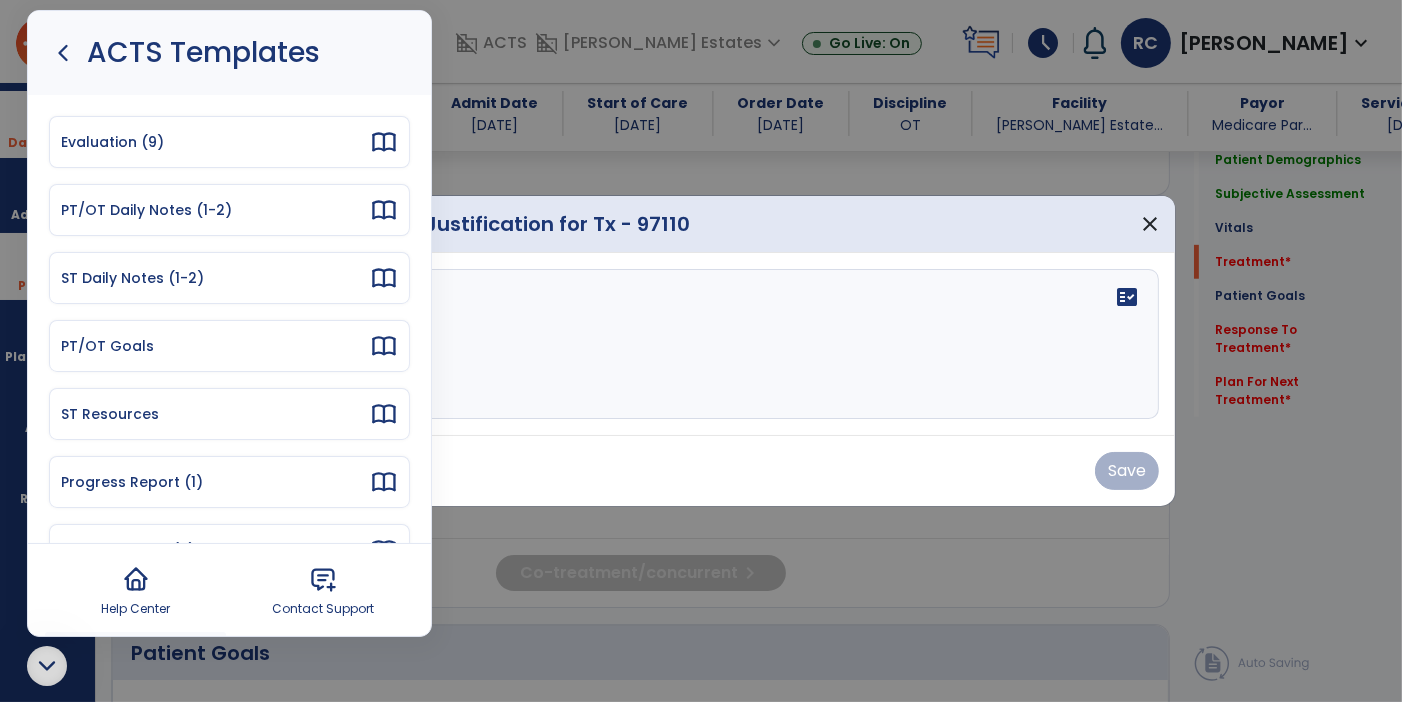 click on "PT/OT Daily Notes (1-2)" at bounding box center [229, 210] 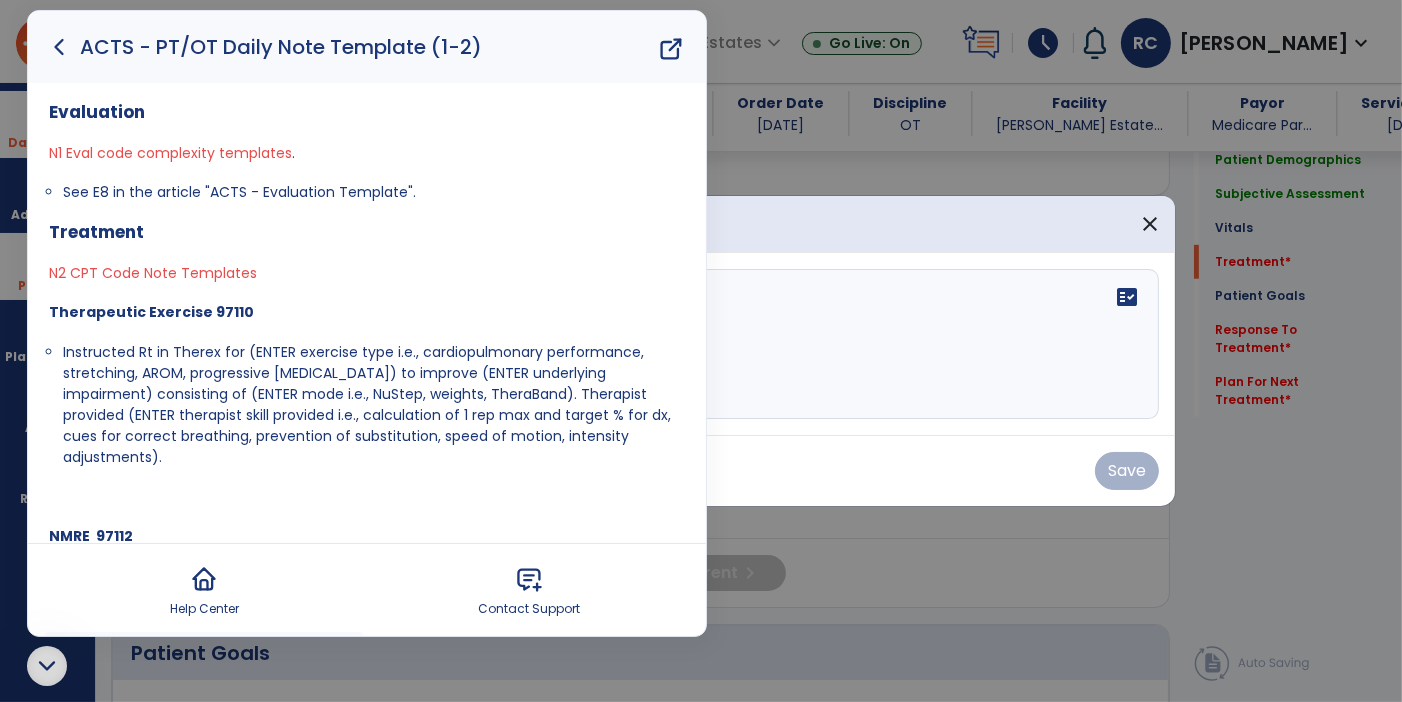 click 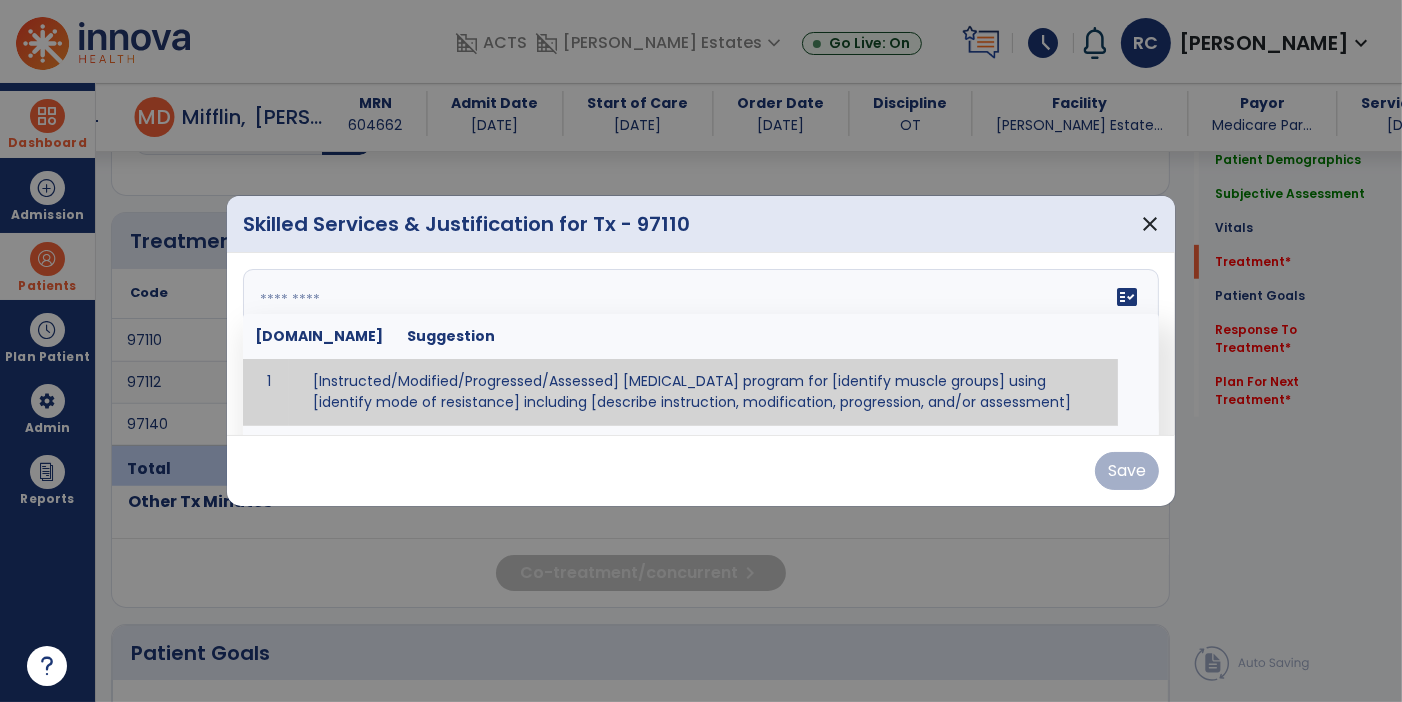 paste on "**********" 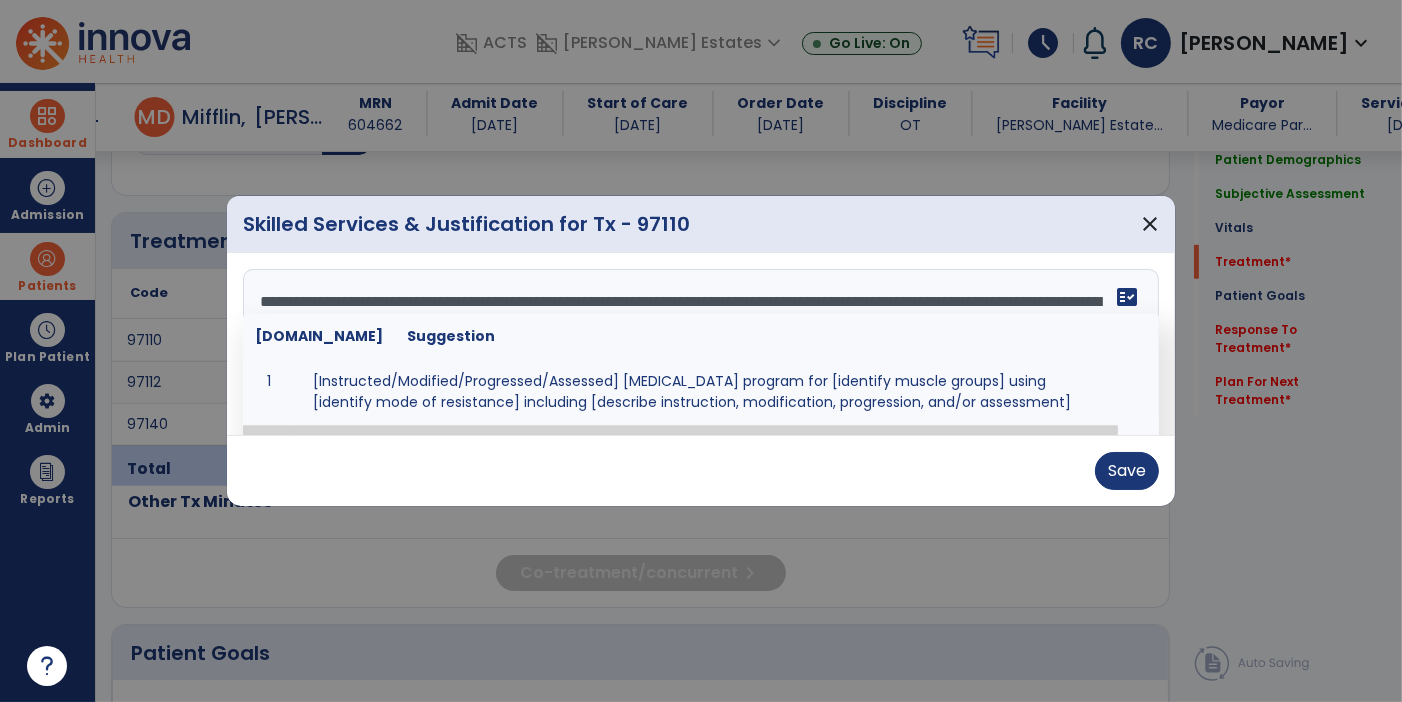 scroll, scrollTop: 0, scrollLeft: 0, axis: both 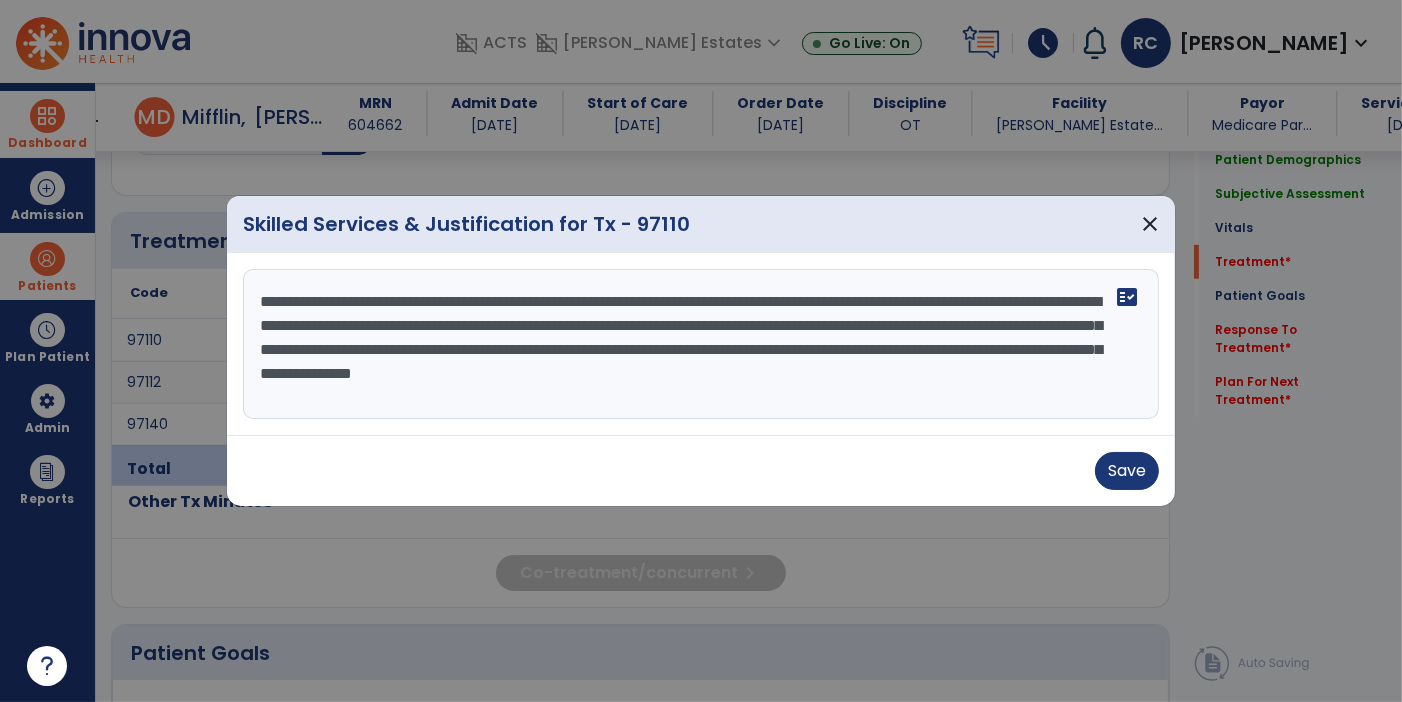 click on "**********" at bounding box center [701, 344] 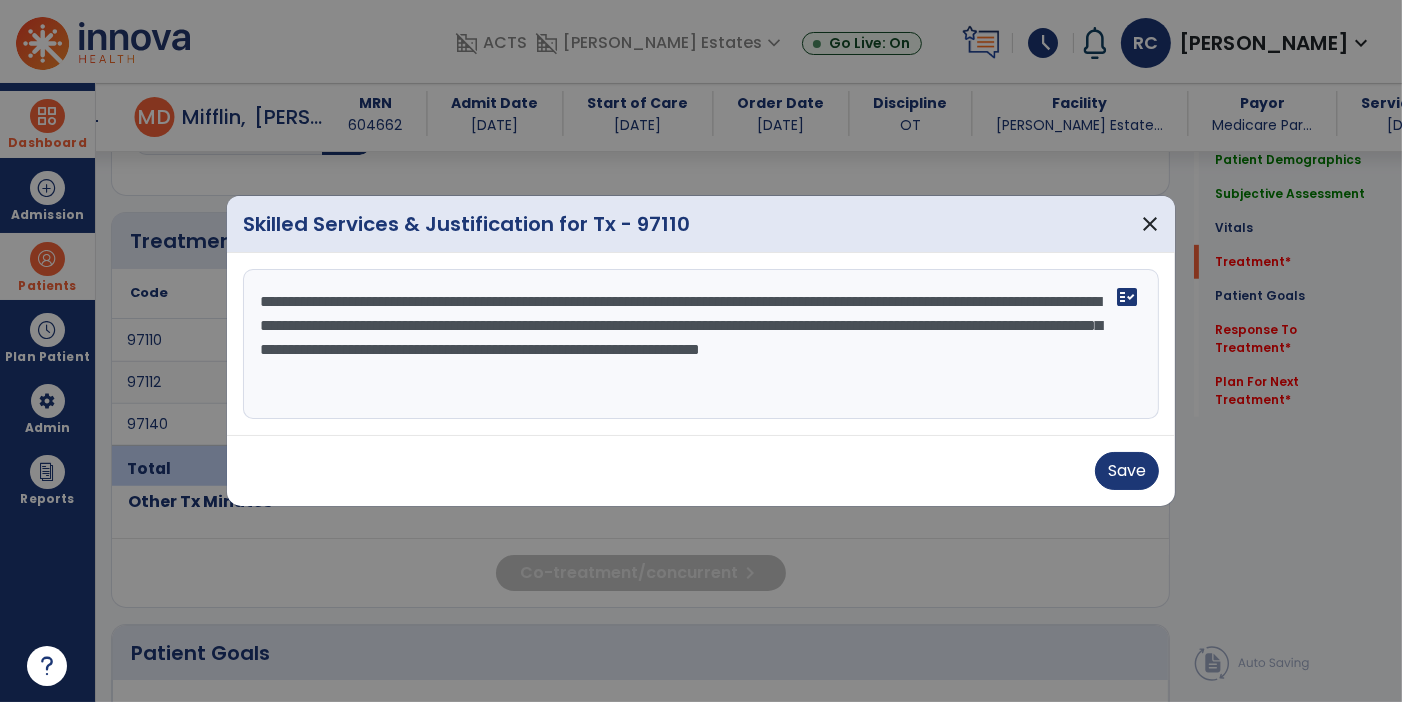 click on "**********" at bounding box center [701, 344] 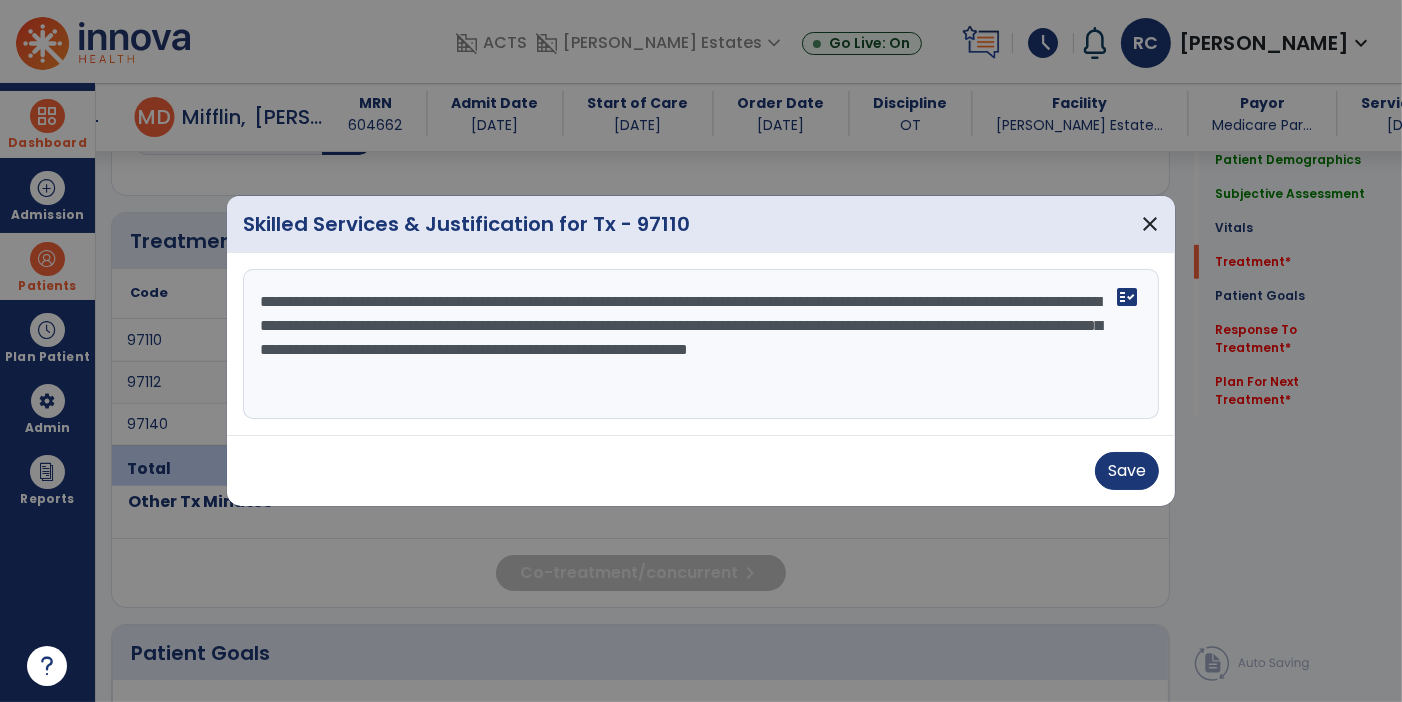 click on "**********" at bounding box center (701, 344) 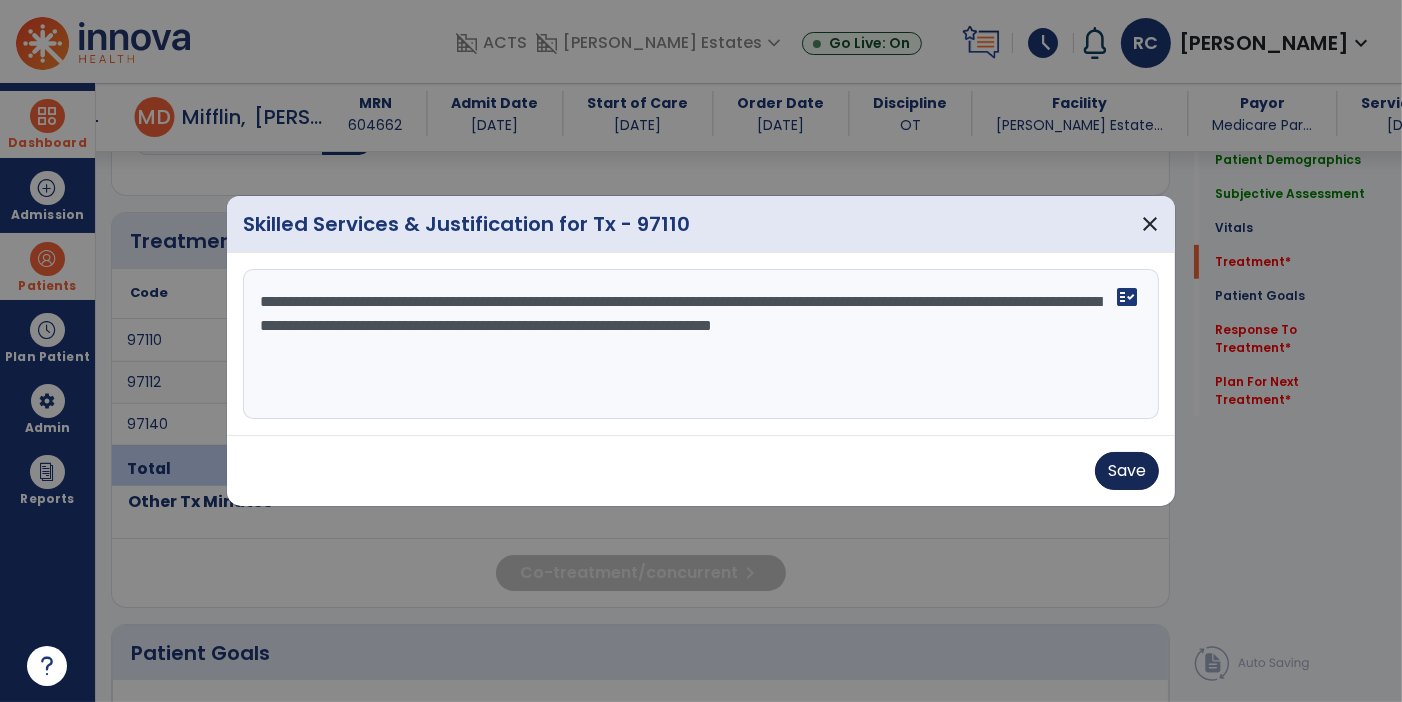 type on "**********" 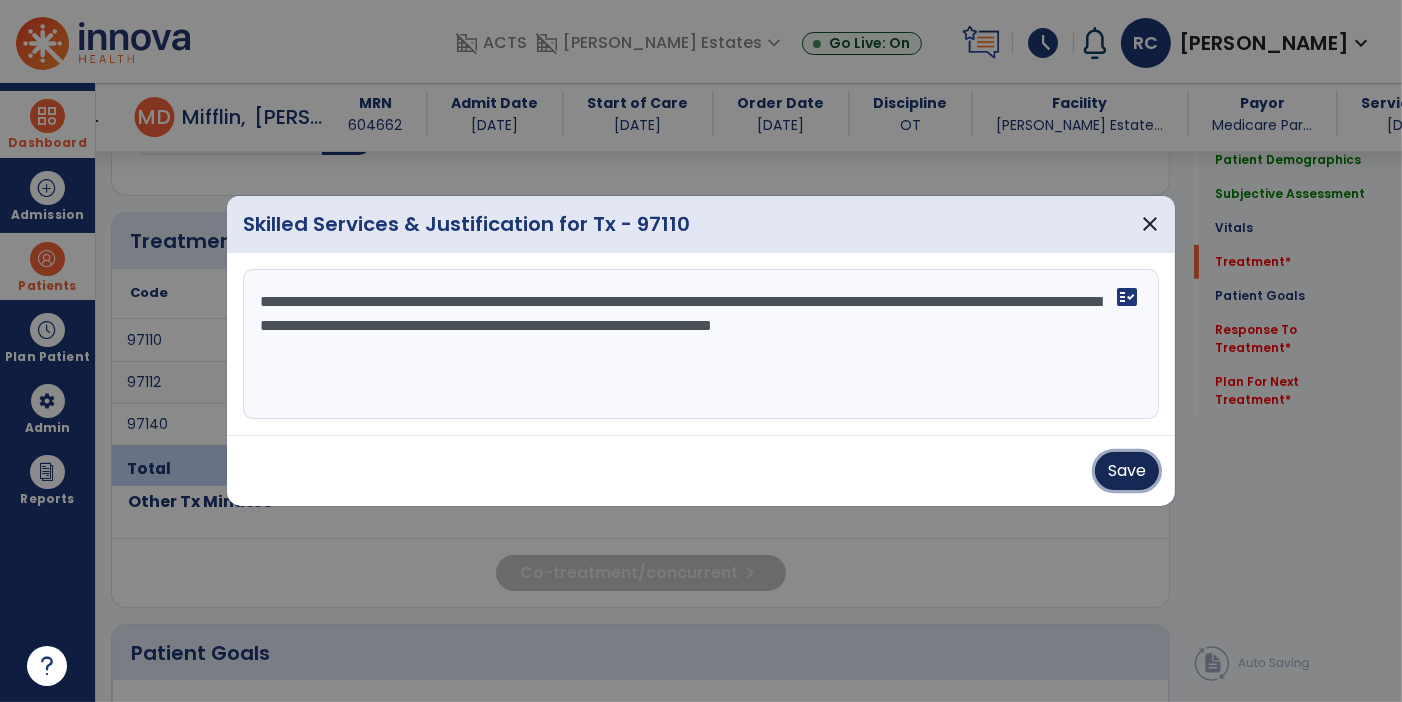 click on "Save" at bounding box center [1127, 471] 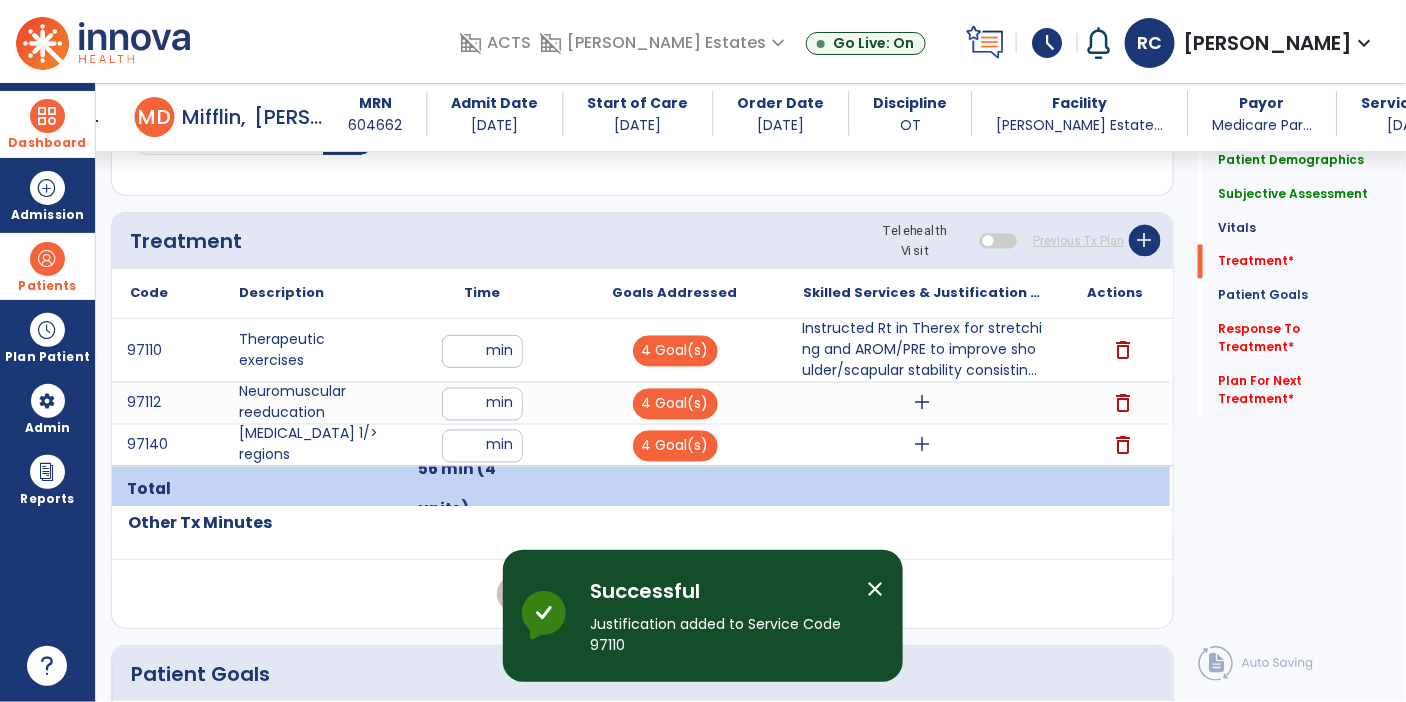 click on "add" at bounding box center (923, 403) 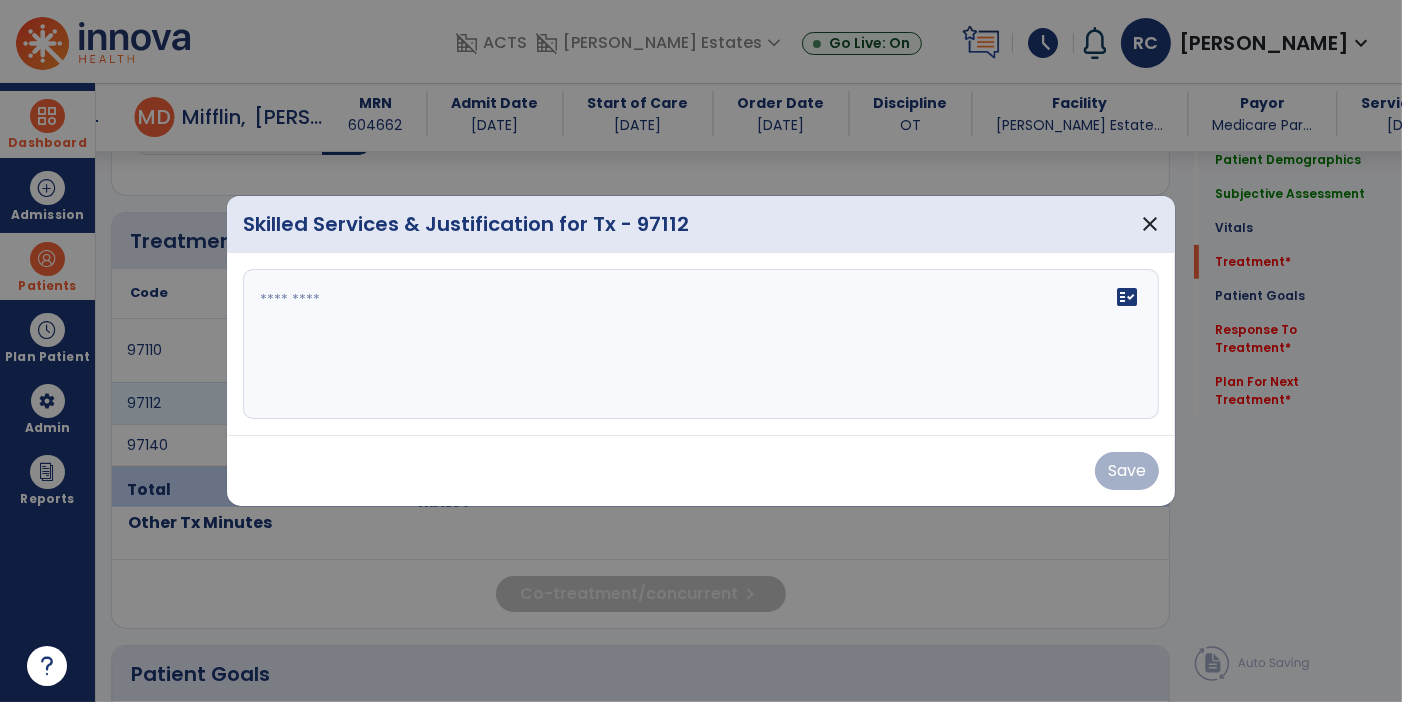 scroll, scrollTop: 1037, scrollLeft: 0, axis: vertical 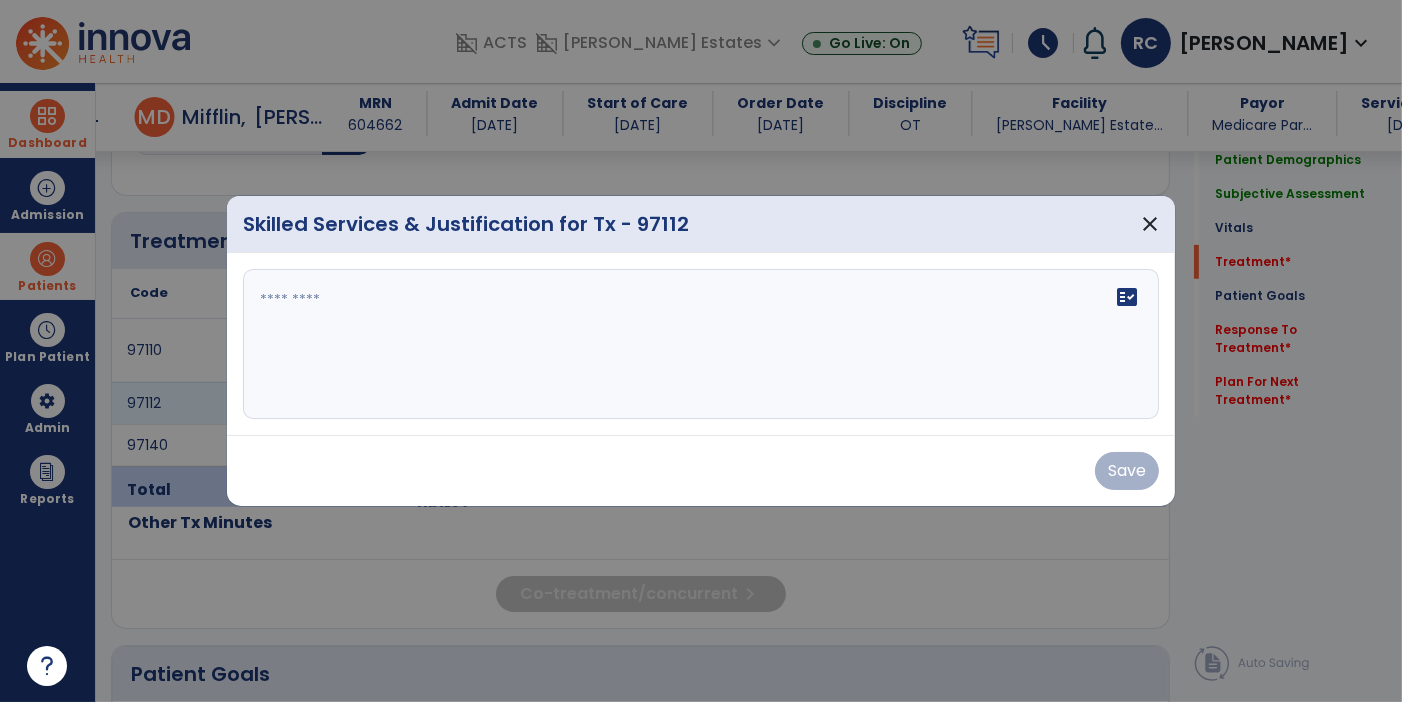 click at bounding box center [47, 666] 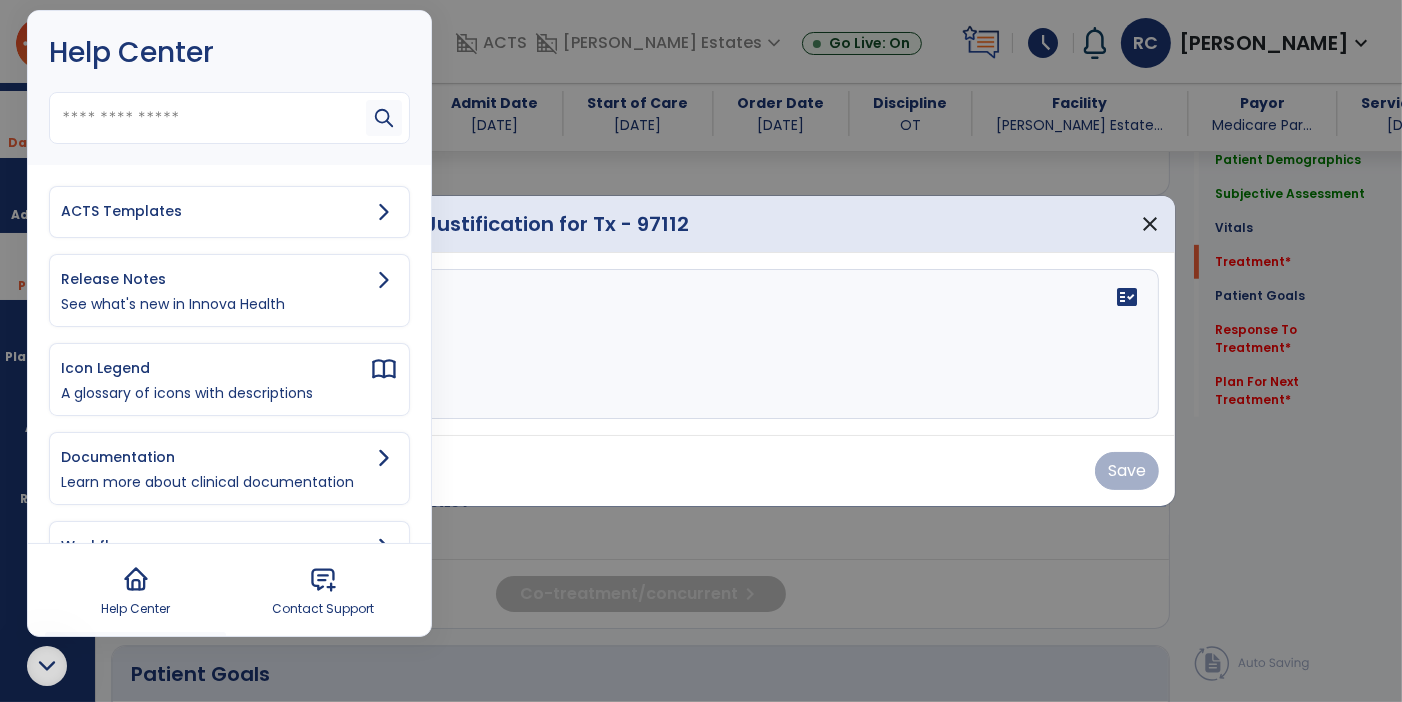 click on "ACTS Templates" at bounding box center [215, 211] 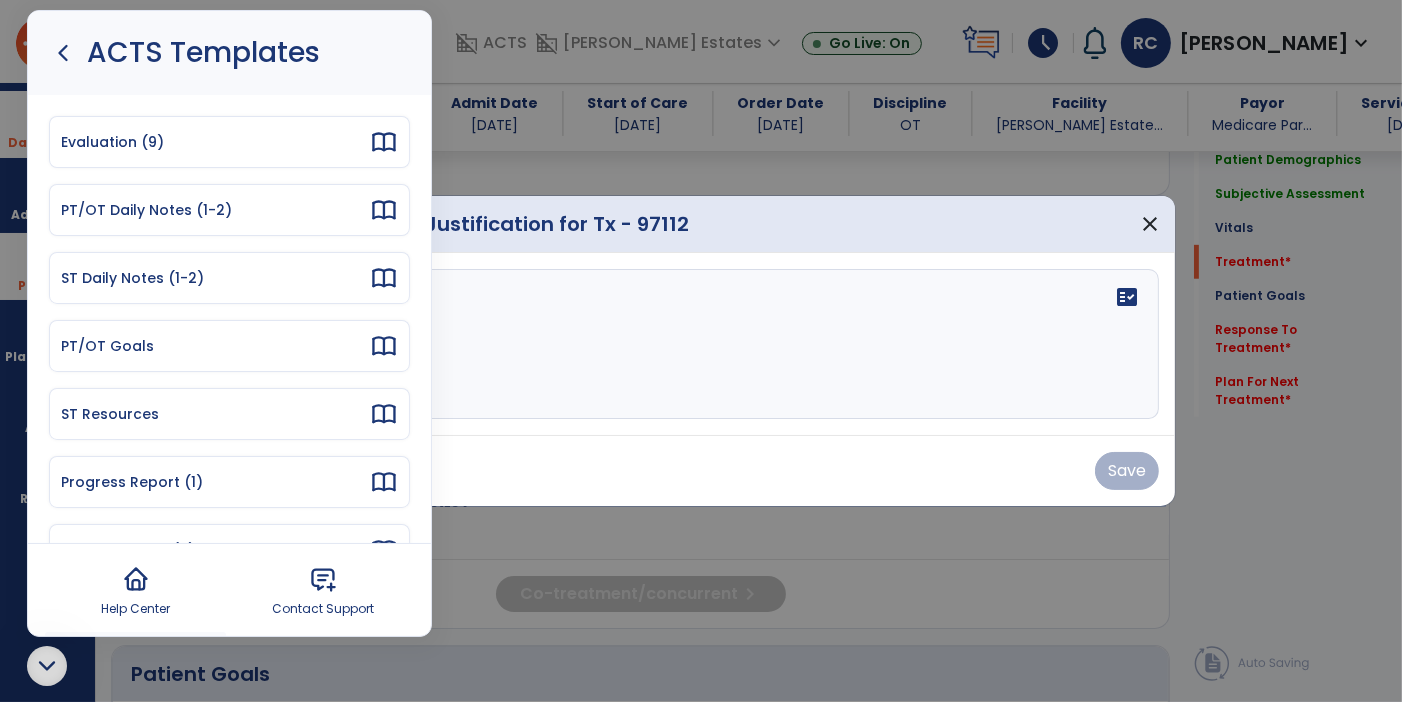 click on "PT/OT Daily Notes (1-2)" at bounding box center [229, 210] 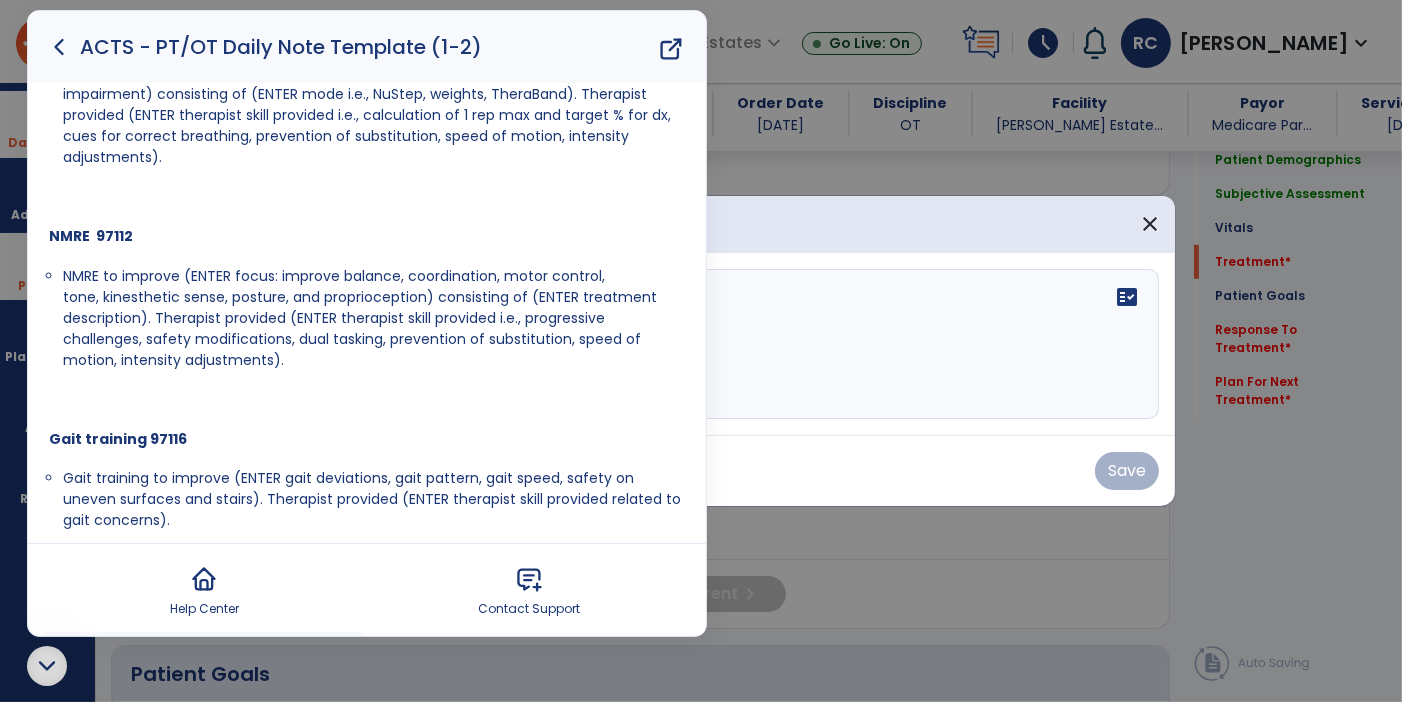 scroll, scrollTop: 301, scrollLeft: 0, axis: vertical 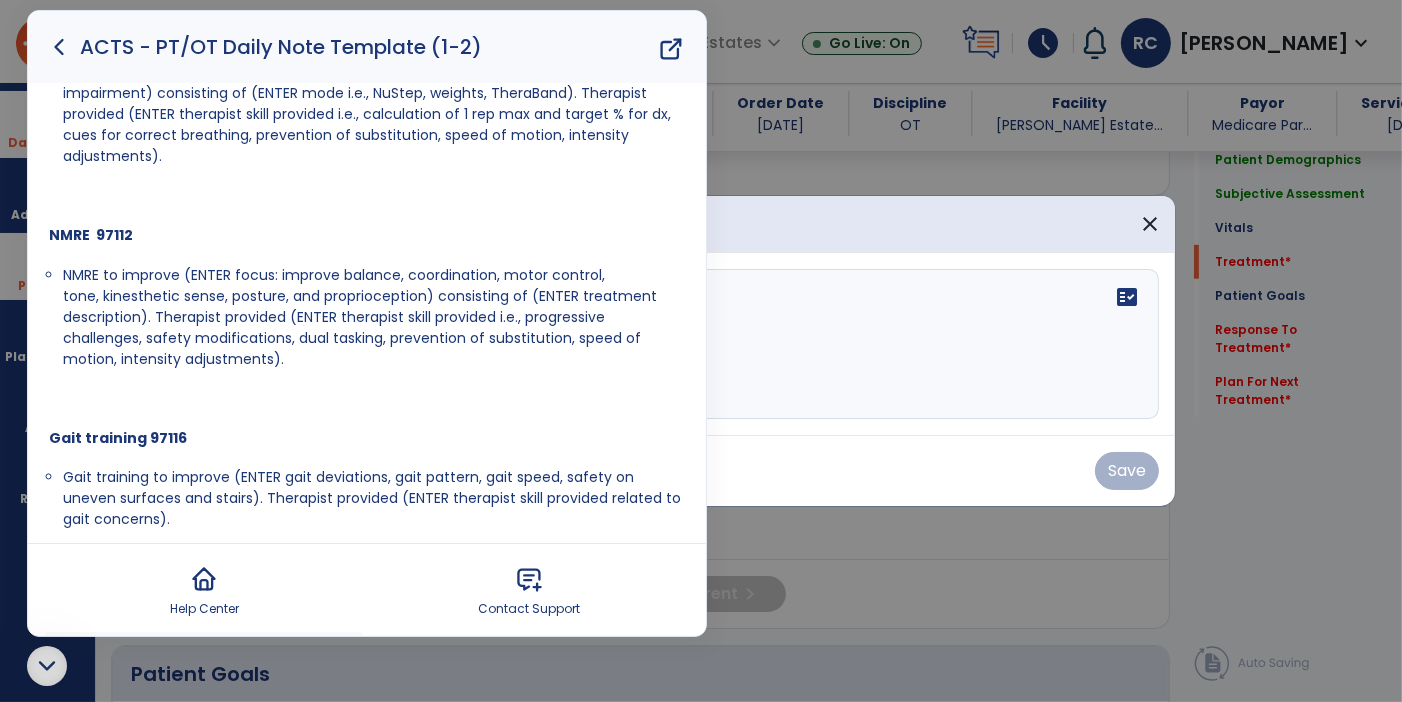 click at bounding box center [47, 666] 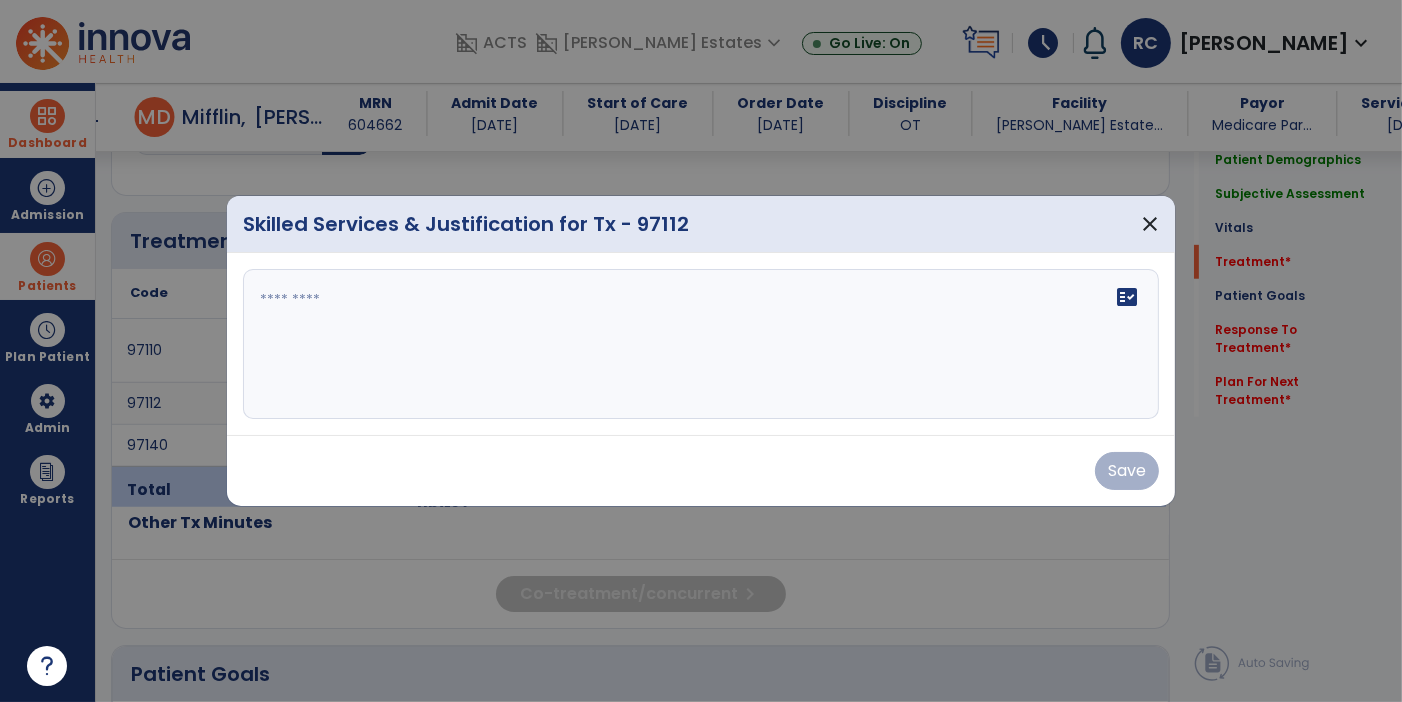 click at bounding box center (701, 344) 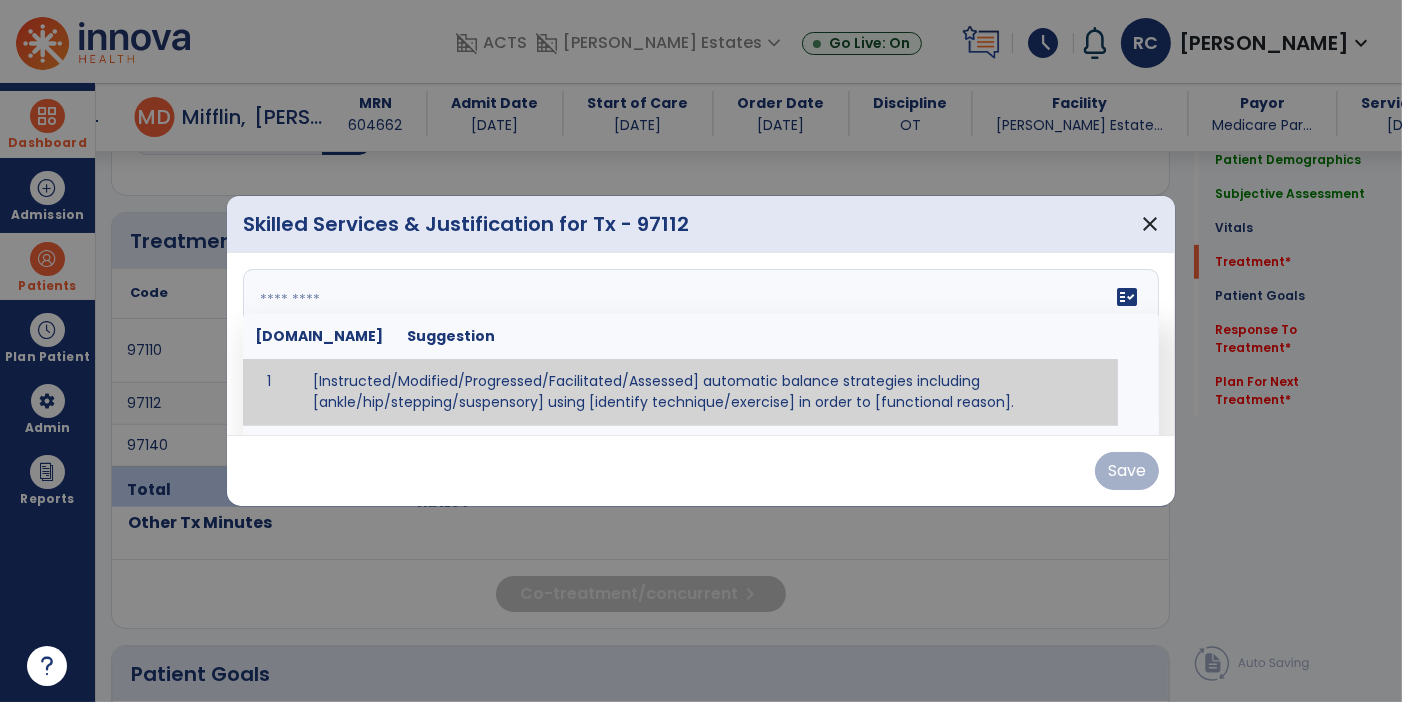 click at bounding box center [699, 344] 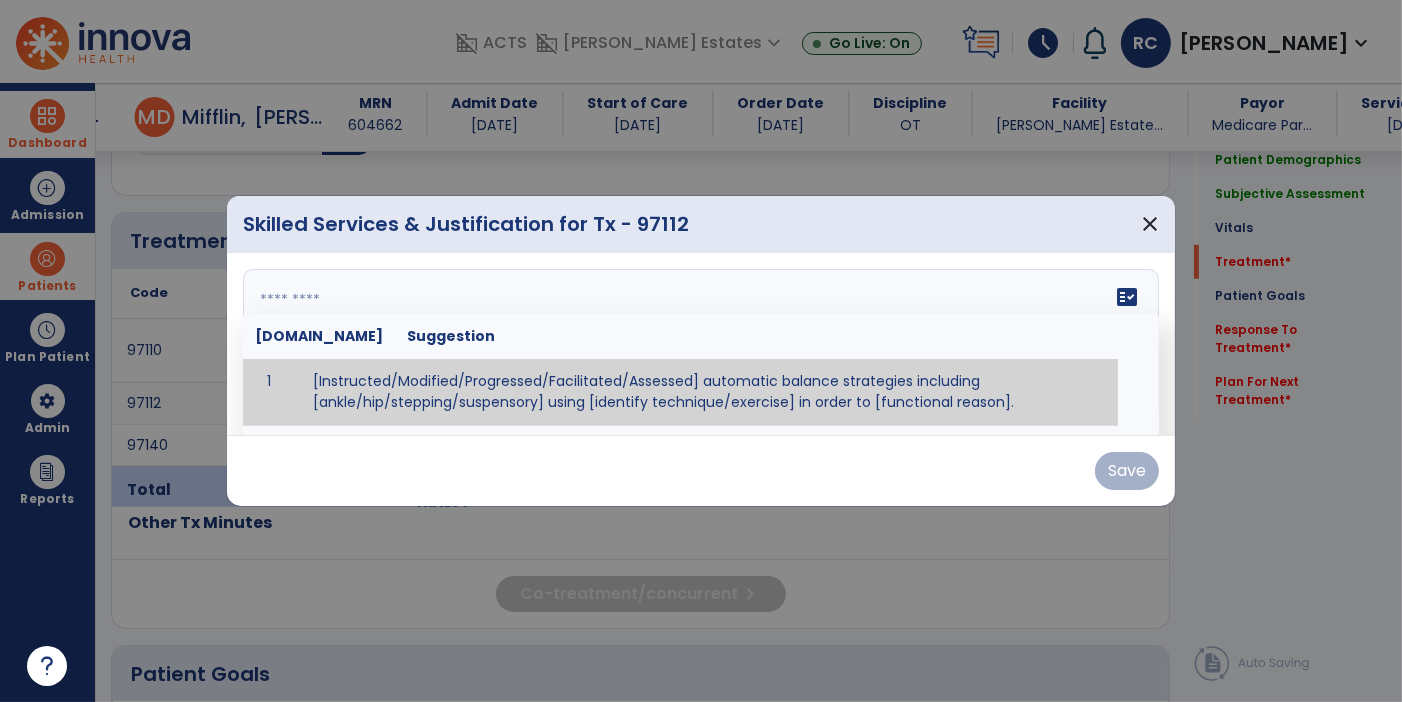 paste on "**********" 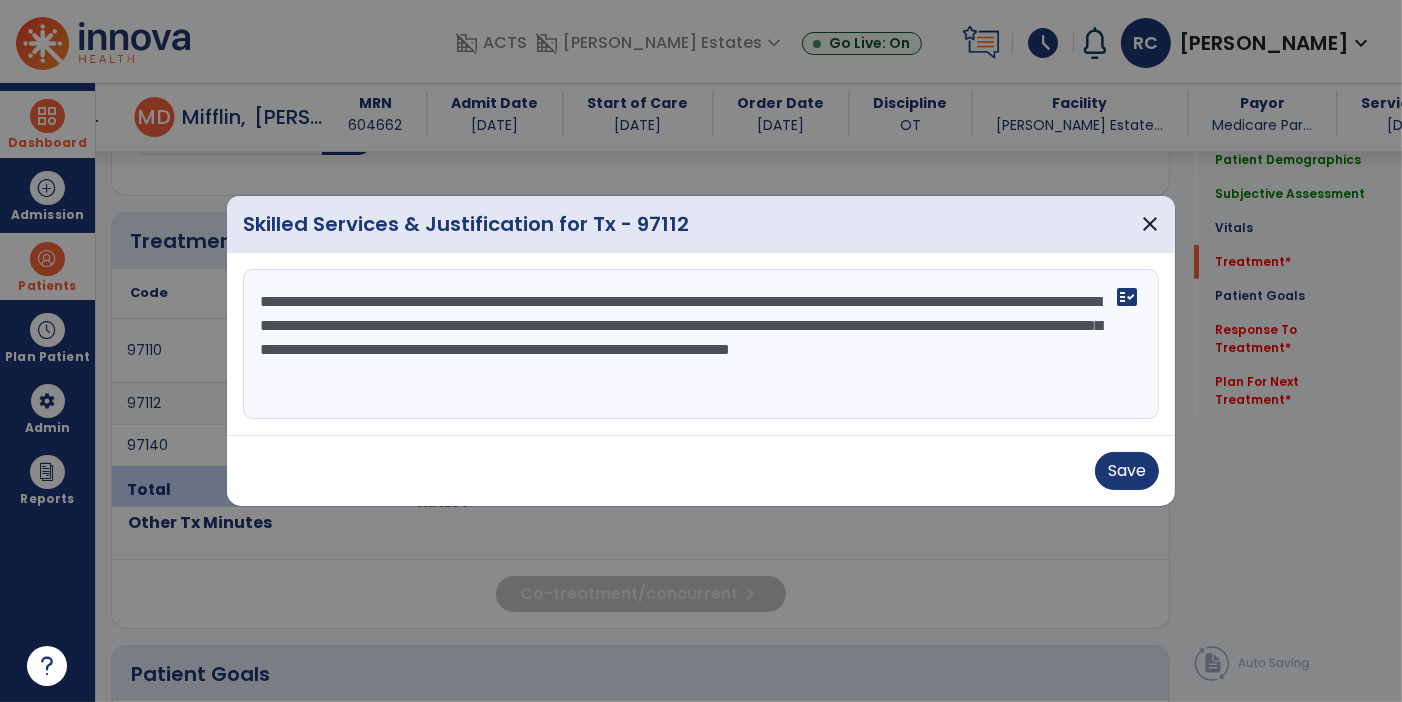 scroll, scrollTop: 0, scrollLeft: 0, axis: both 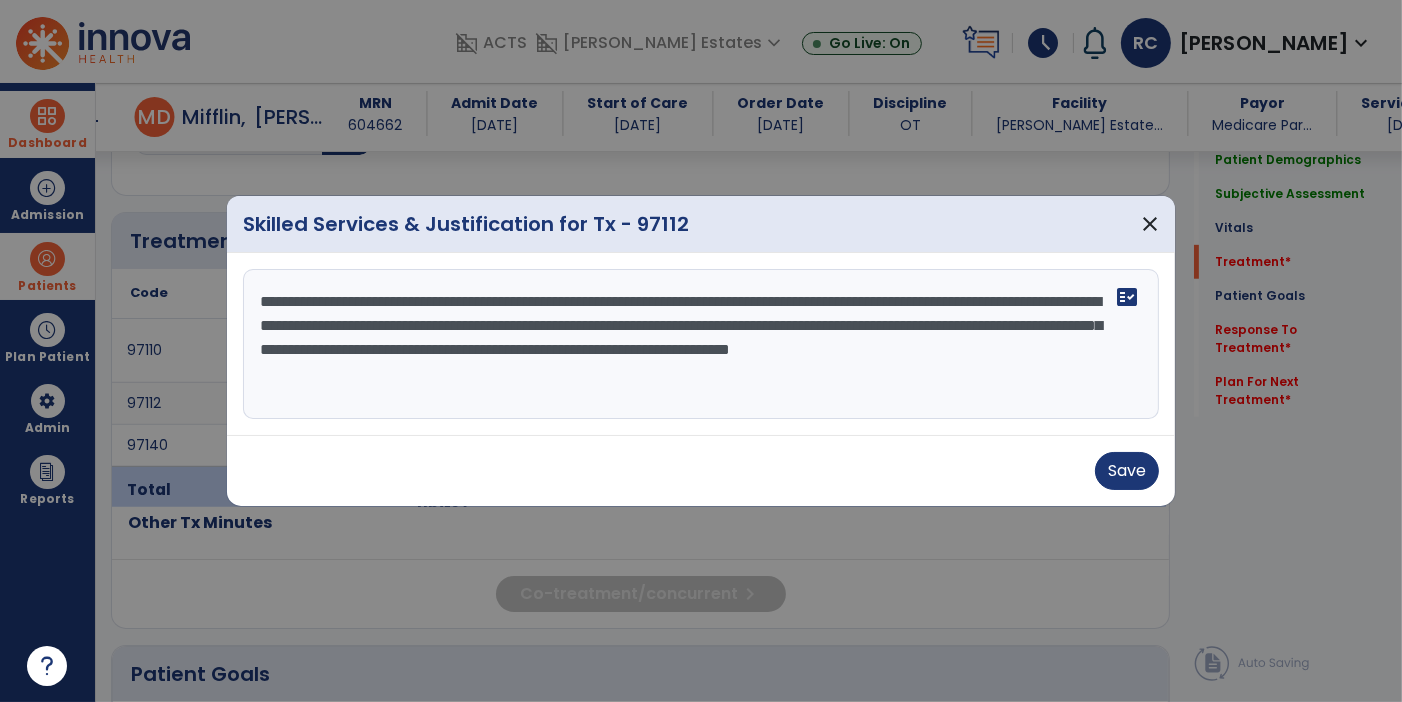 click on "**********" at bounding box center (701, 344) 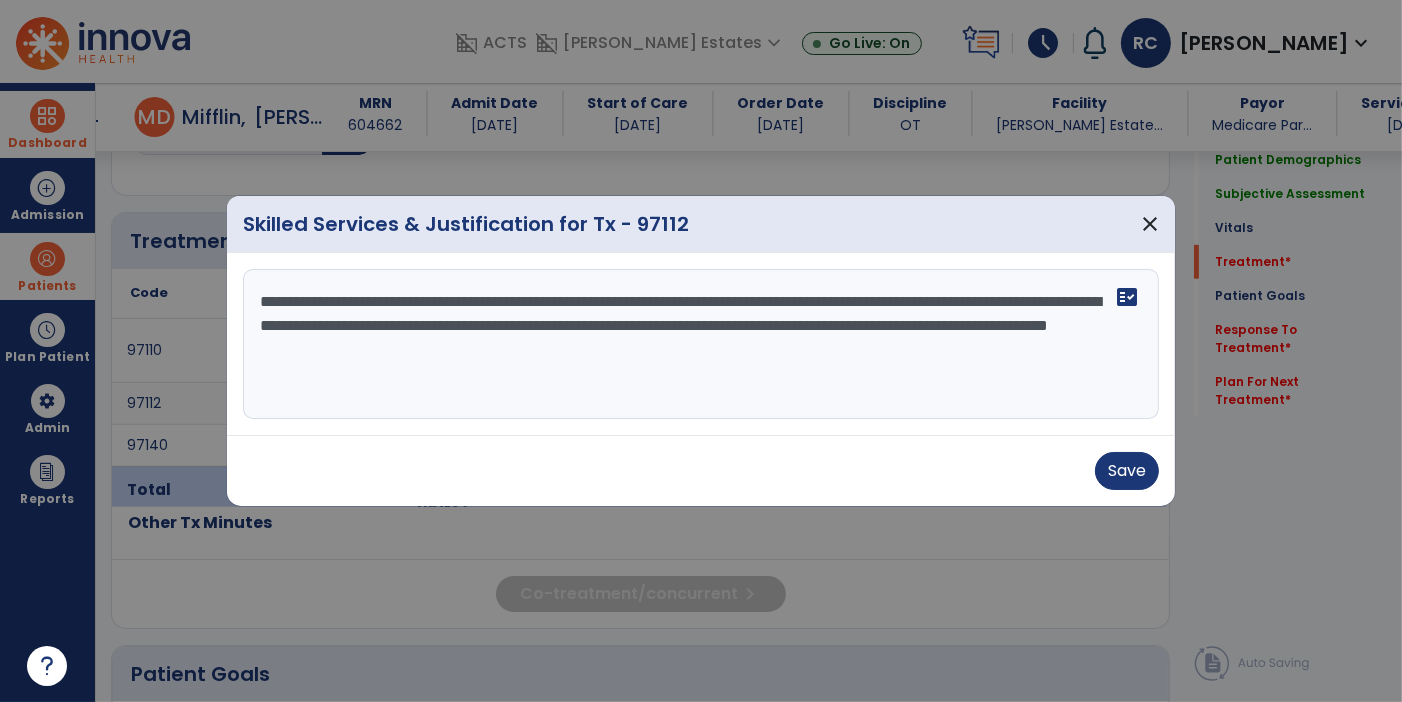 click on "**********" at bounding box center (701, 344) 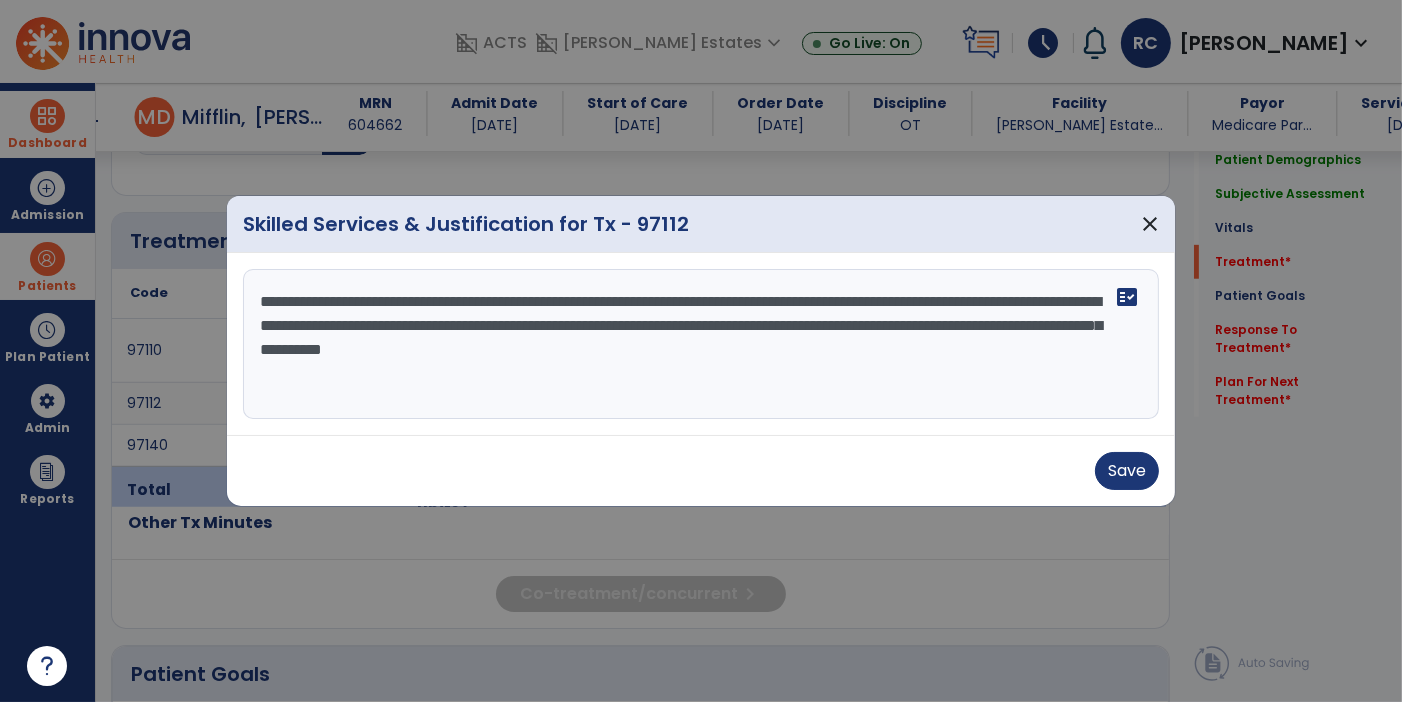 click on "**********" at bounding box center (701, 344) 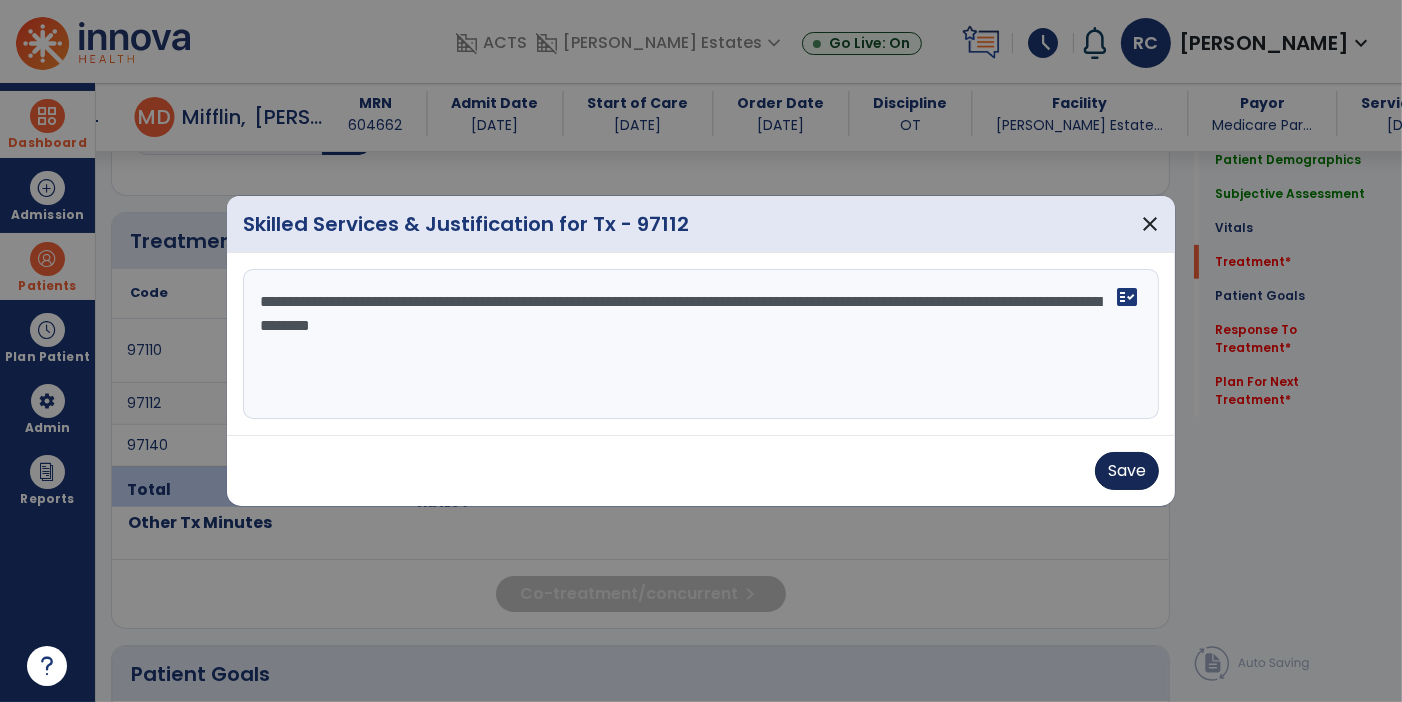 type on "**********" 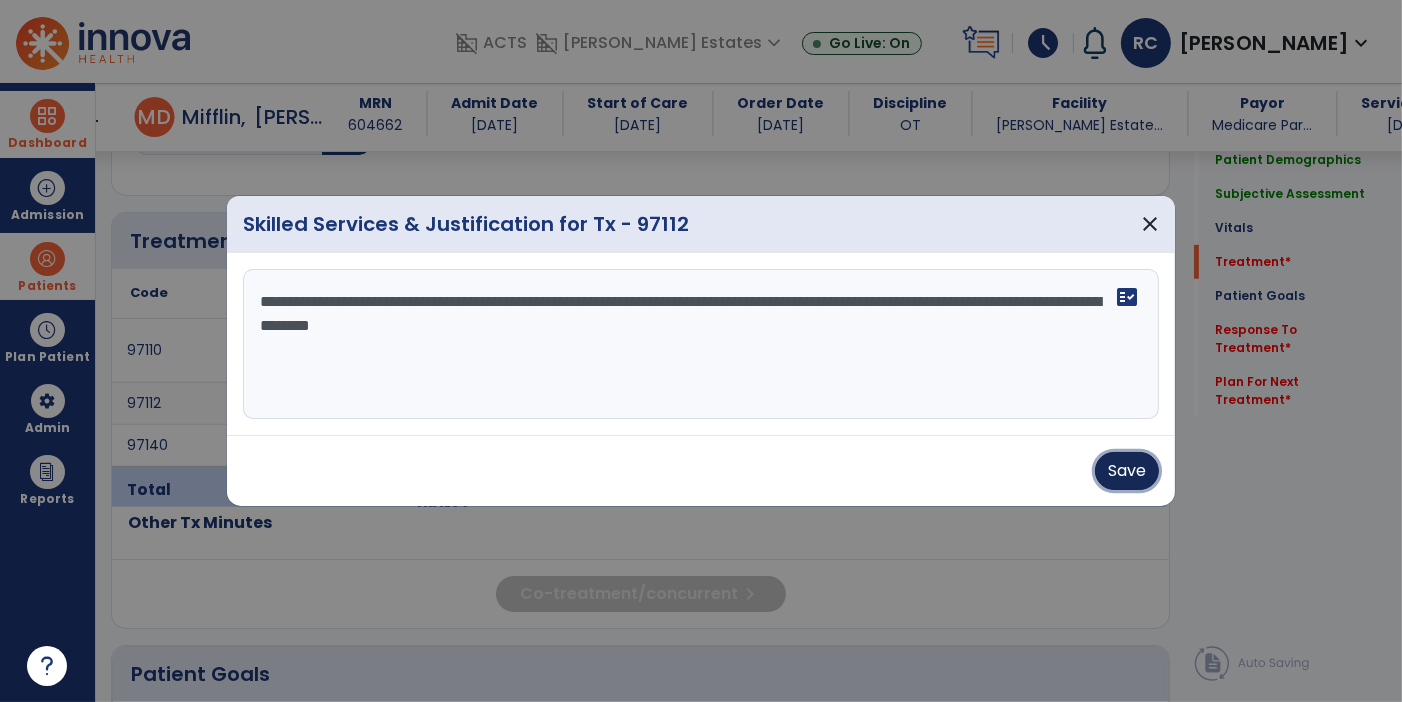 click on "Save" at bounding box center [1127, 471] 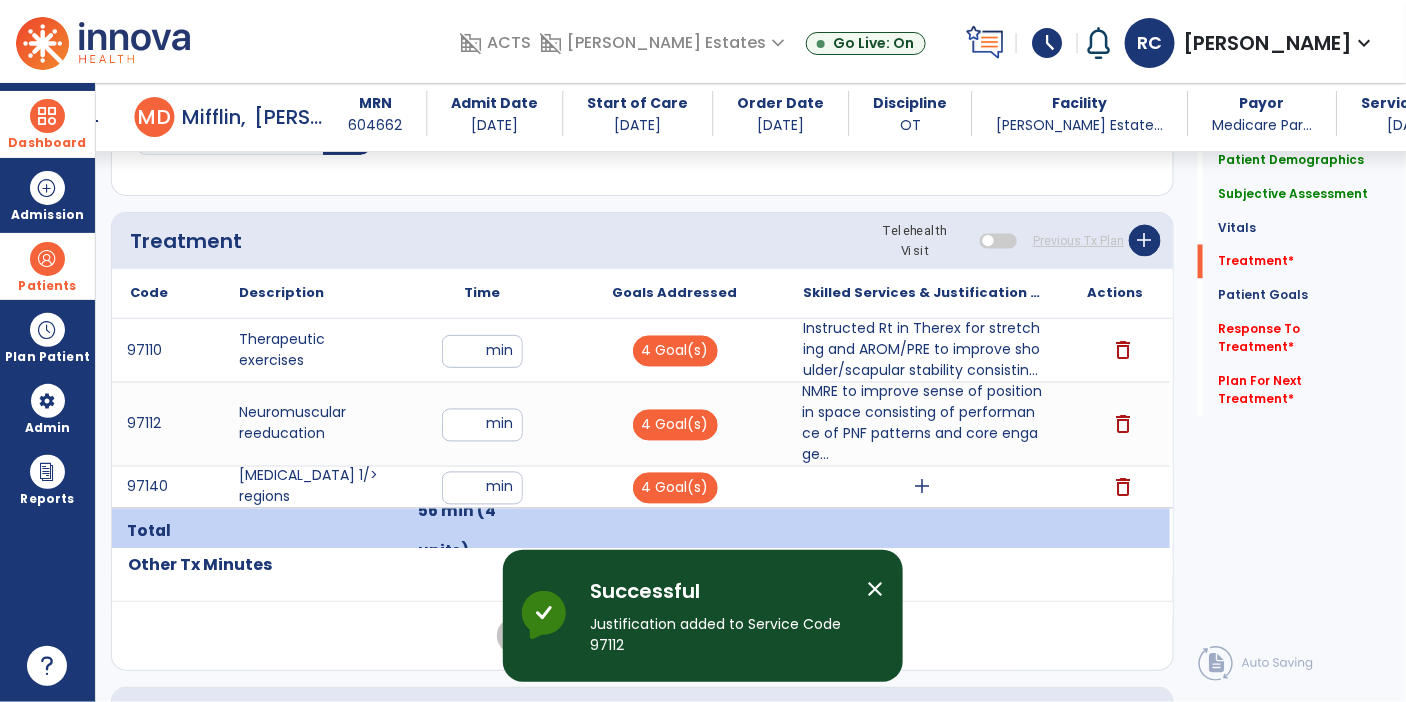 click on "add" at bounding box center (923, 487) 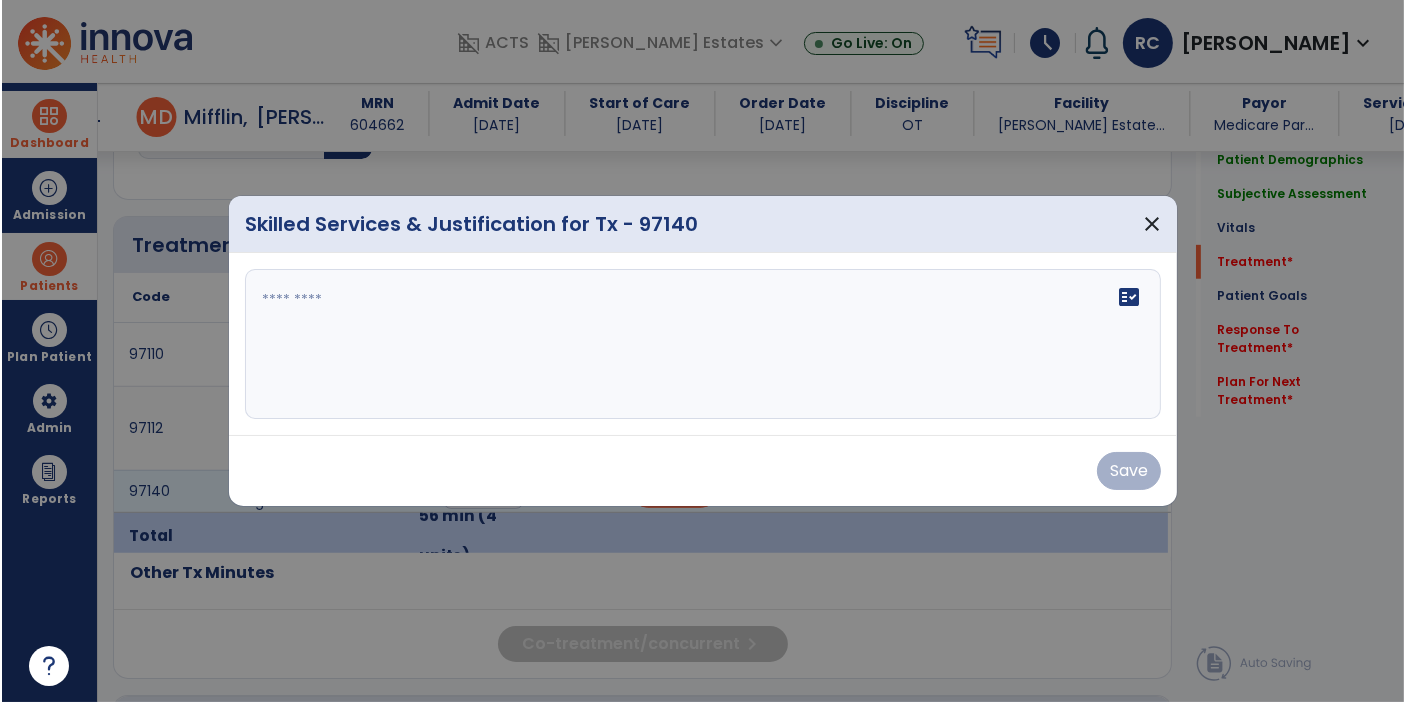 scroll, scrollTop: 1037, scrollLeft: 0, axis: vertical 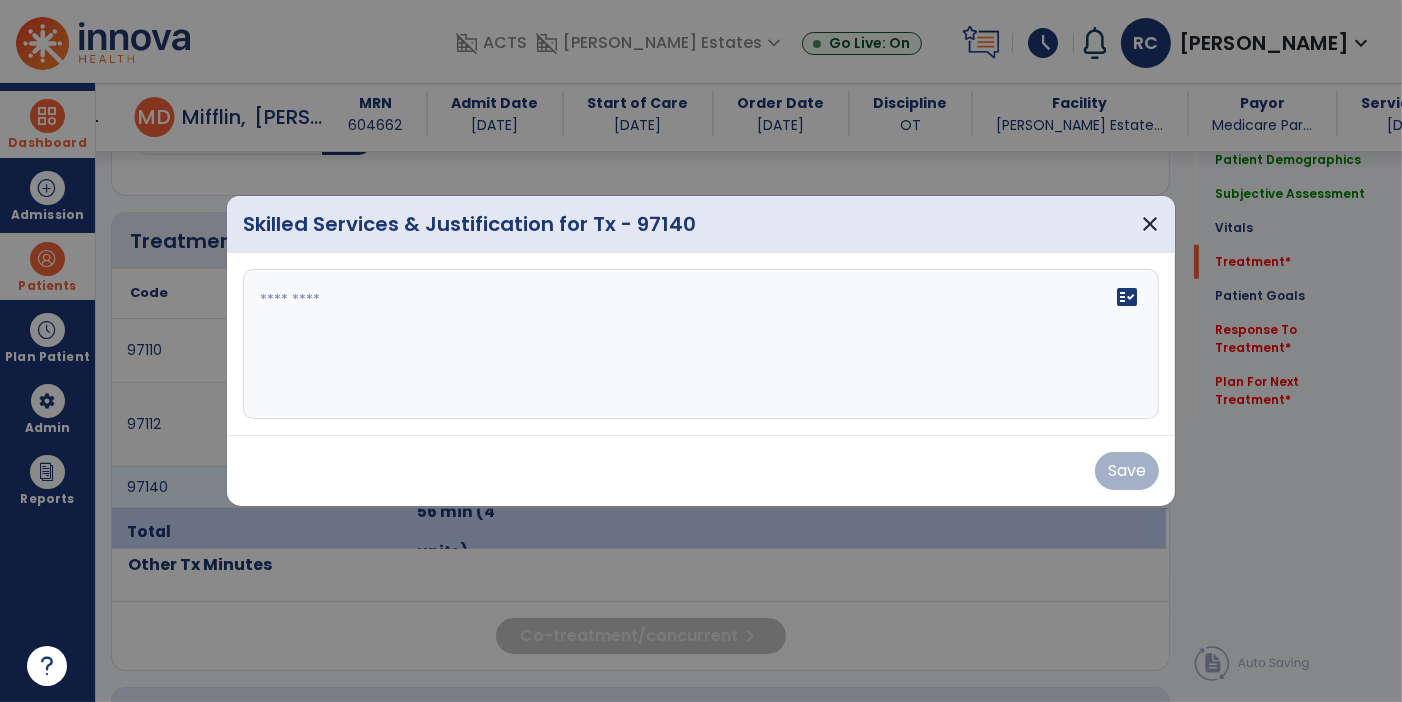 click at bounding box center (701, 344) 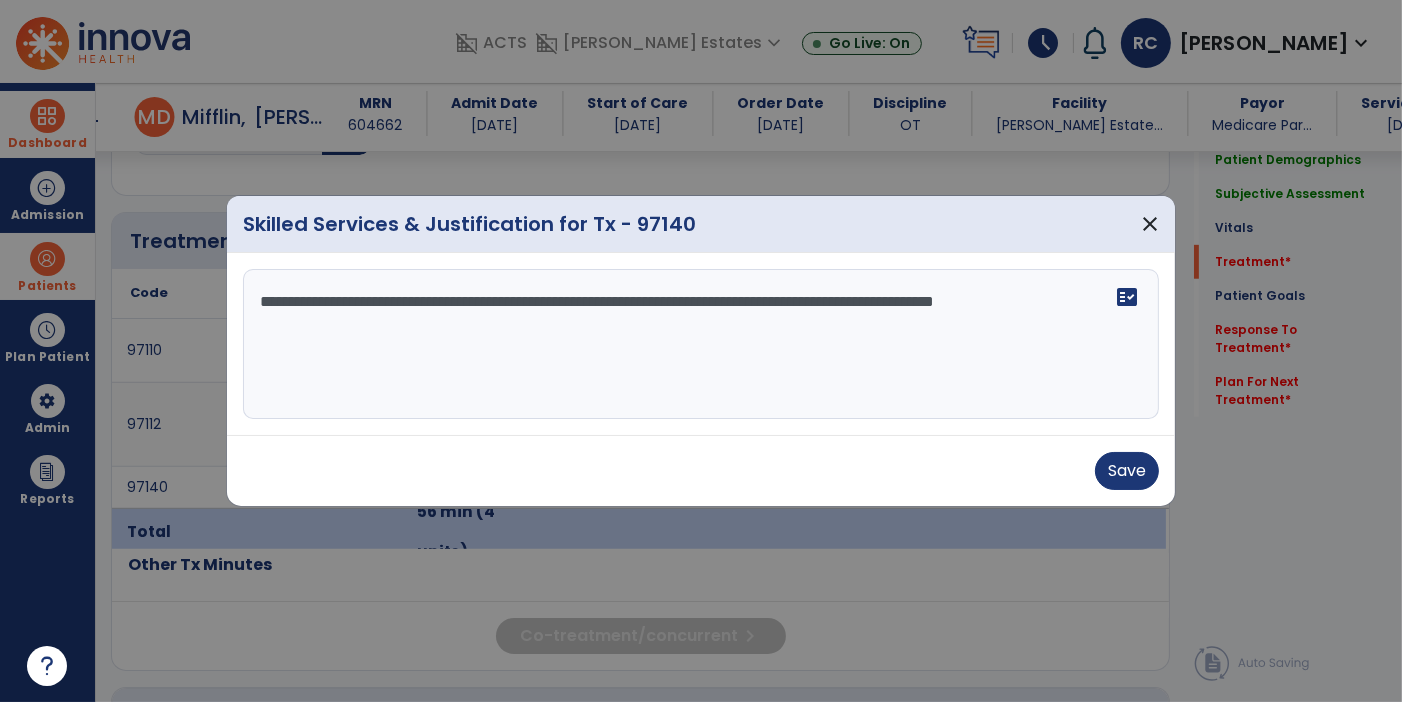 type on "**********" 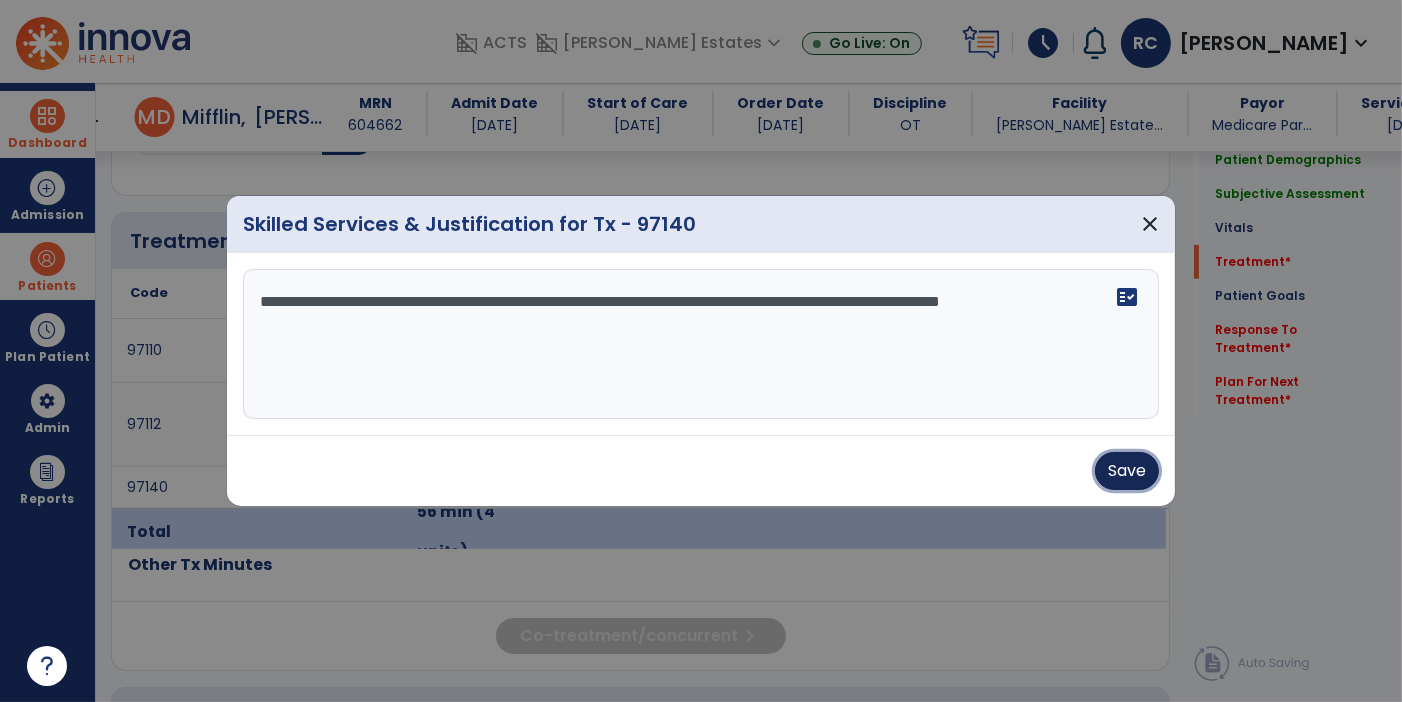 click on "Save" at bounding box center (1127, 471) 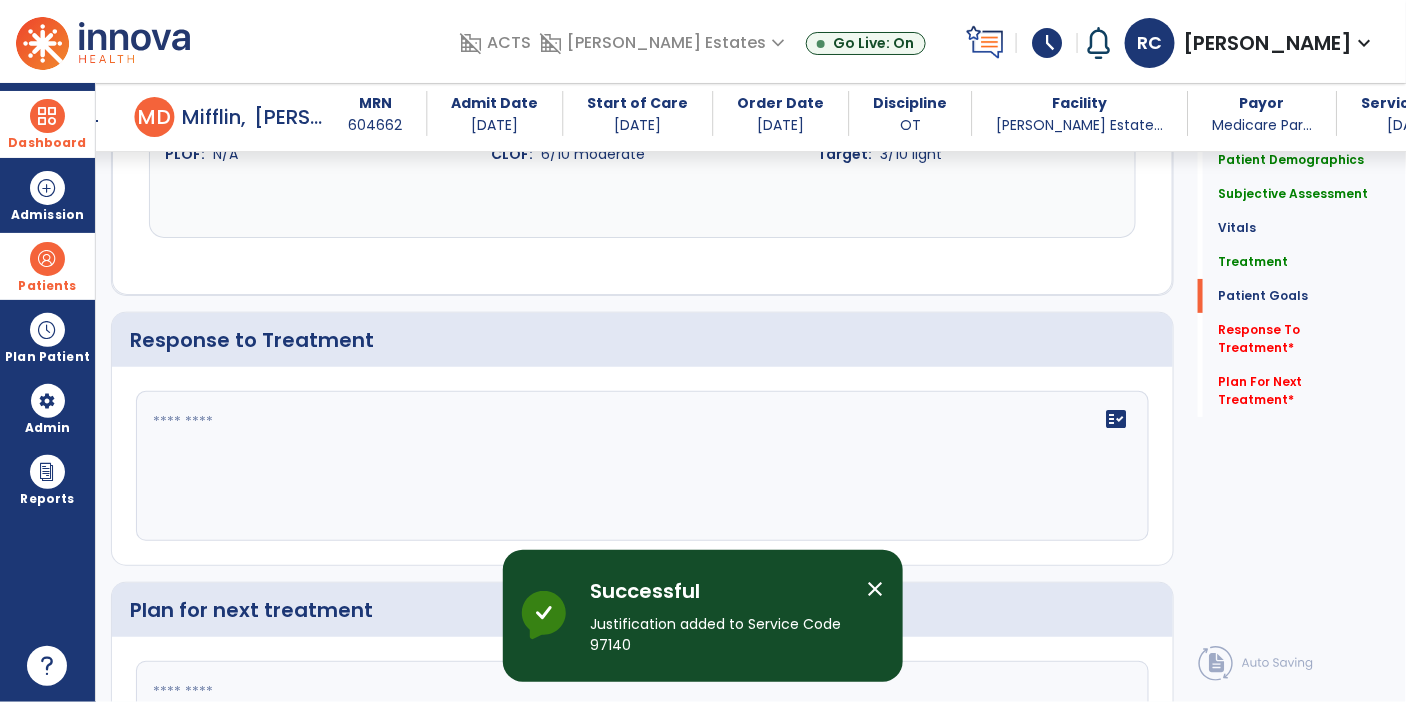 scroll, scrollTop: 2540, scrollLeft: 0, axis: vertical 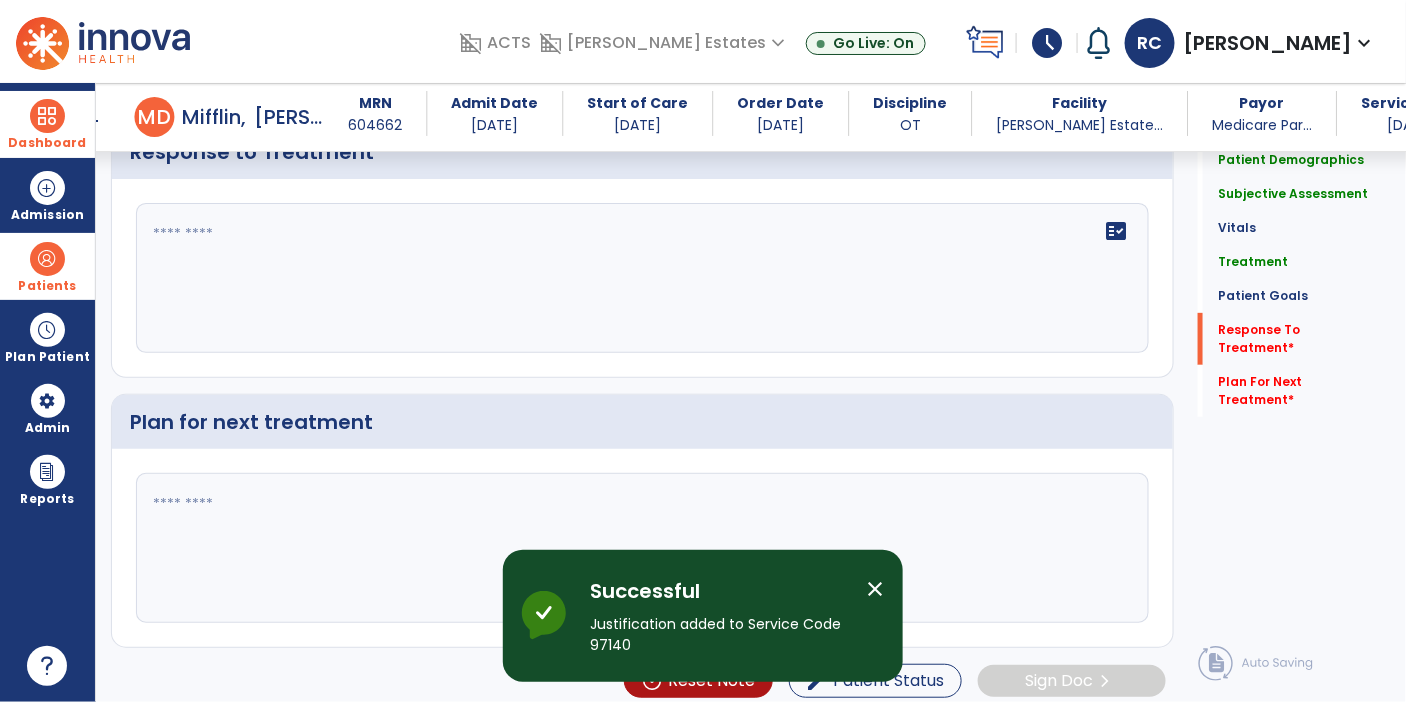 click on "fact_check" 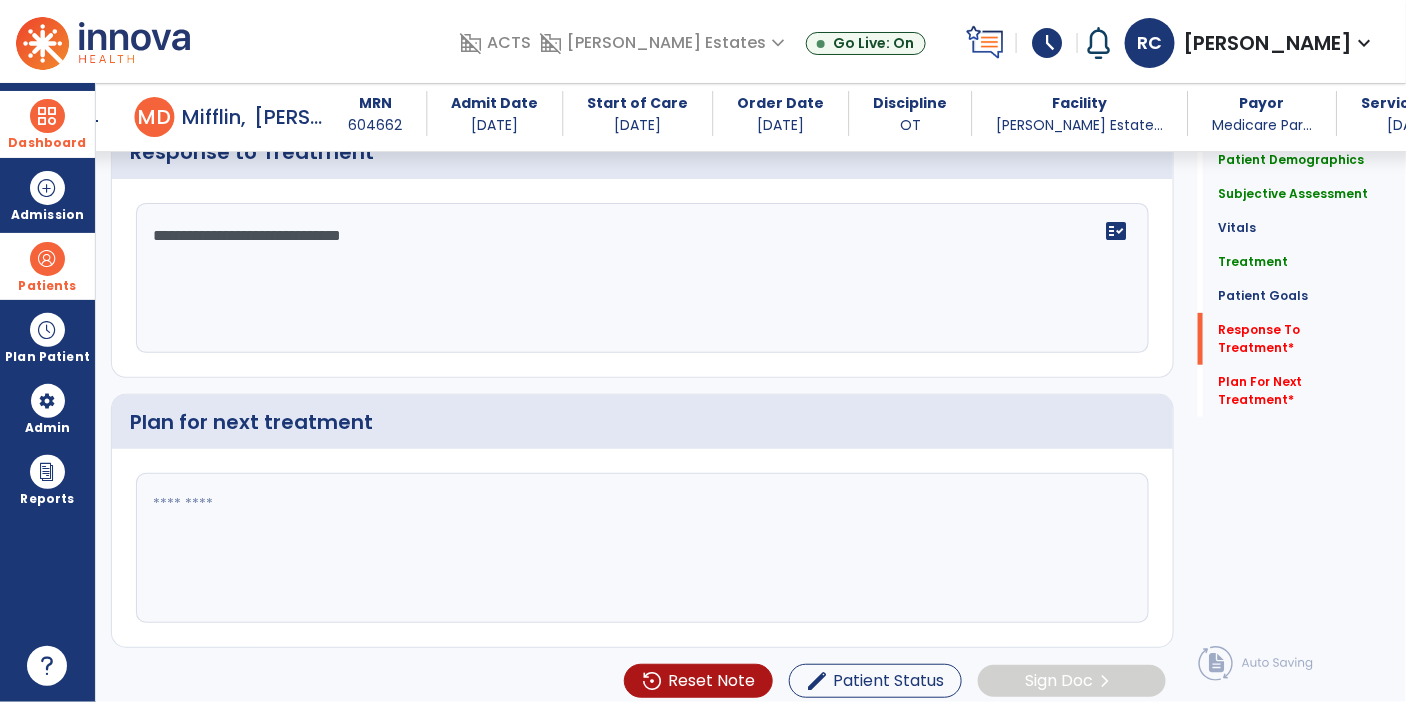 type on "**********" 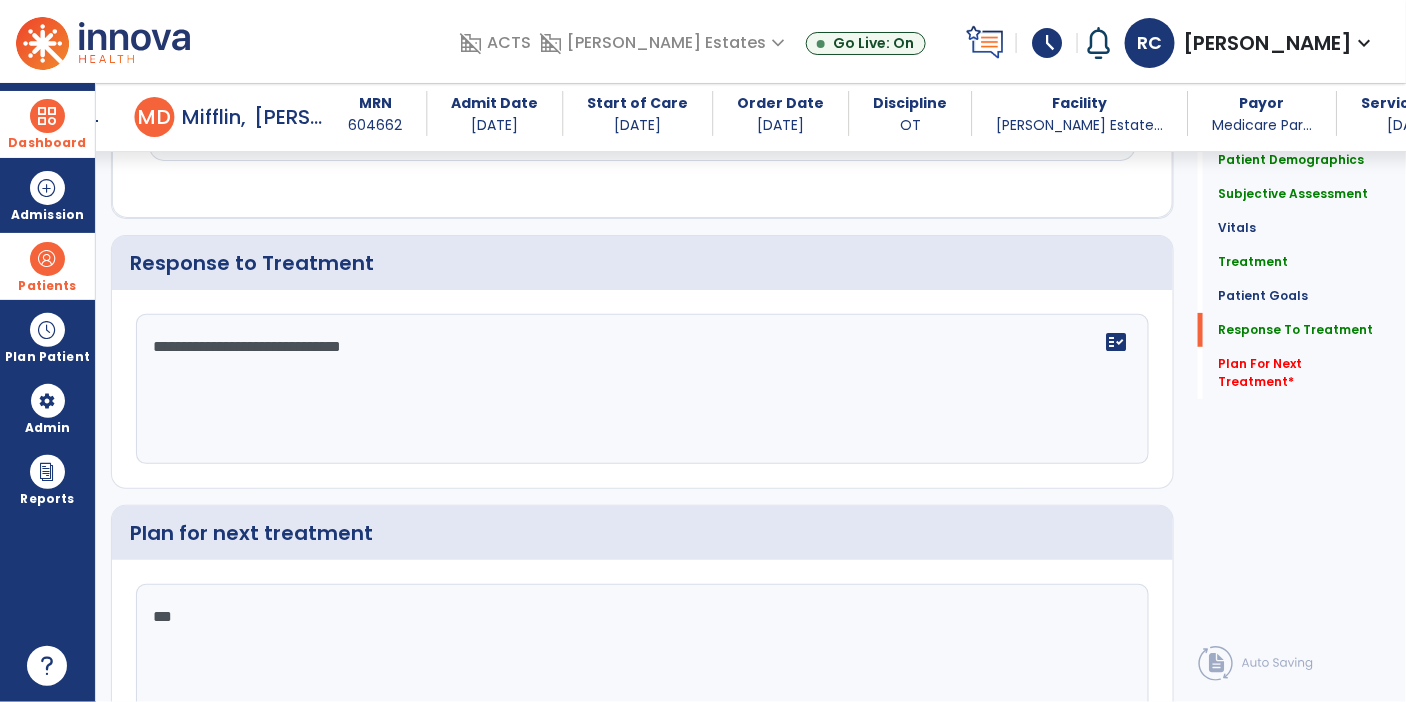 scroll, scrollTop: 2540, scrollLeft: 0, axis: vertical 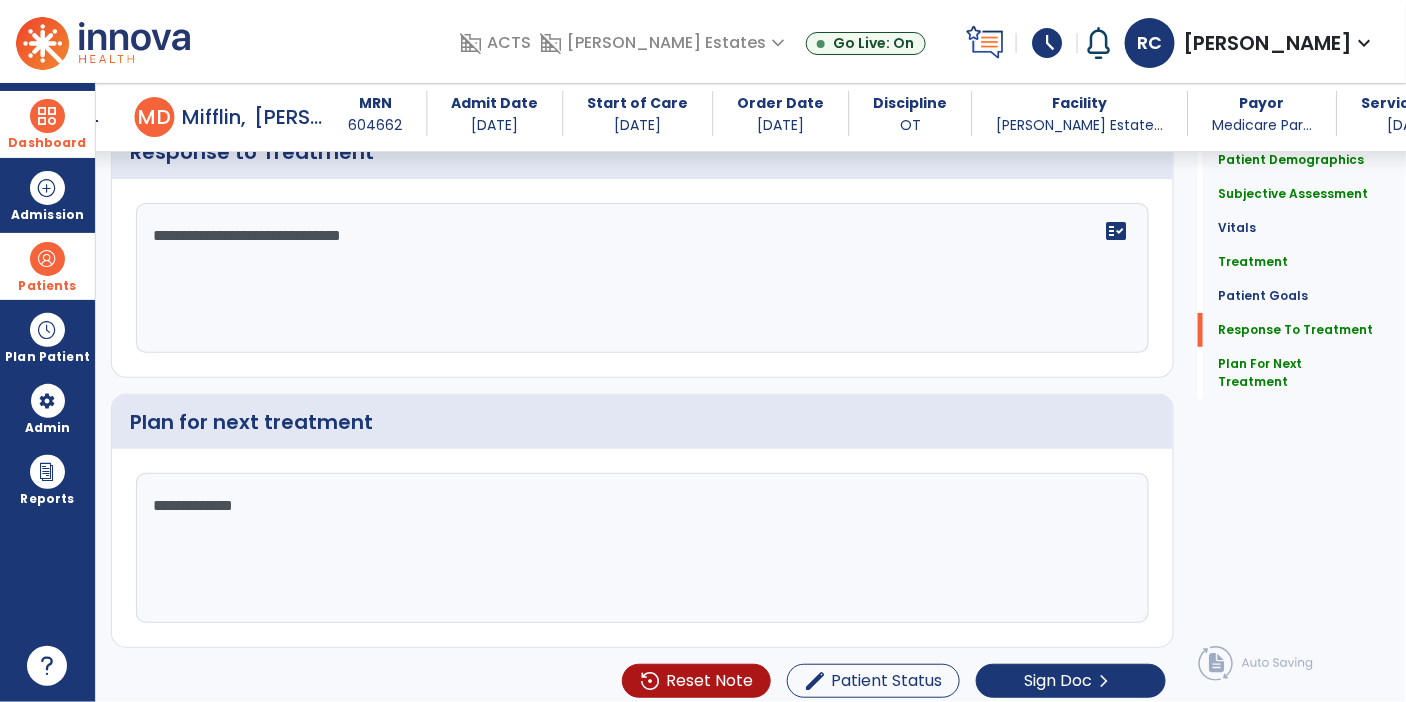 click on "**********" 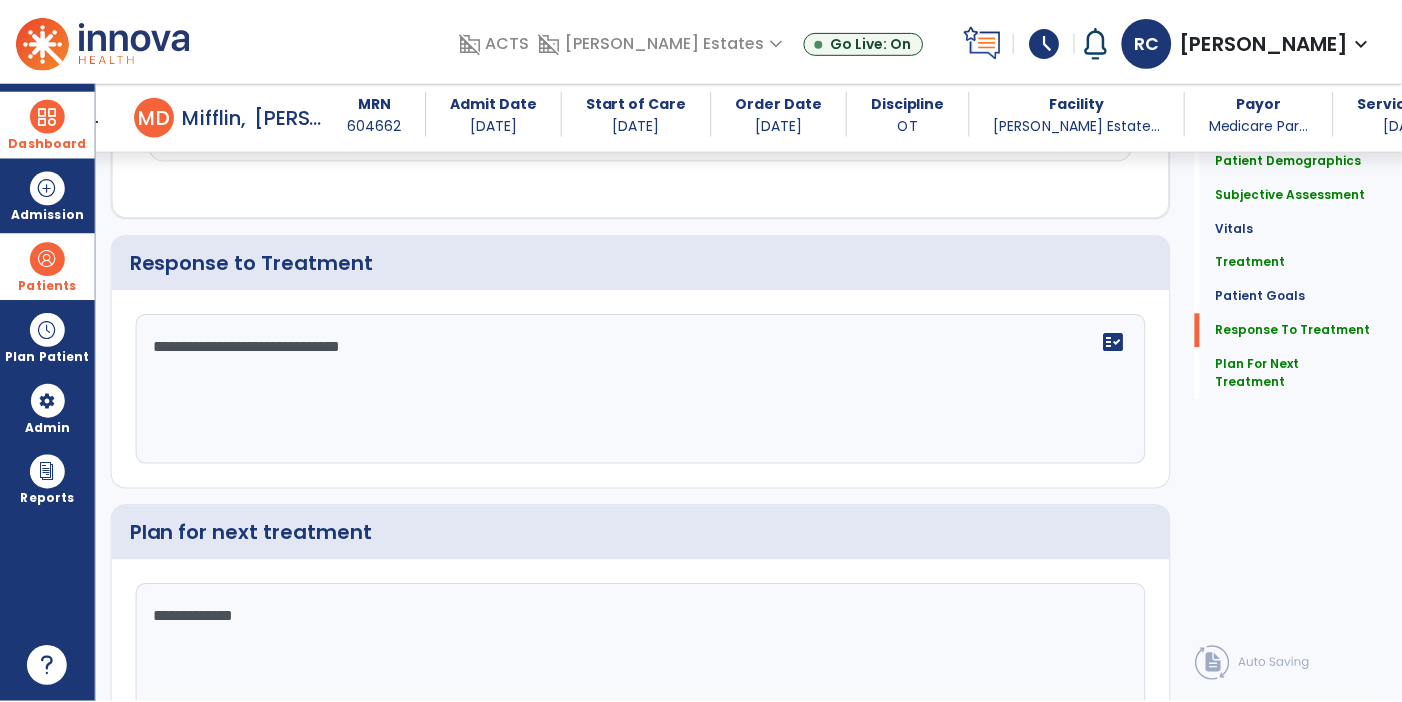 scroll, scrollTop: 2540, scrollLeft: 0, axis: vertical 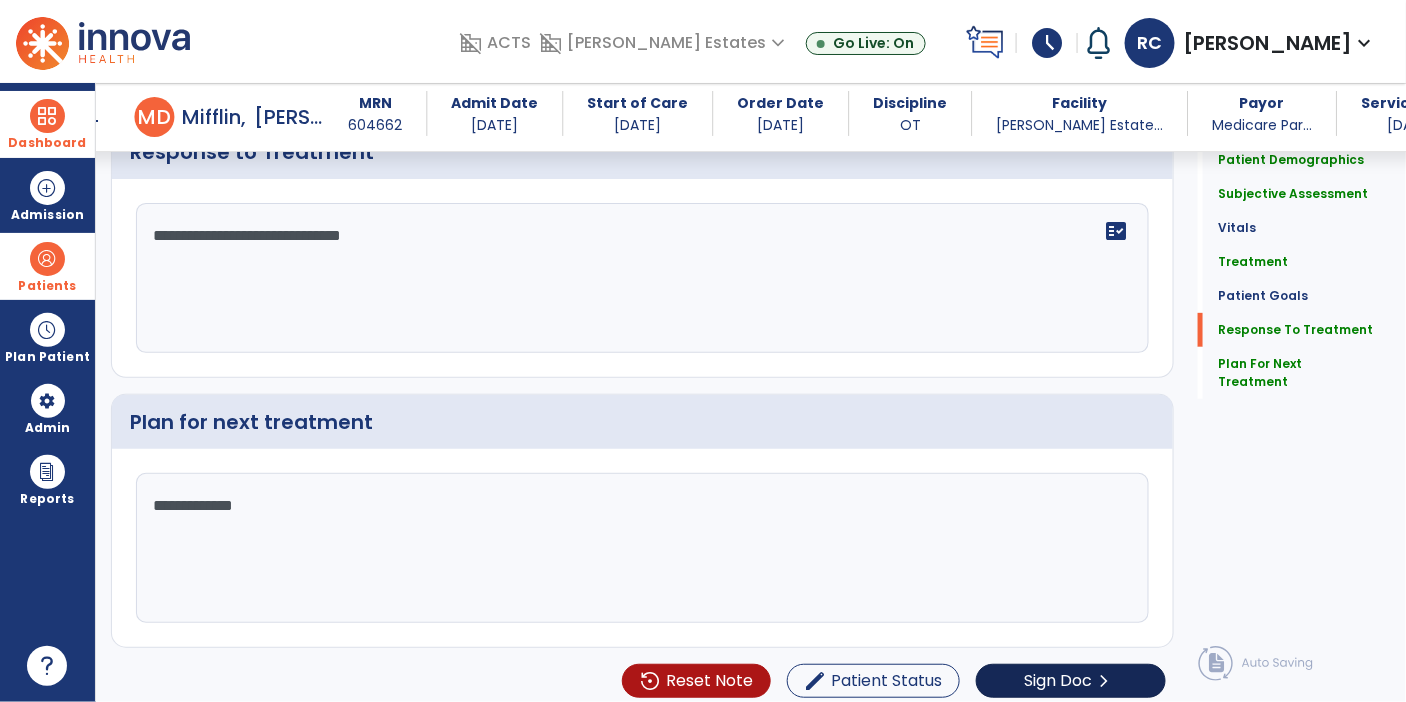 type on "**********" 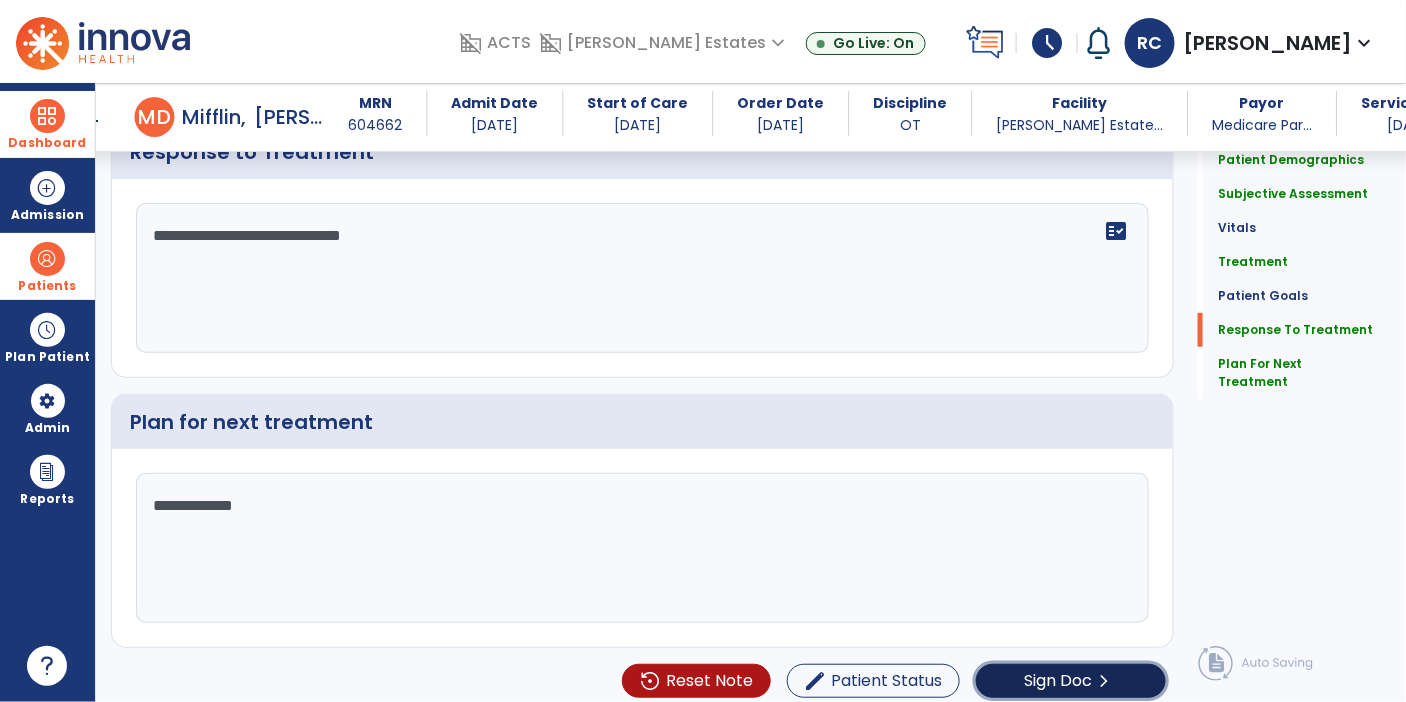 click on "Sign Doc" 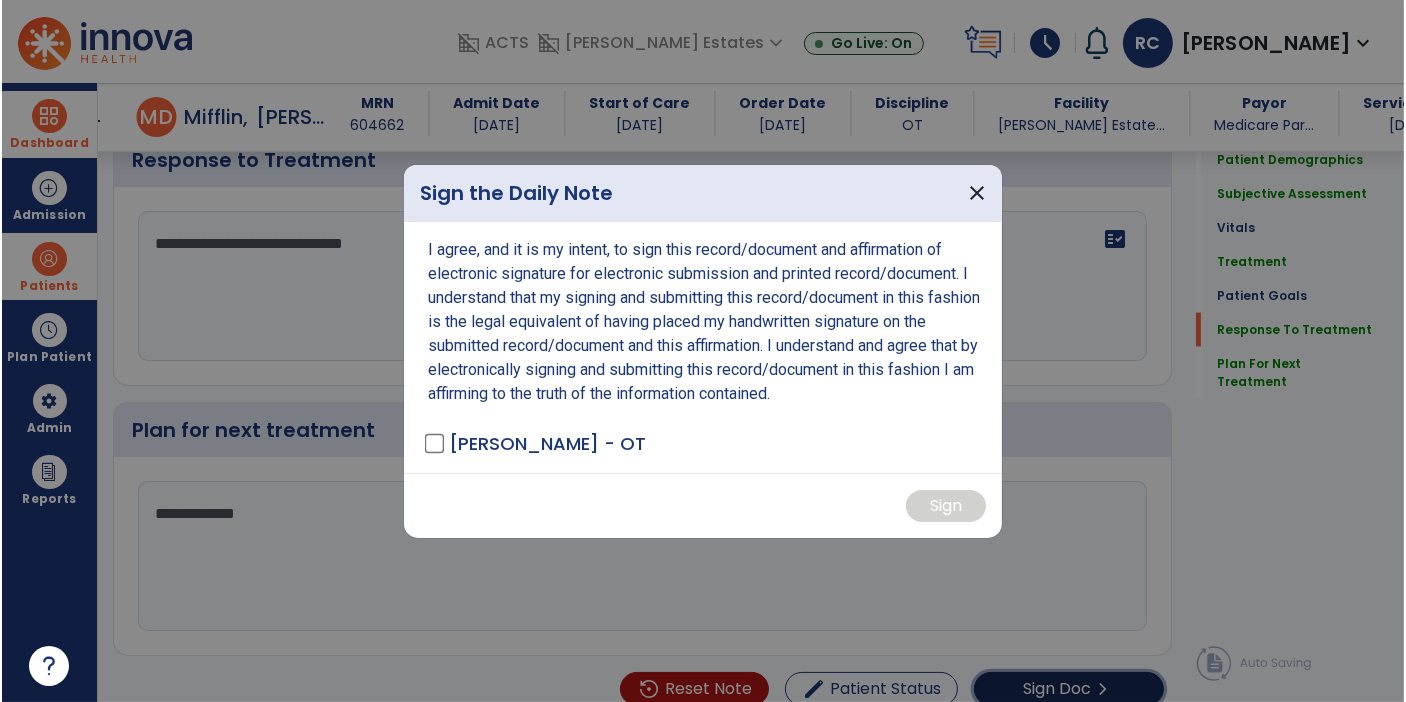 scroll, scrollTop: 2540, scrollLeft: 0, axis: vertical 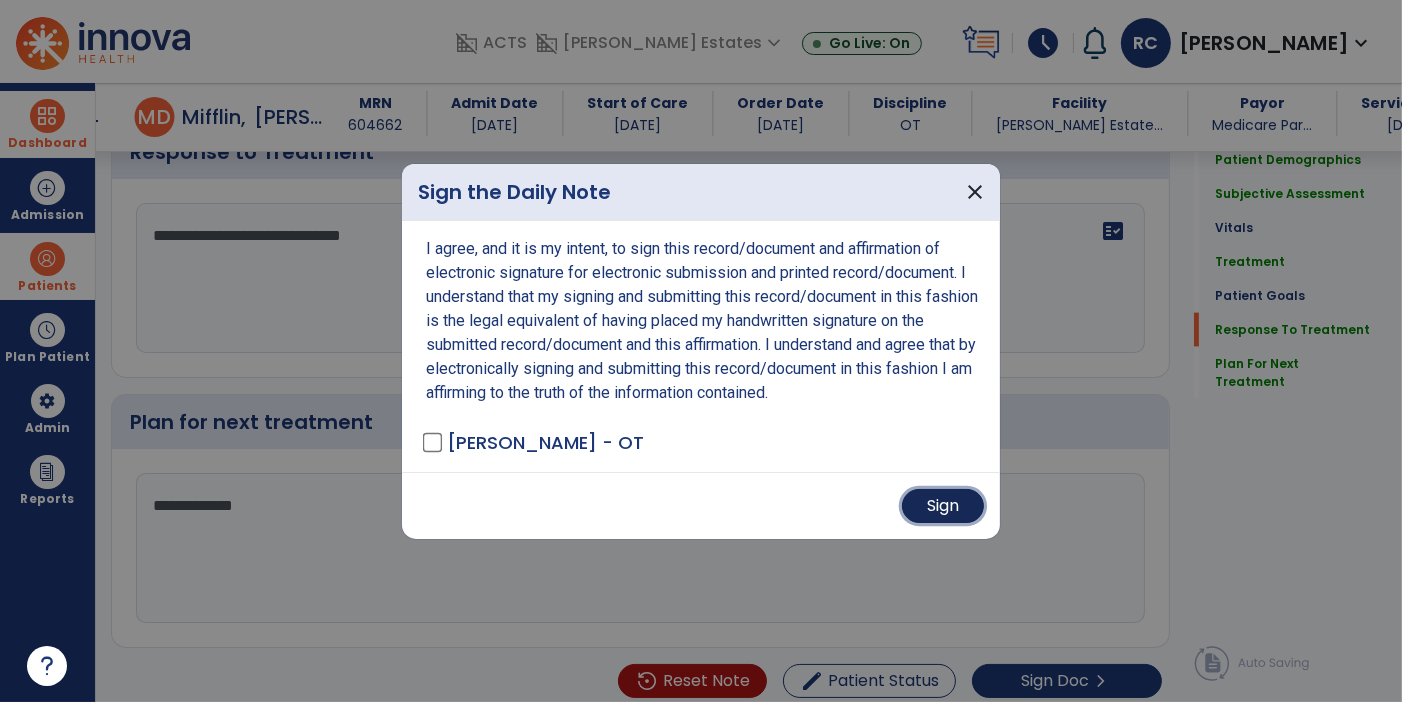 click on "Sign" at bounding box center (943, 506) 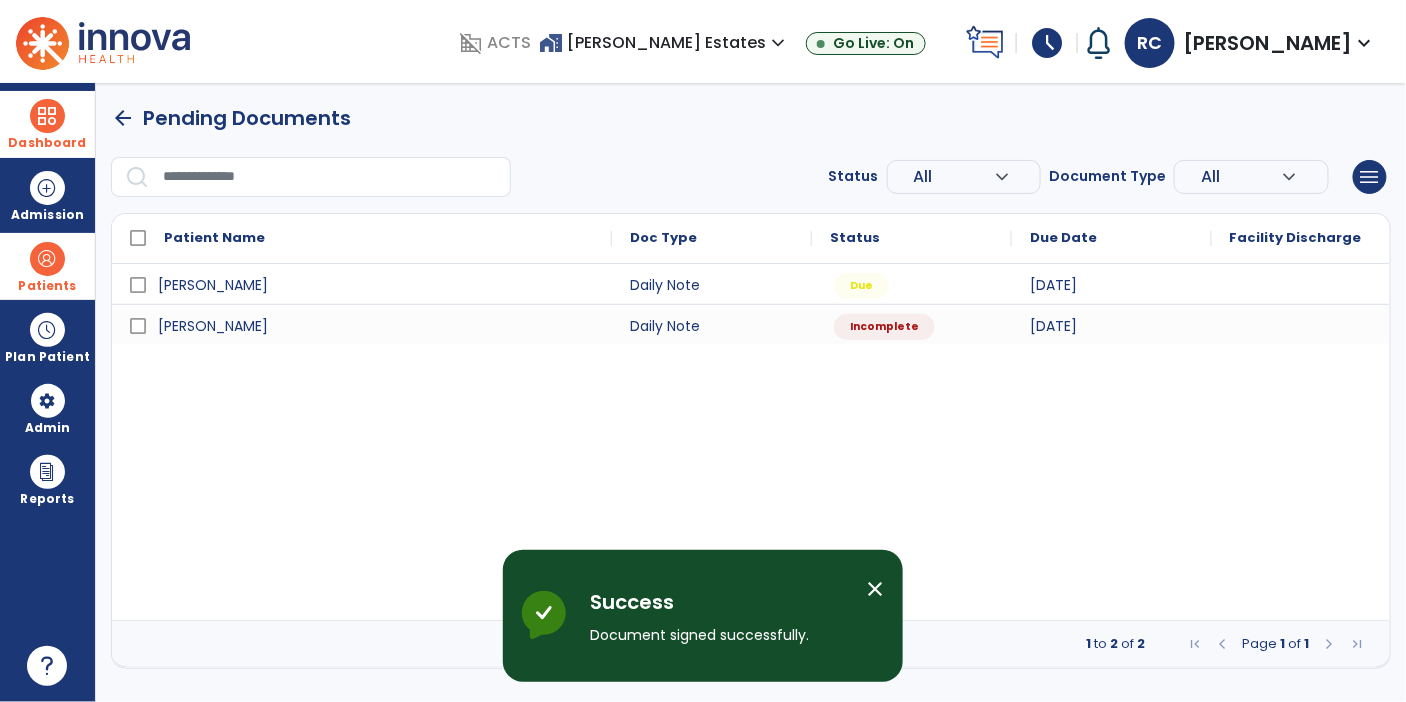 scroll, scrollTop: 0, scrollLeft: 0, axis: both 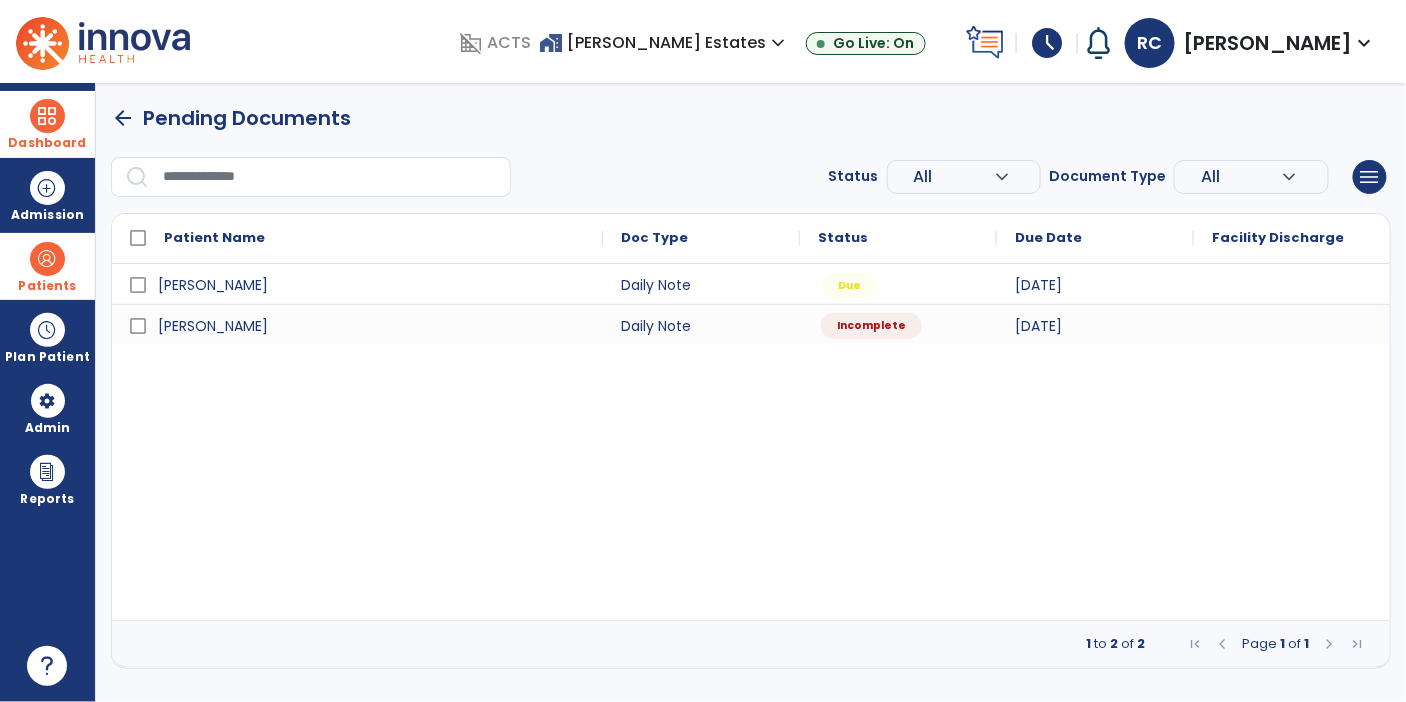 click on "Incomplete" at bounding box center [871, 326] 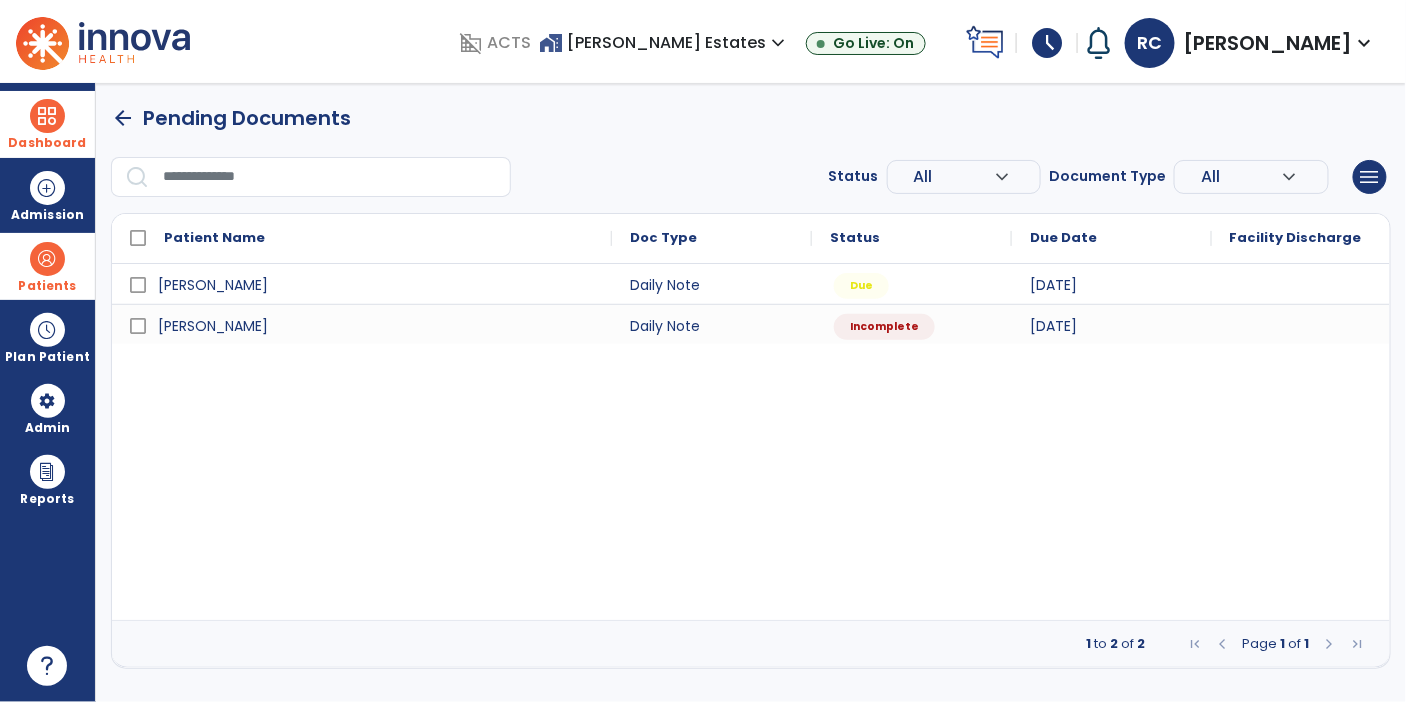 select on "*" 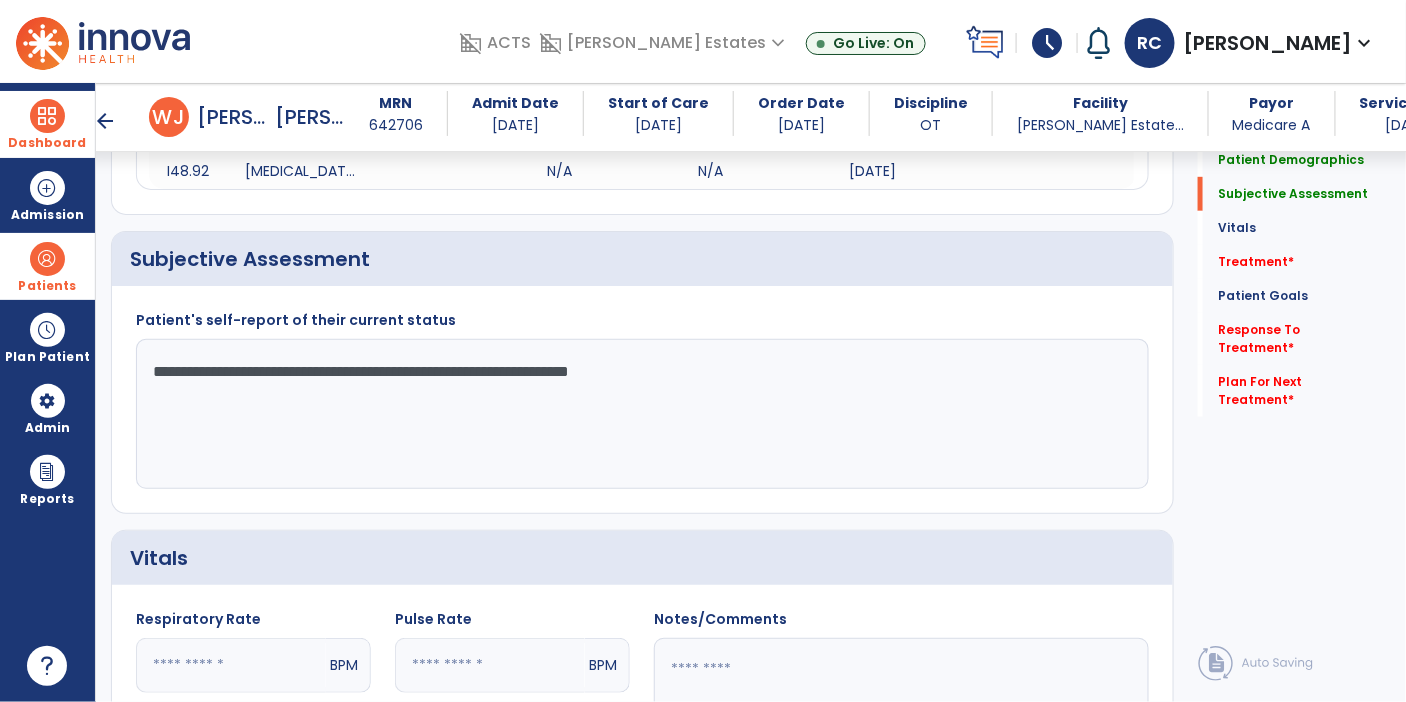 scroll, scrollTop: 335, scrollLeft: 0, axis: vertical 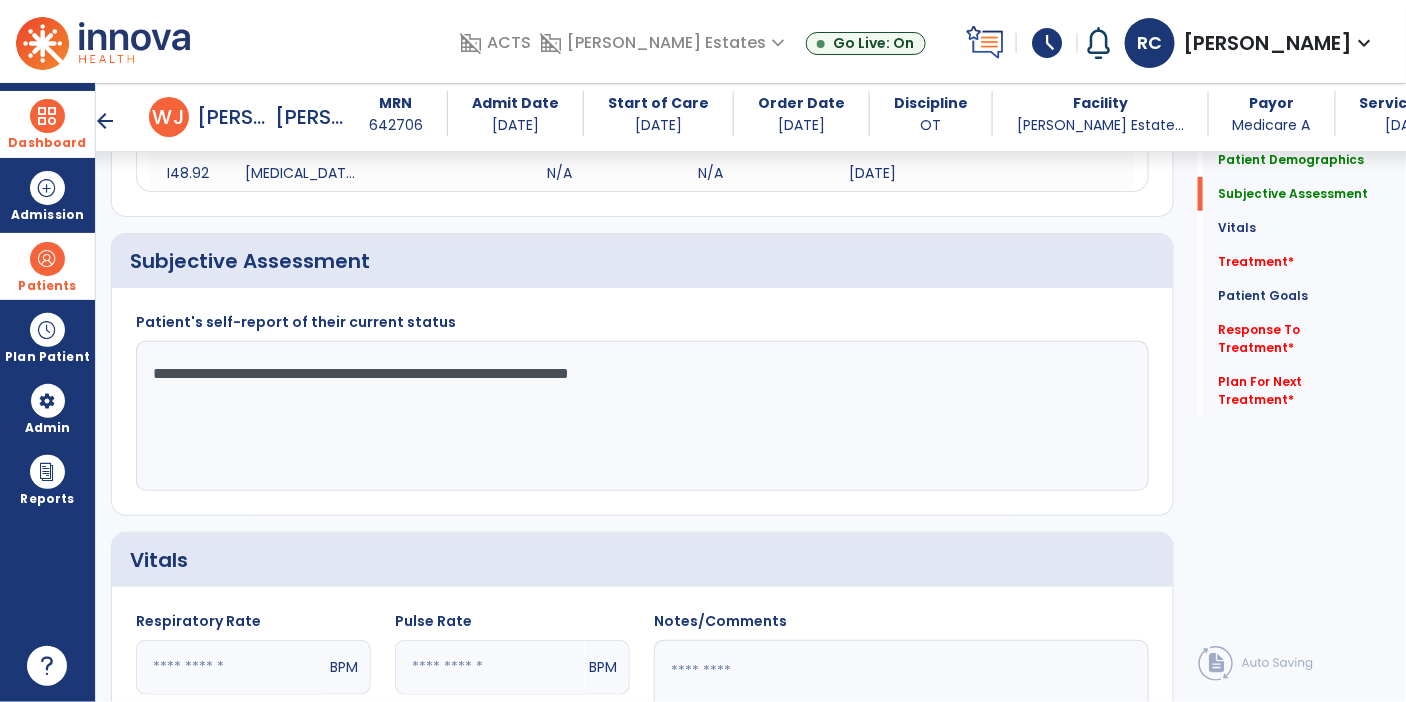 click on "**********" 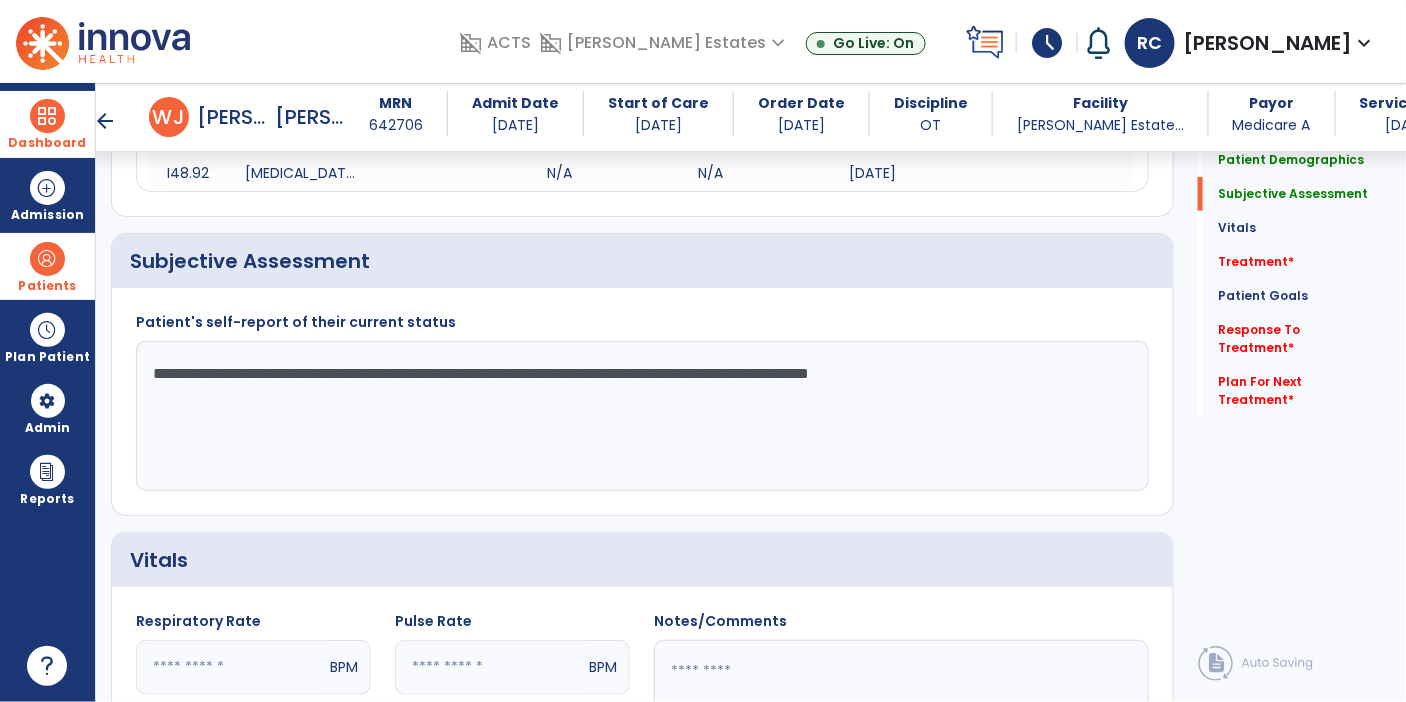 click on "**********" 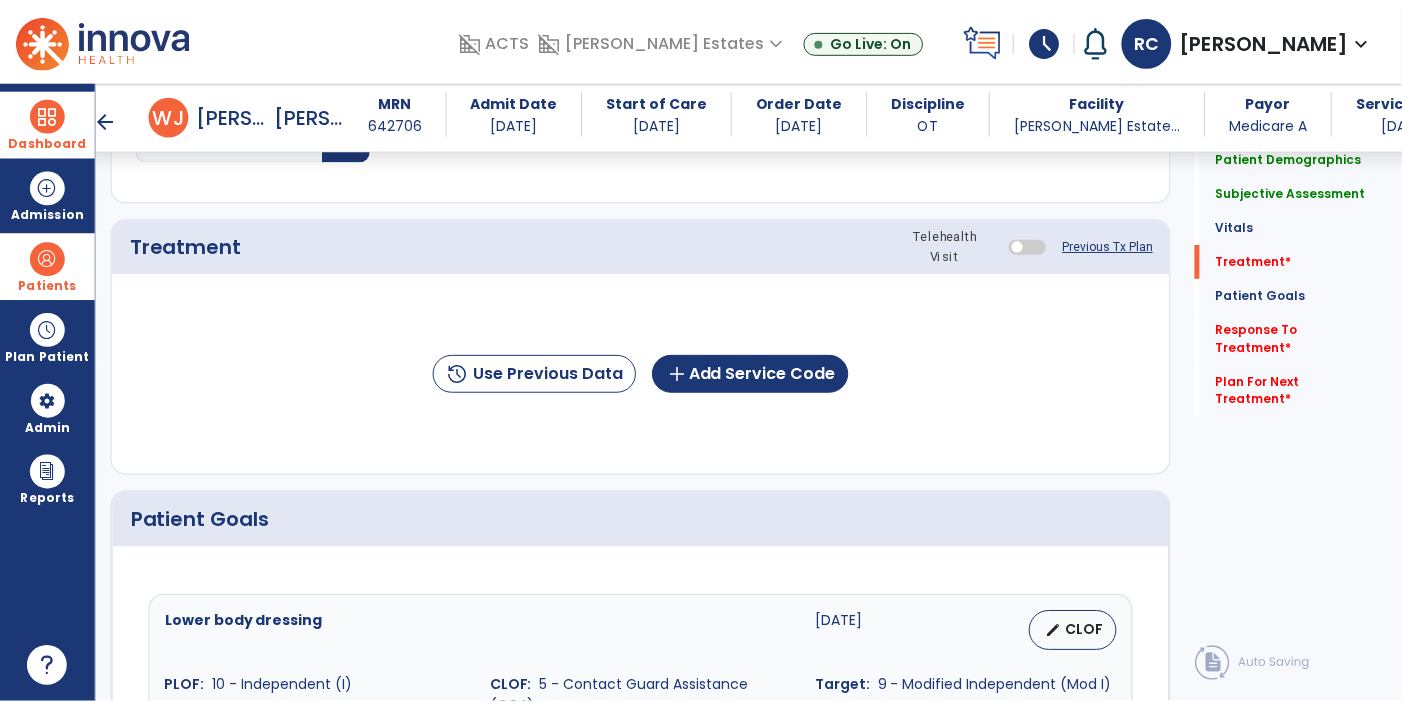 scroll, scrollTop: 1080, scrollLeft: 0, axis: vertical 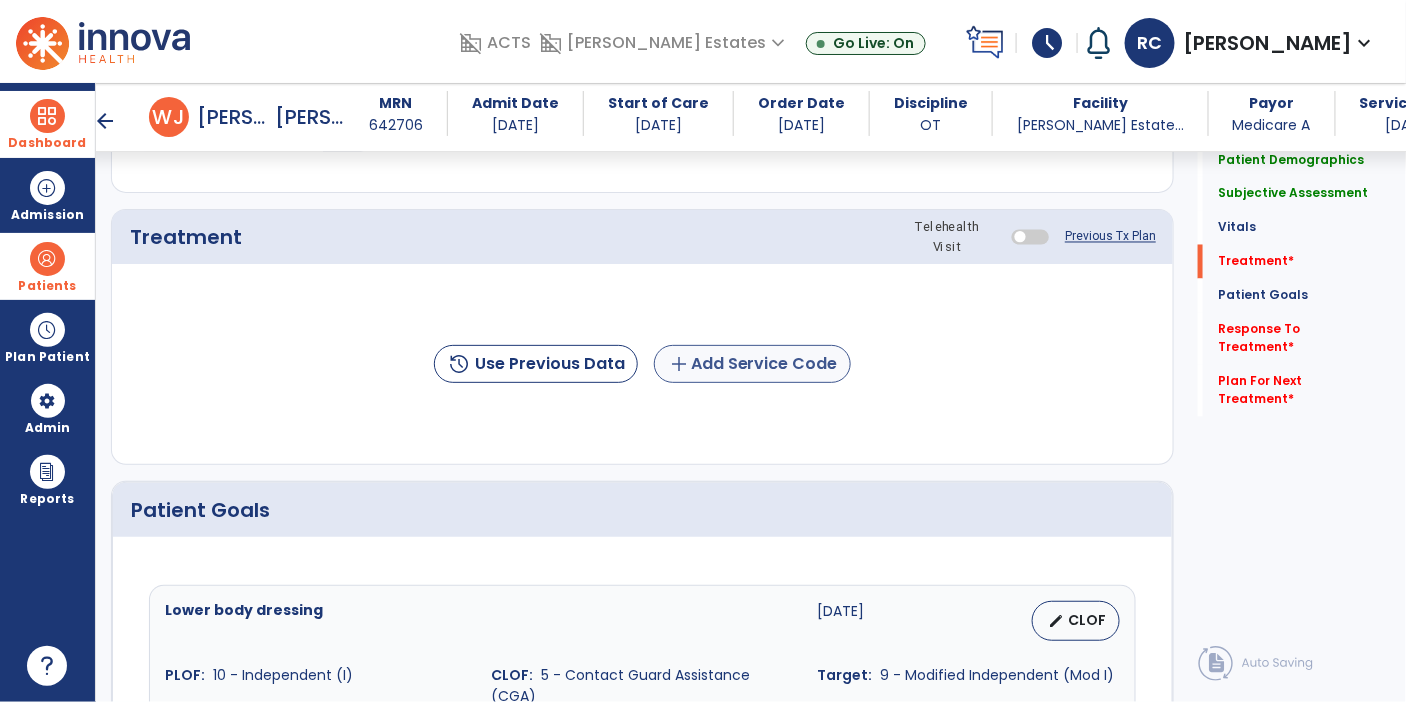 type on "**********" 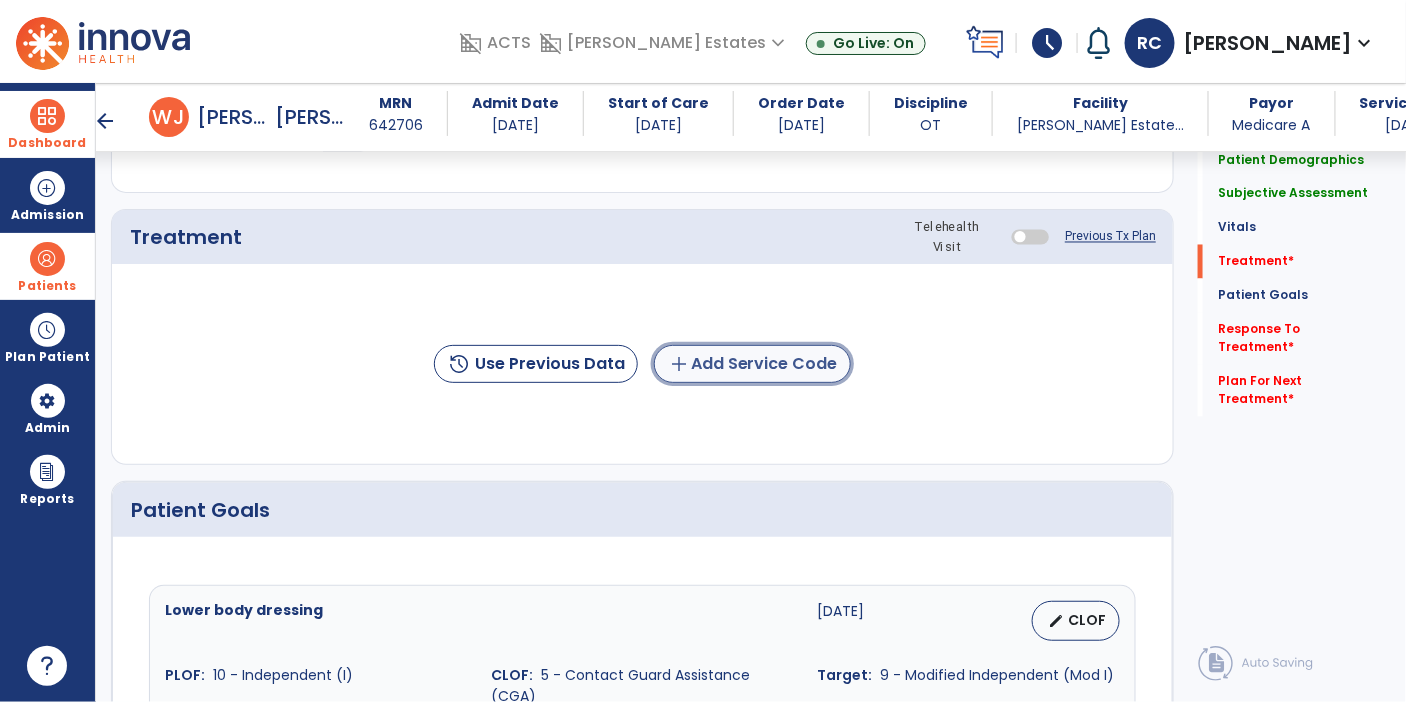 click on "add  Add Service Code" 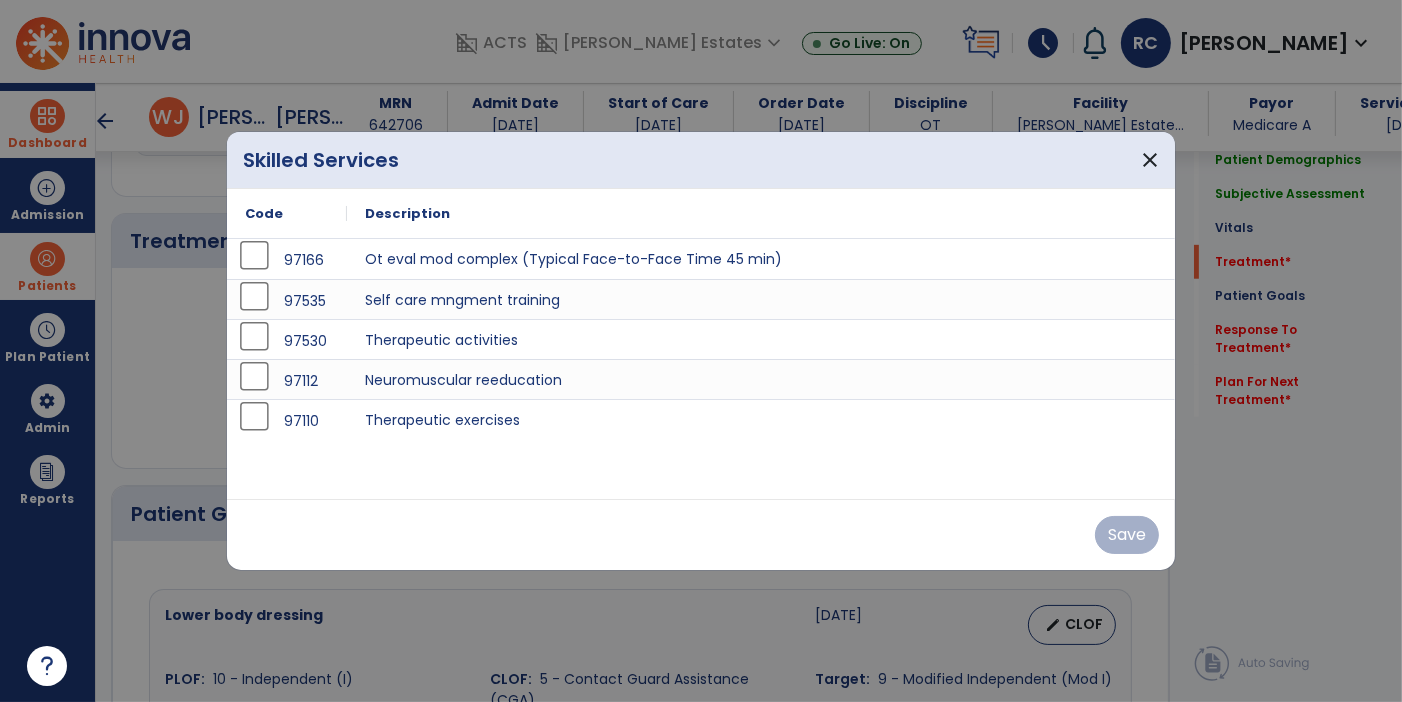 scroll, scrollTop: 1080, scrollLeft: 0, axis: vertical 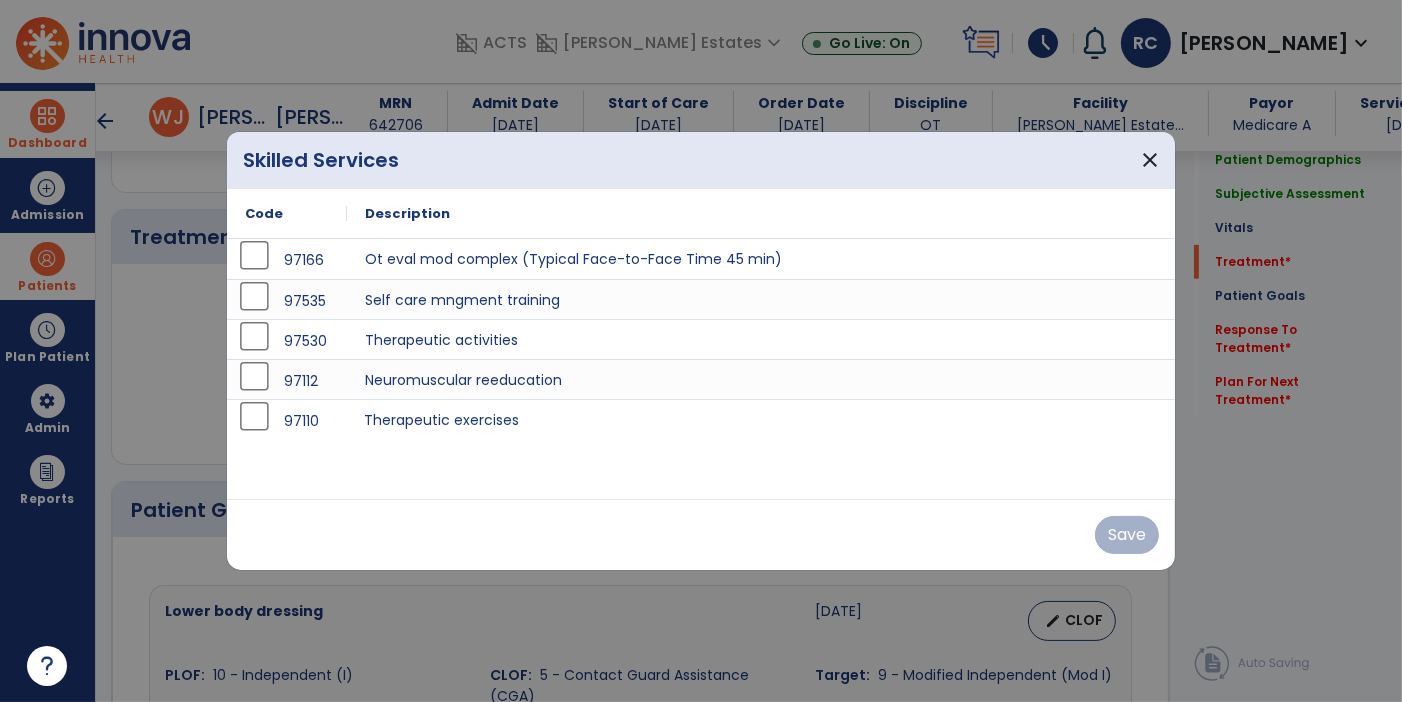 click on "Therapeutic exercises" at bounding box center (761, 419) 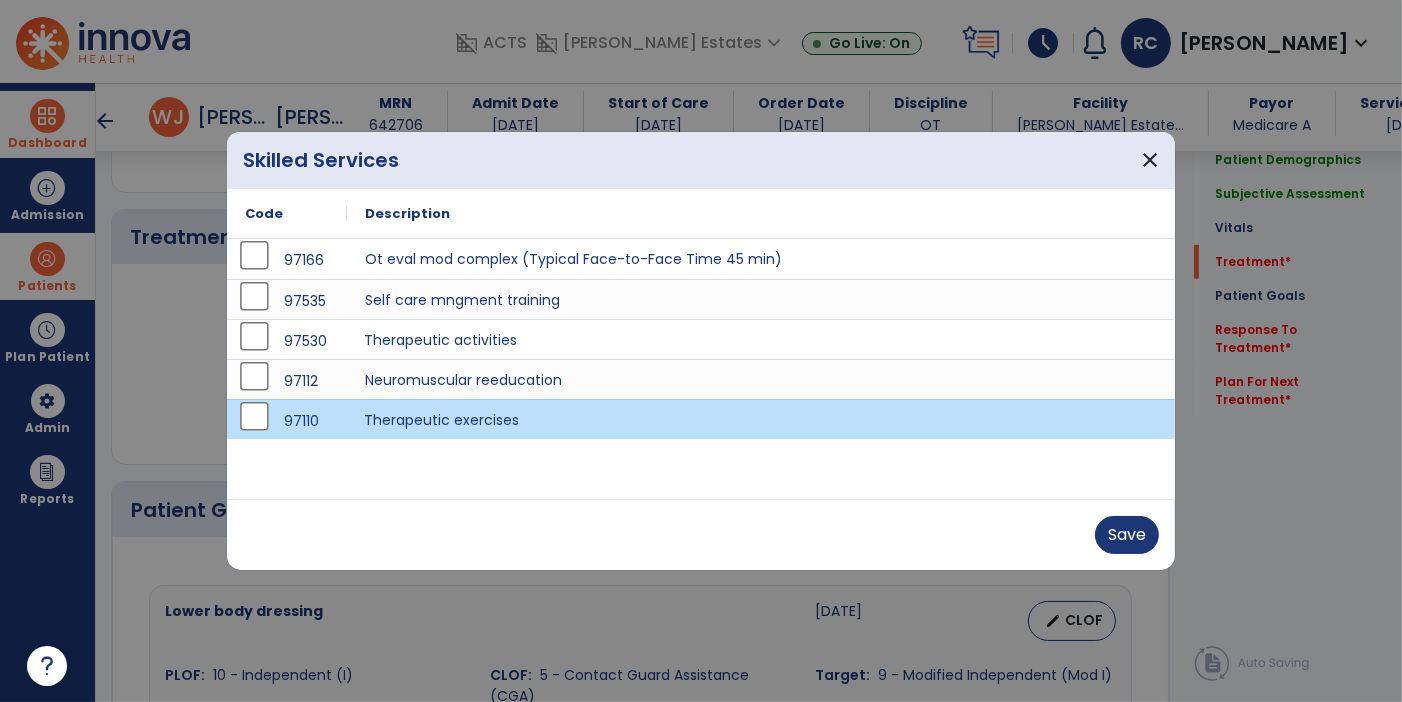 click on "Therapeutic activities" at bounding box center (761, 339) 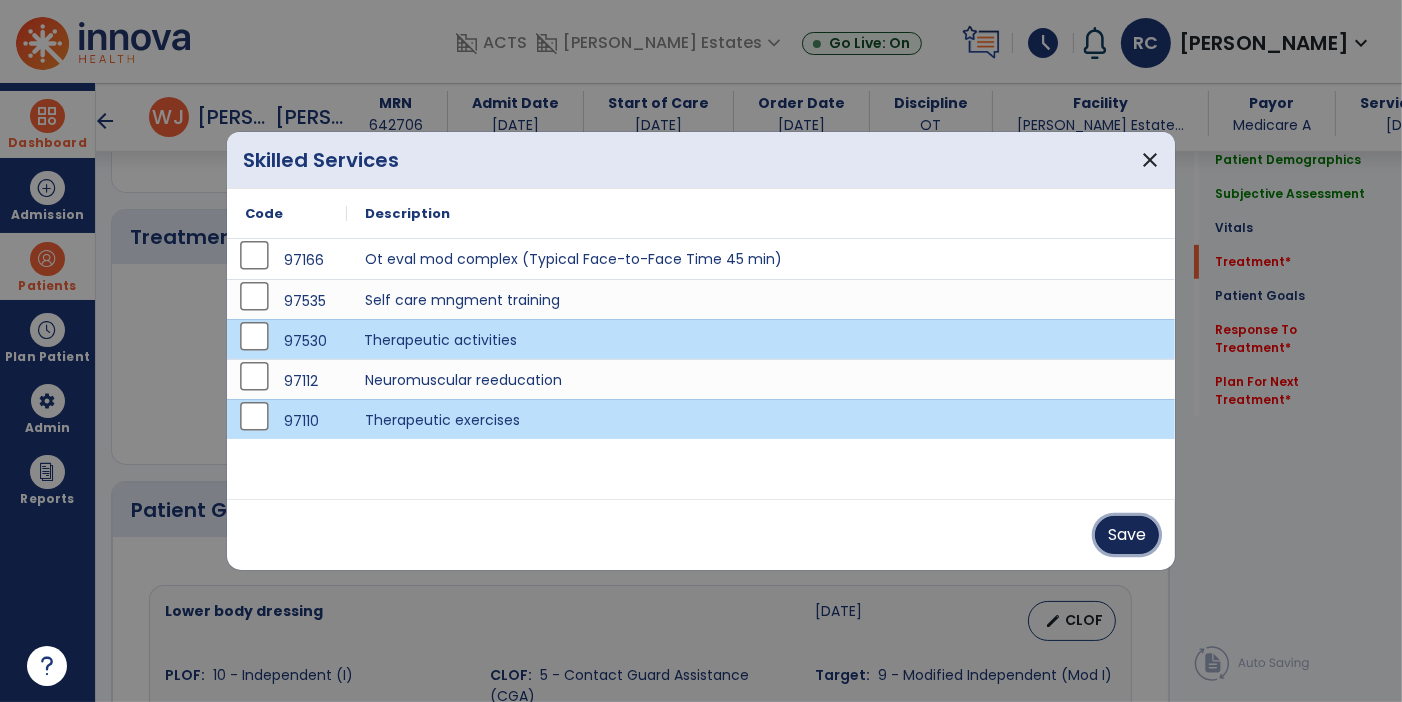 click on "Save" at bounding box center (1127, 535) 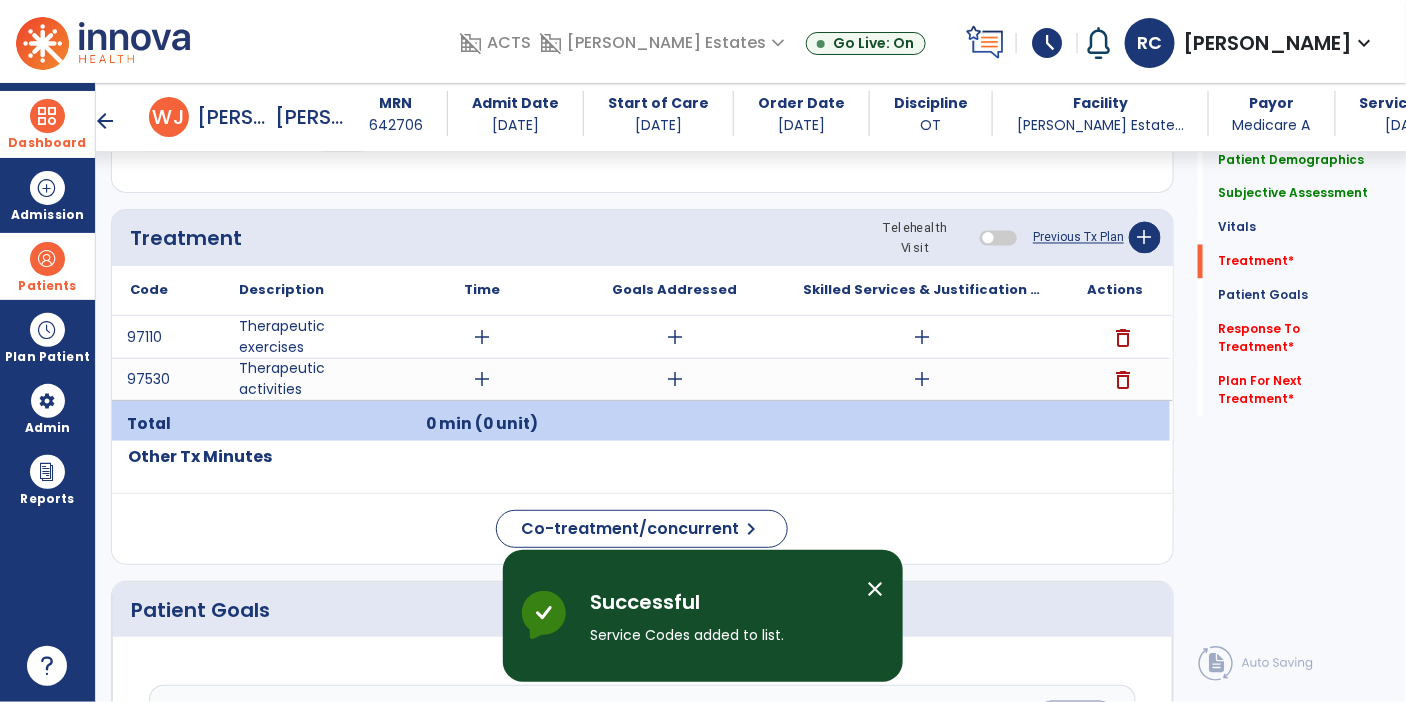click on "add" at bounding box center [483, 337] 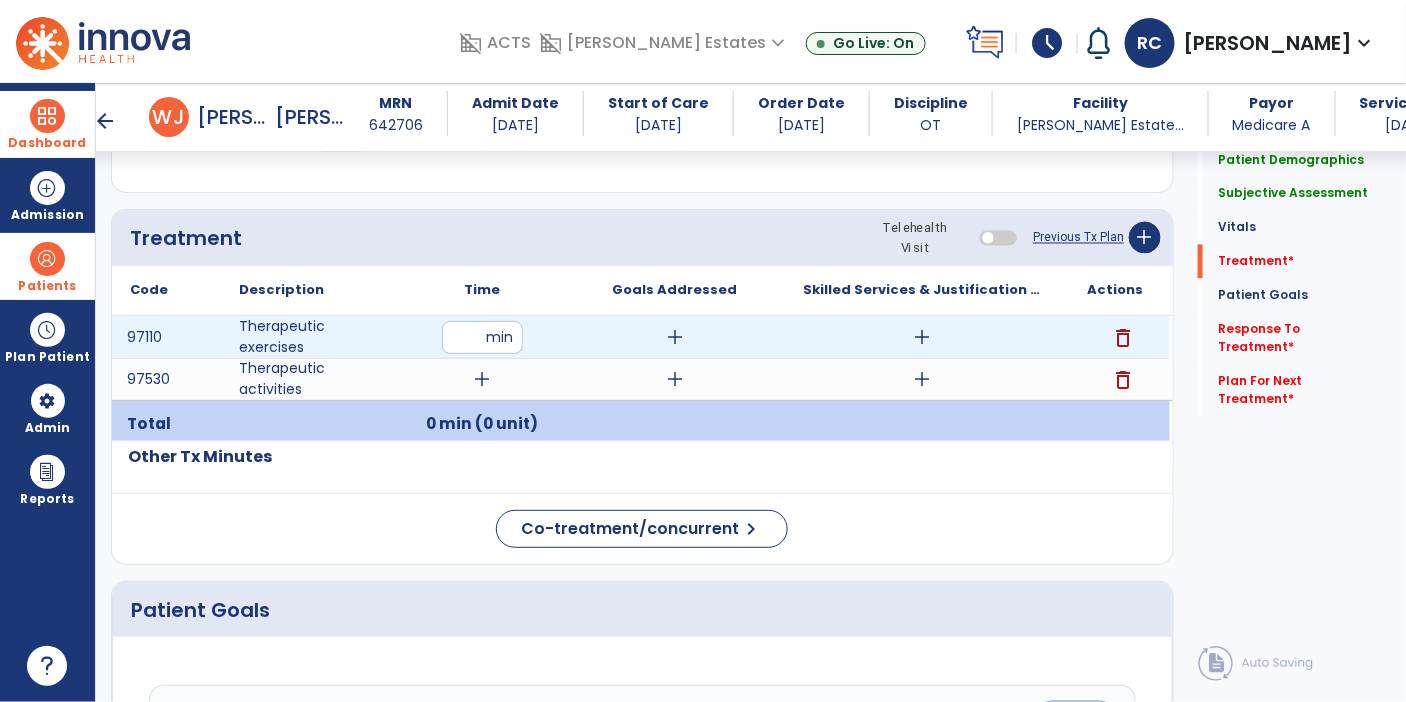 type on "**" 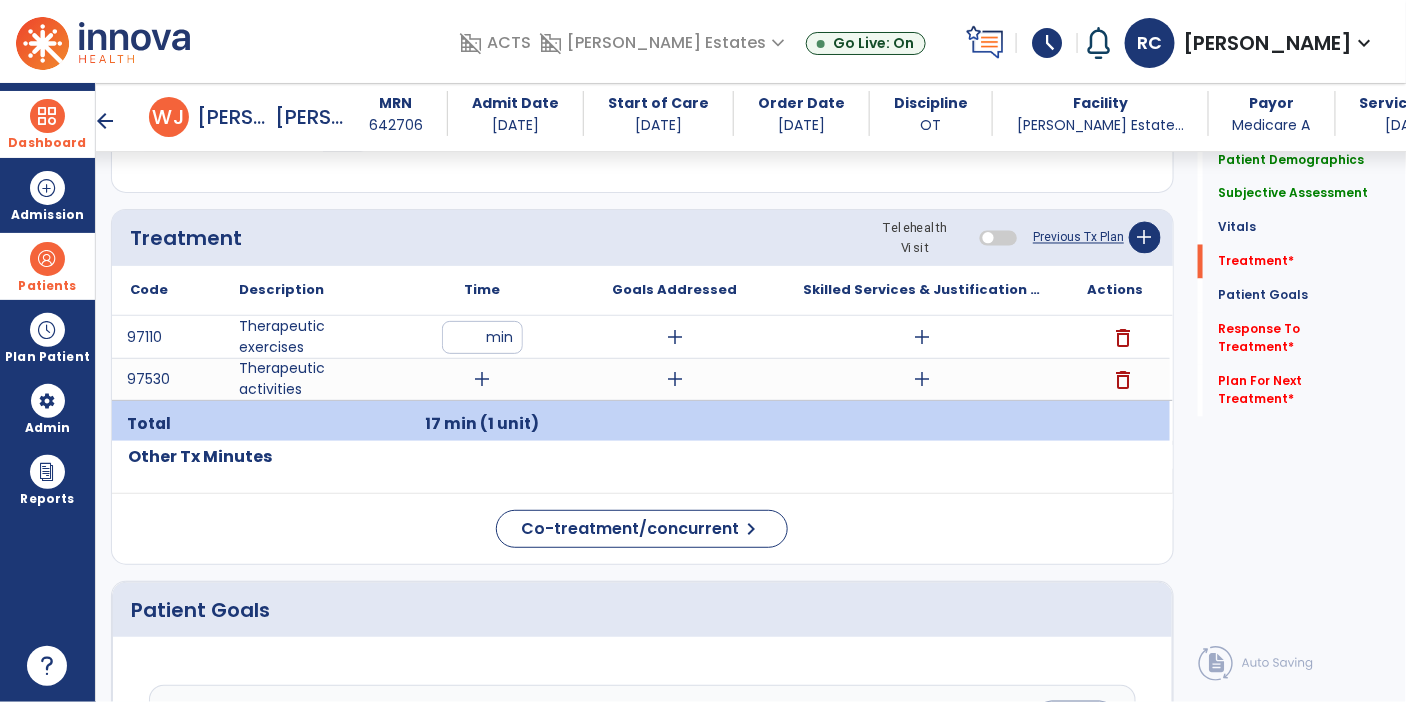 click on "add" at bounding box center [675, 337] 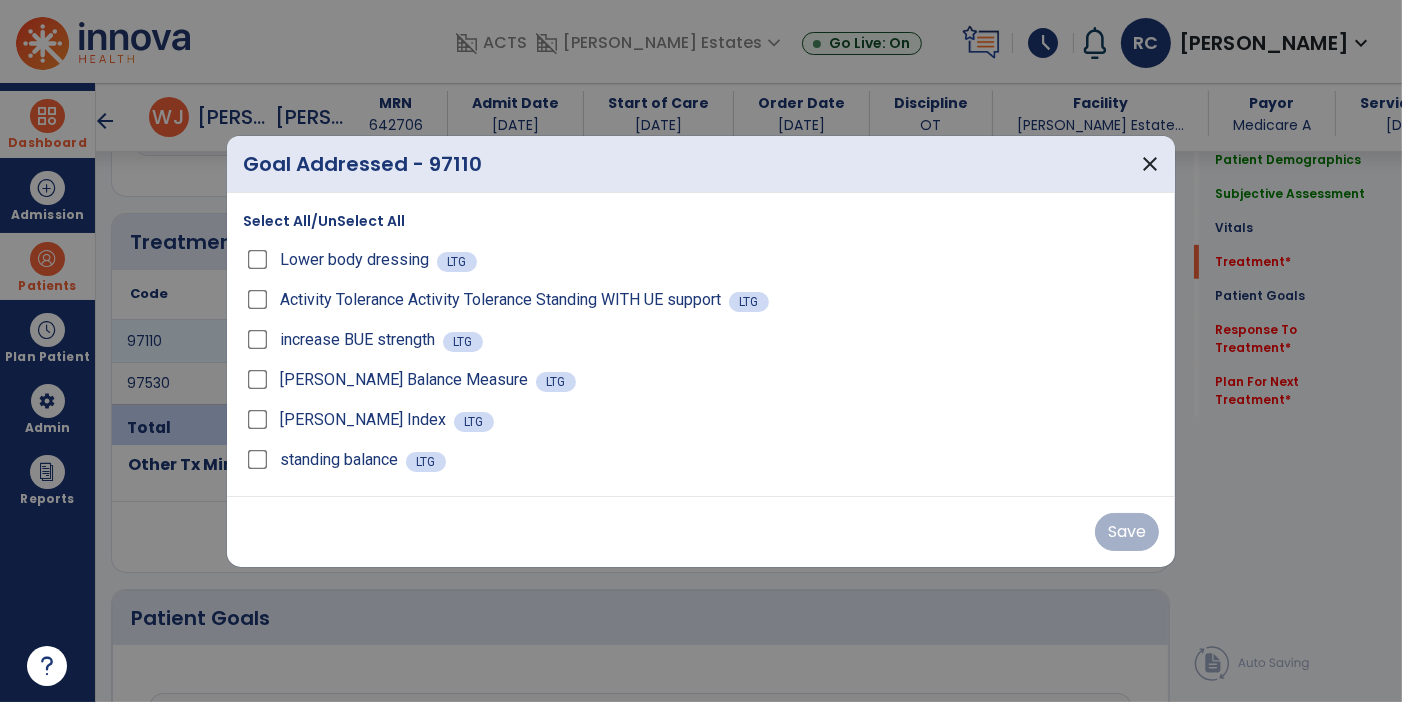 scroll, scrollTop: 1080, scrollLeft: 0, axis: vertical 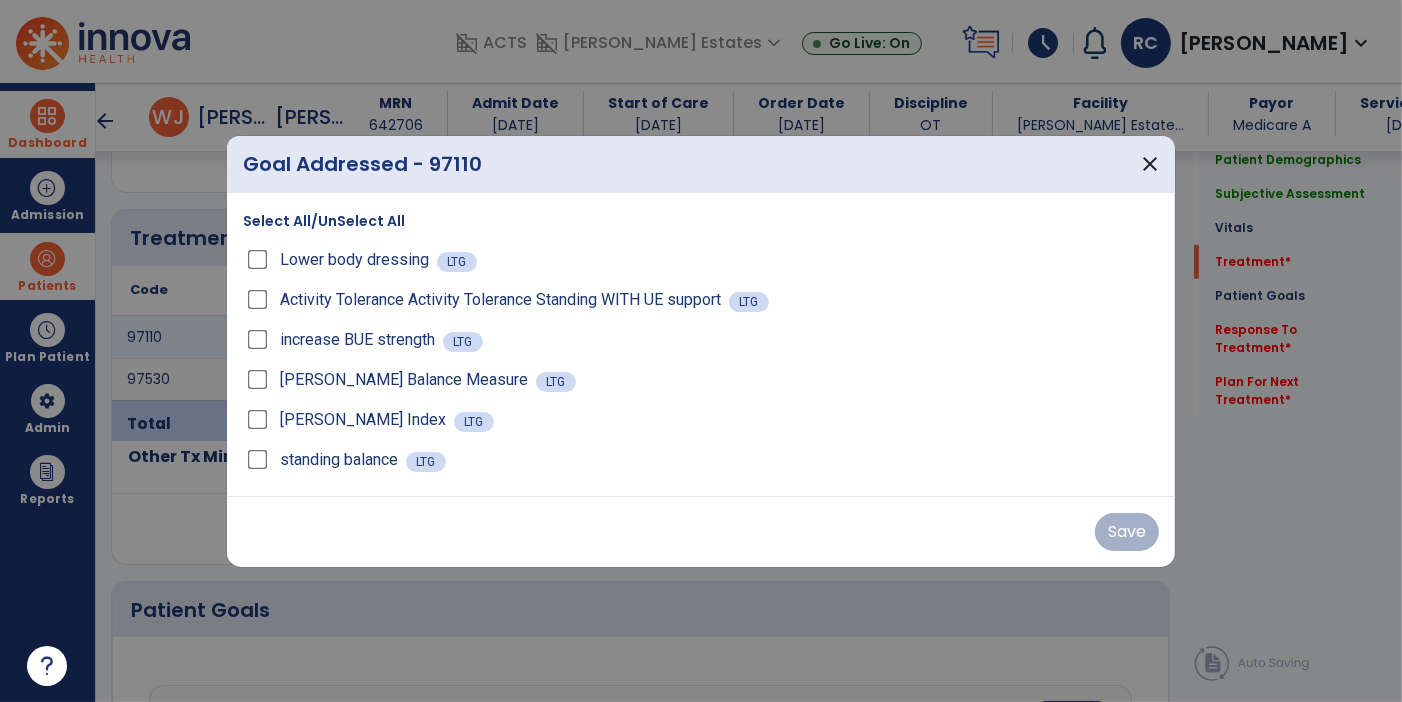 click on "Select All/UnSelect All" at bounding box center [324, 221] 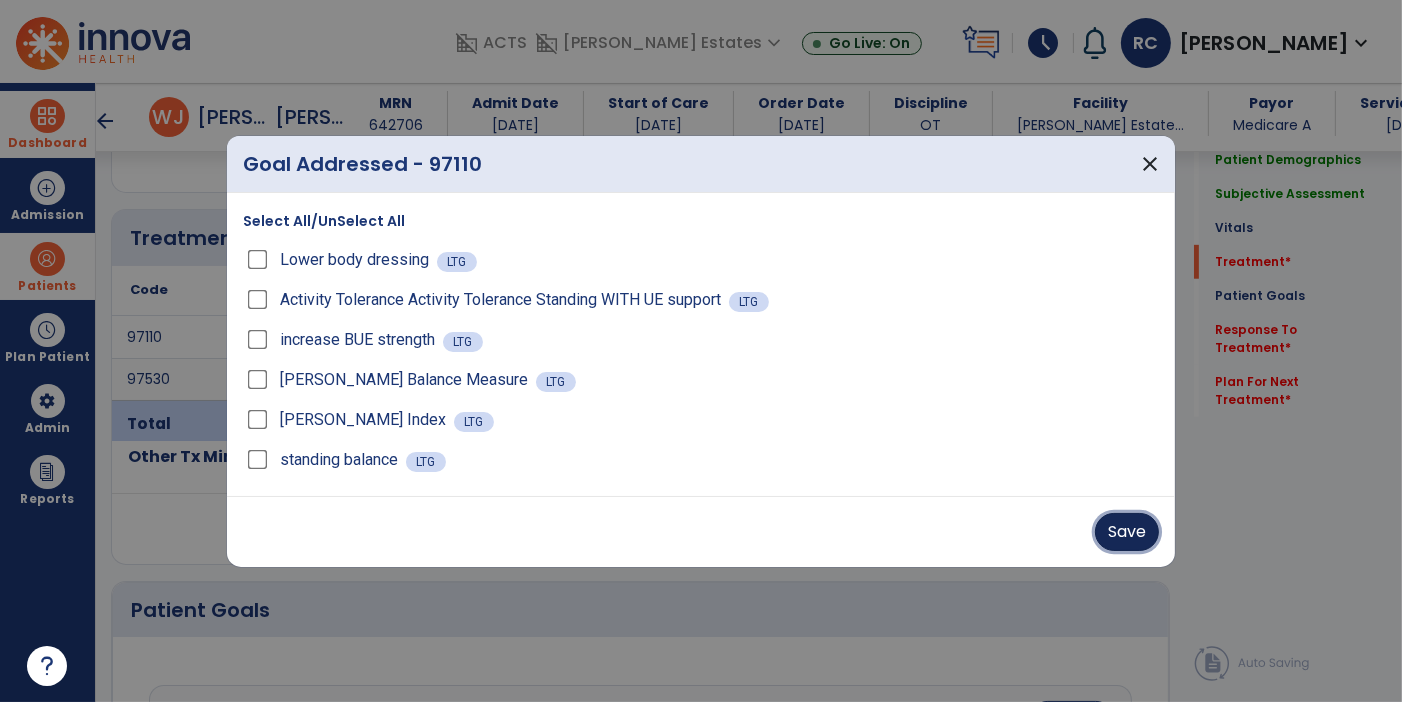 click on "Save" at bounding box center (1127, 532) 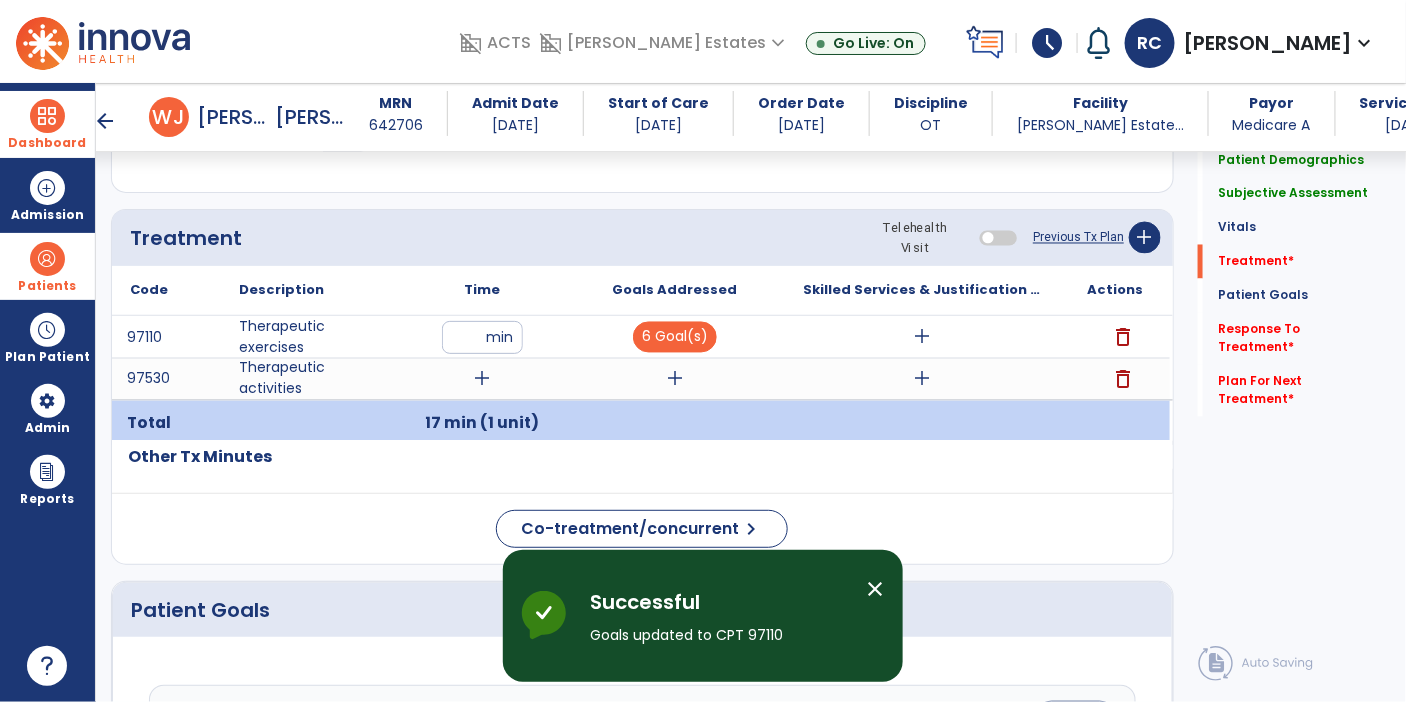 click on "add" at bounding box center [923, 337] 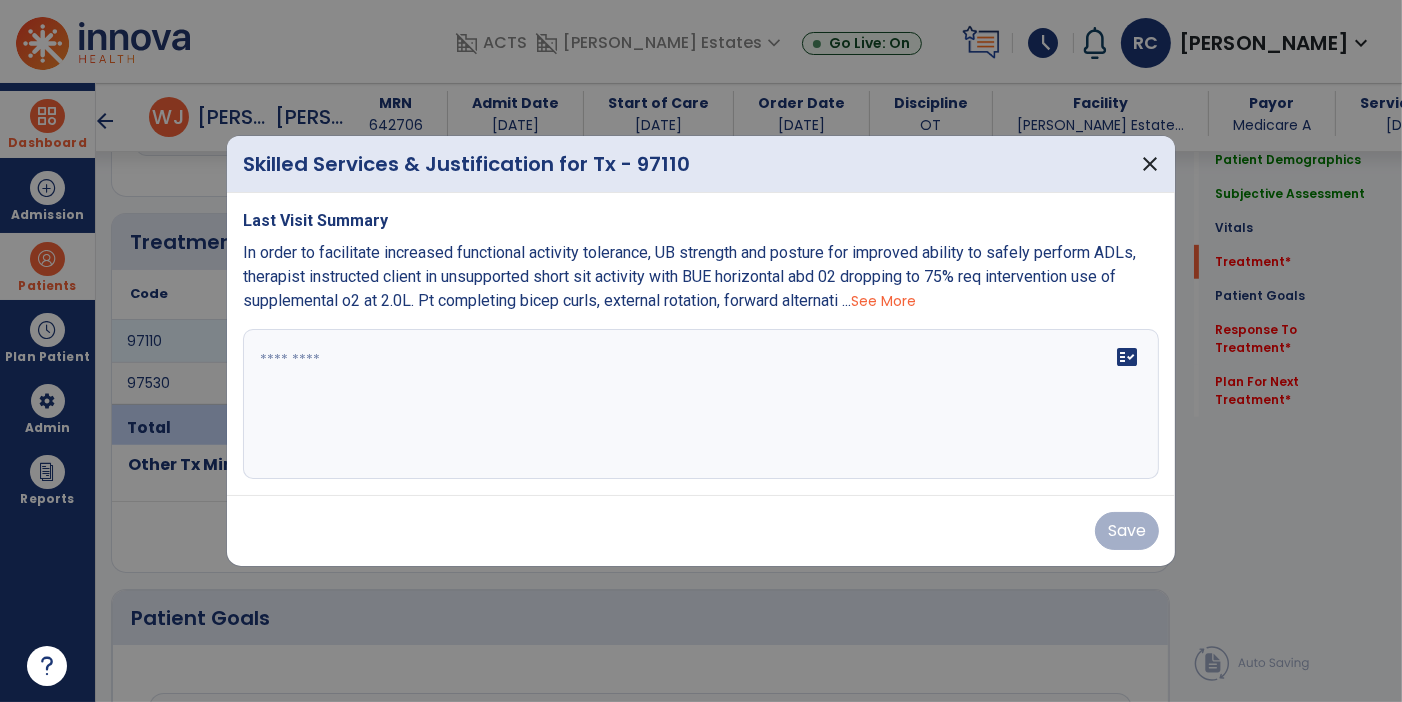 scroll, scrollTop: 1080, scrollLeft: 0, axis: vertical 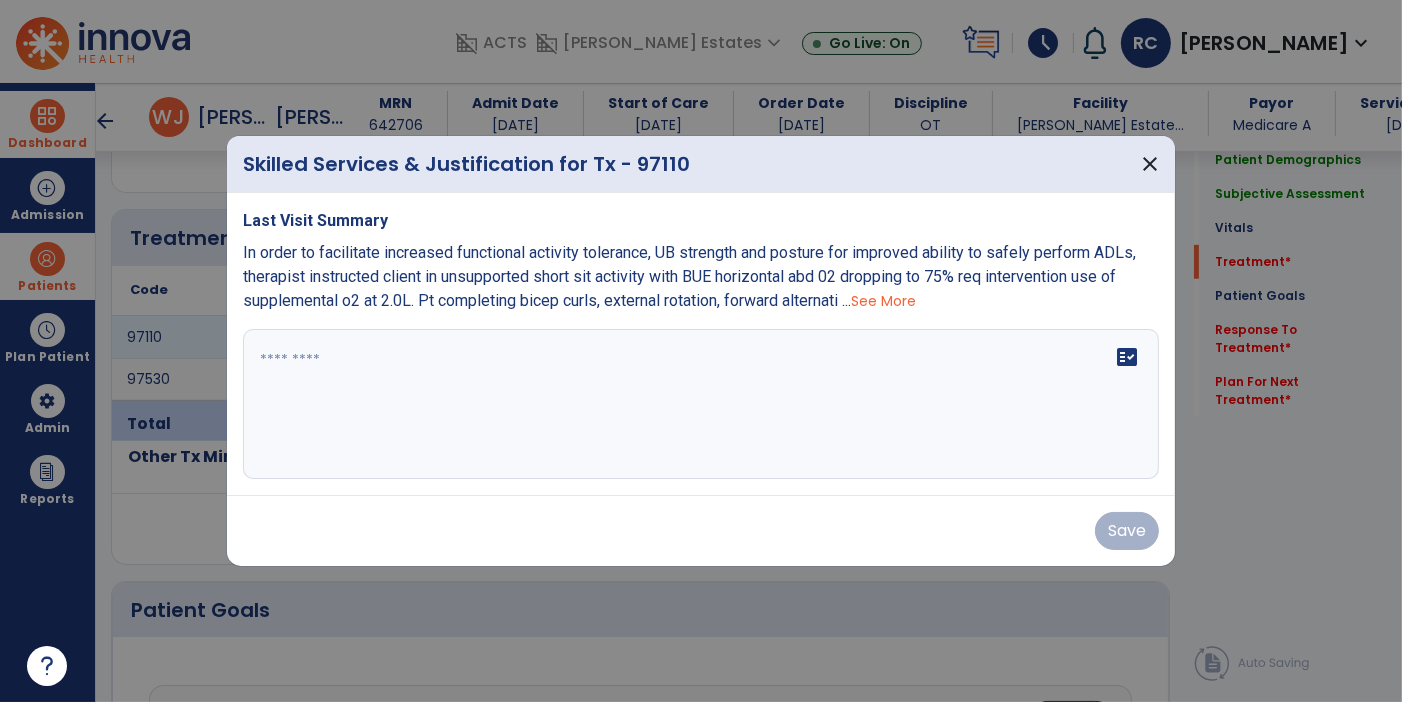 click at bounding box center [701, 404] 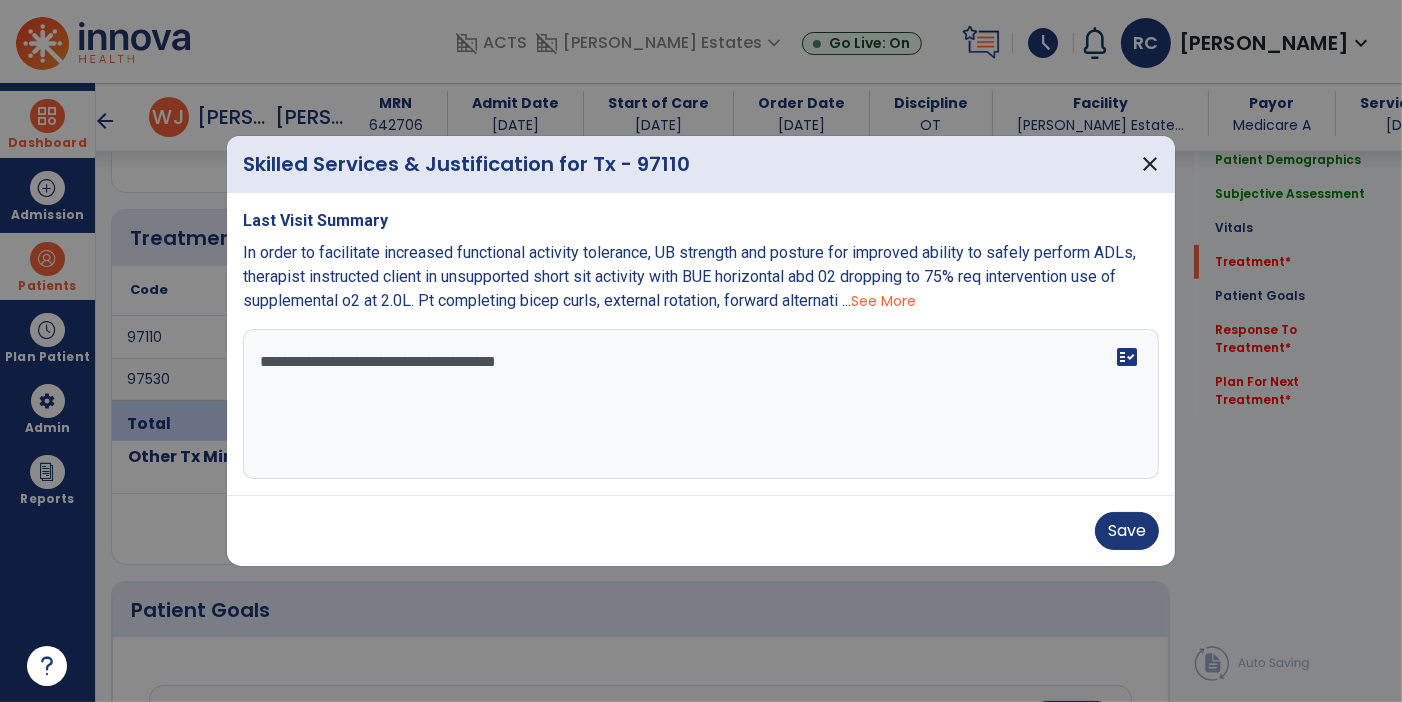click on "See More" at bounding box center [883, 301] 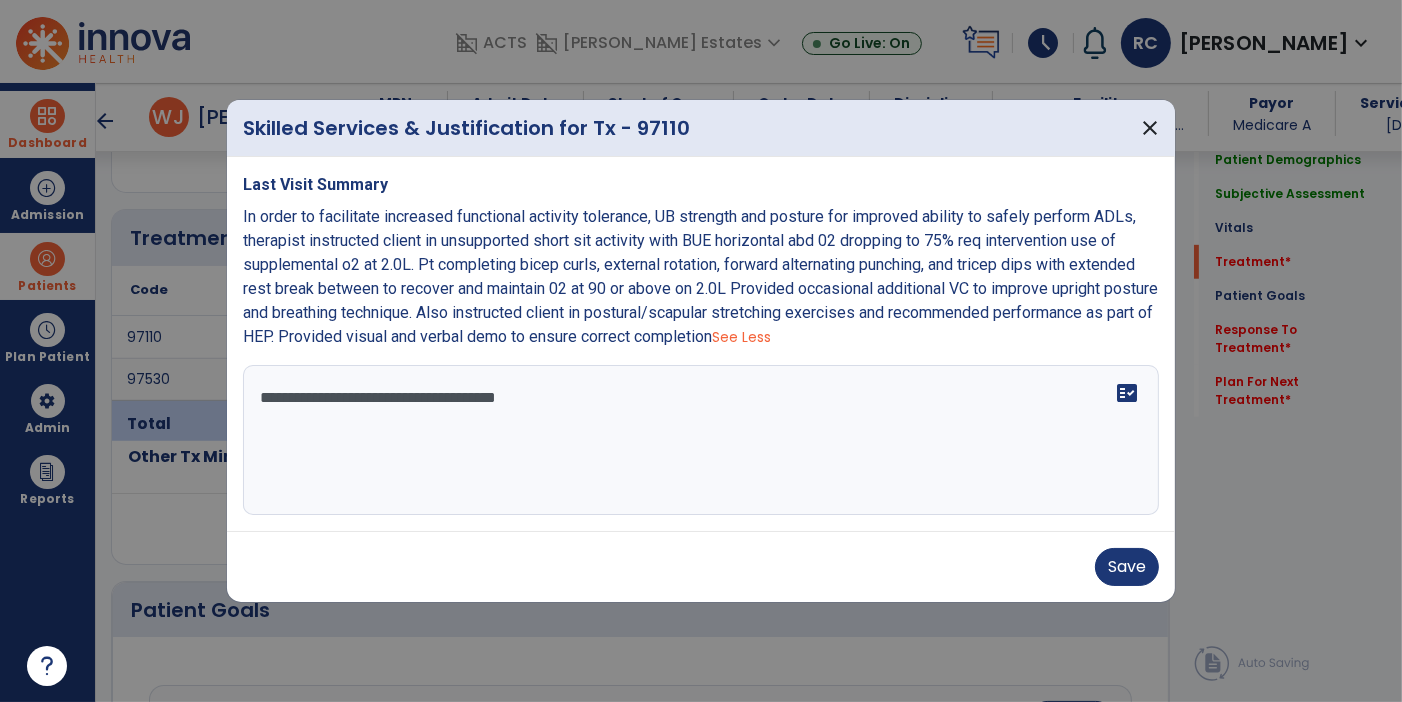 click on "**********" at bounding box center [701, 440] 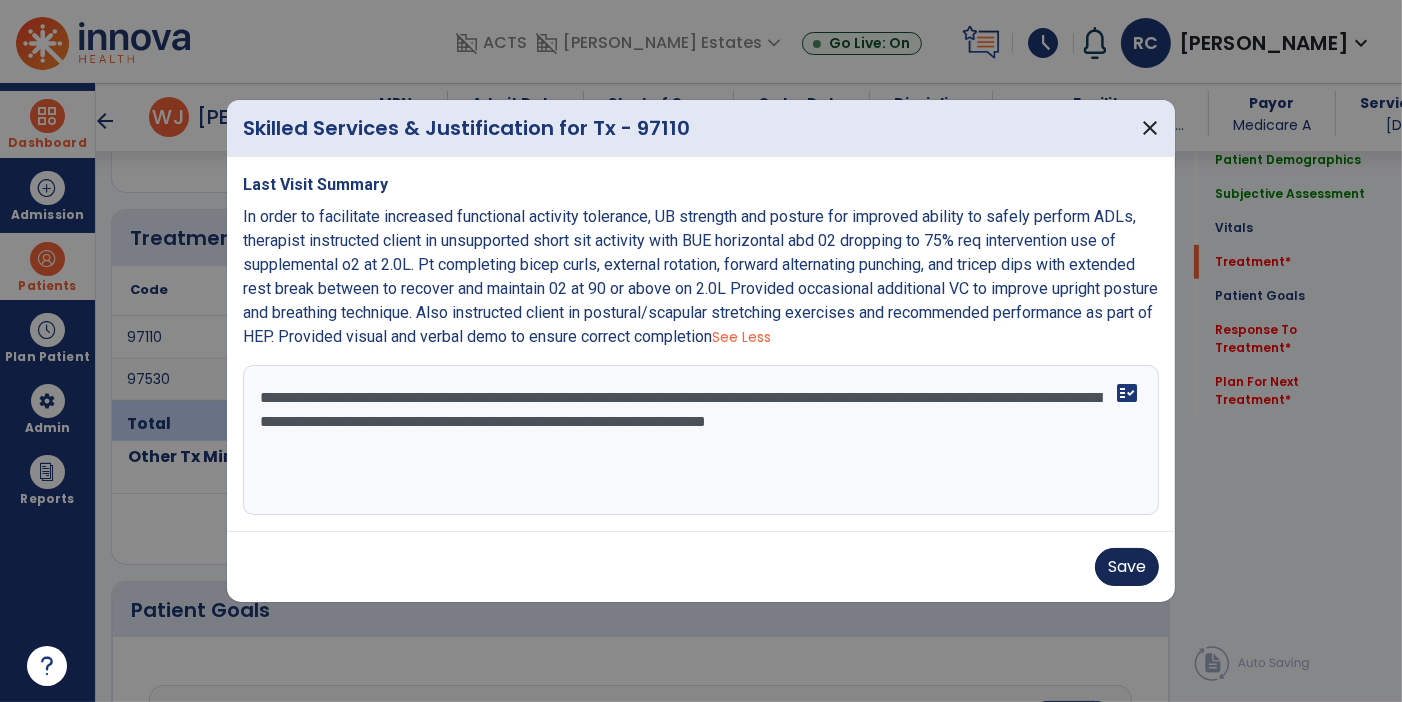 type on "**********" 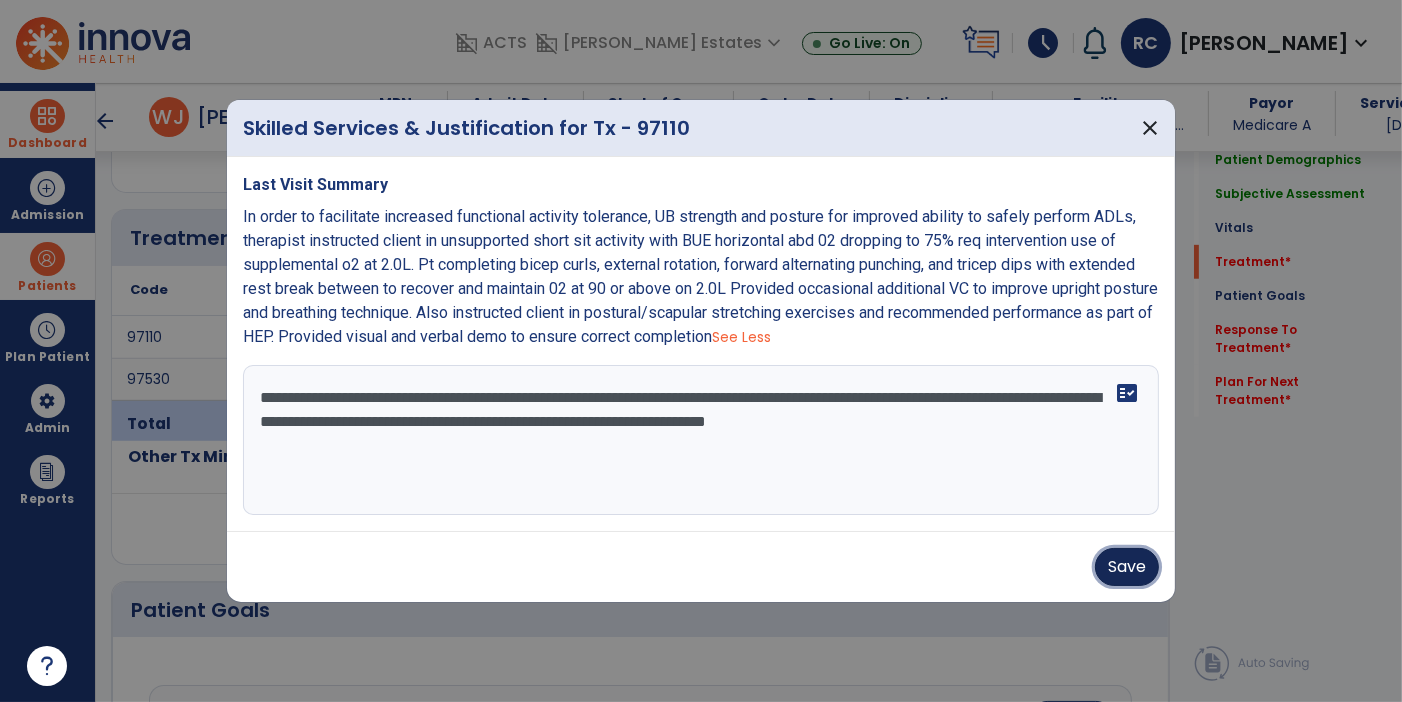 click on "Save" at bounding box center [1127, 567] 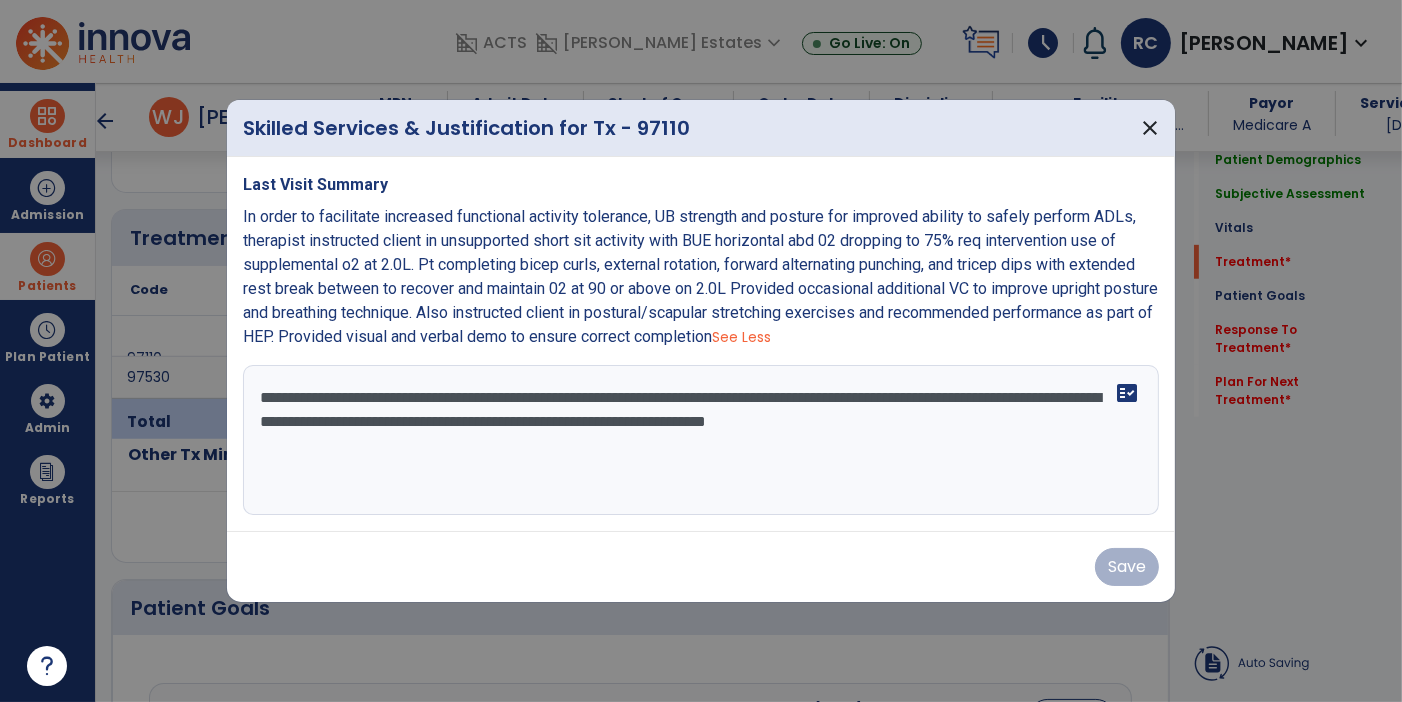 click on "Patient Goals" 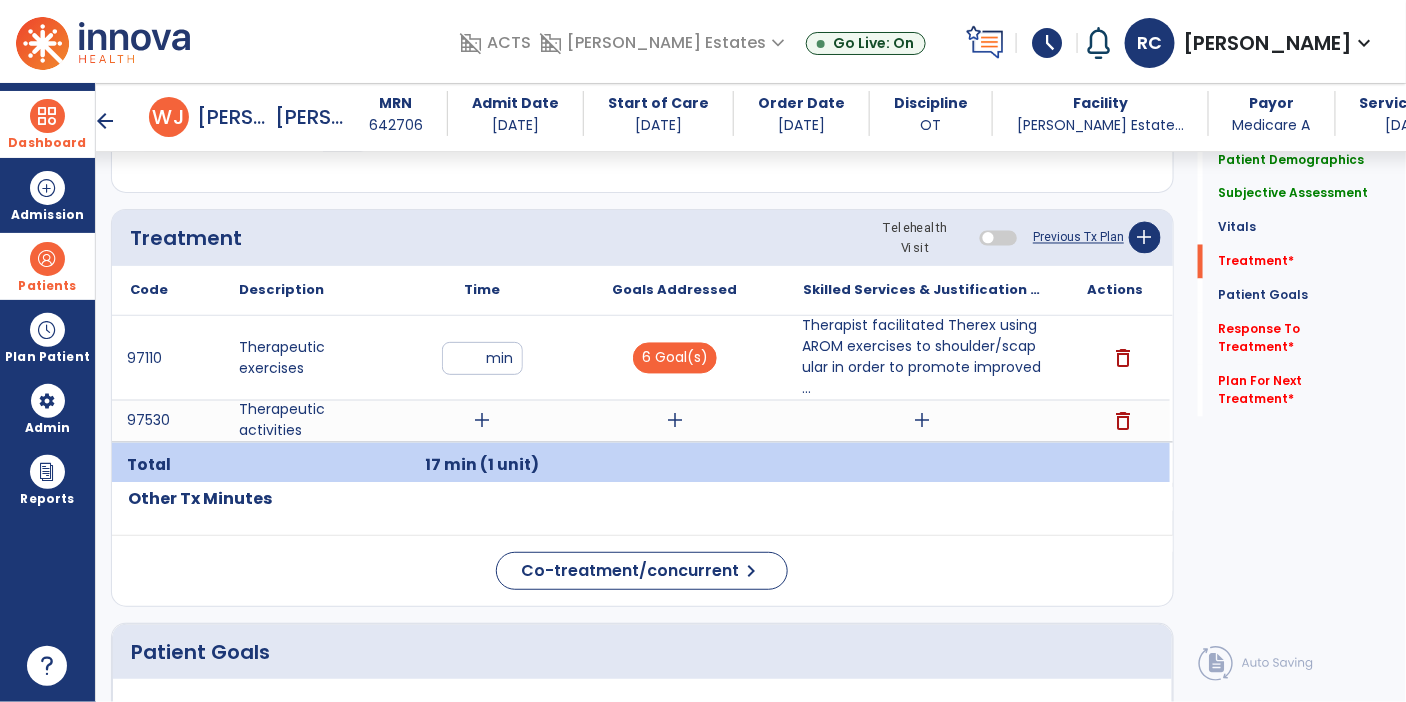 click on "add" at bounding box center [675, 421] 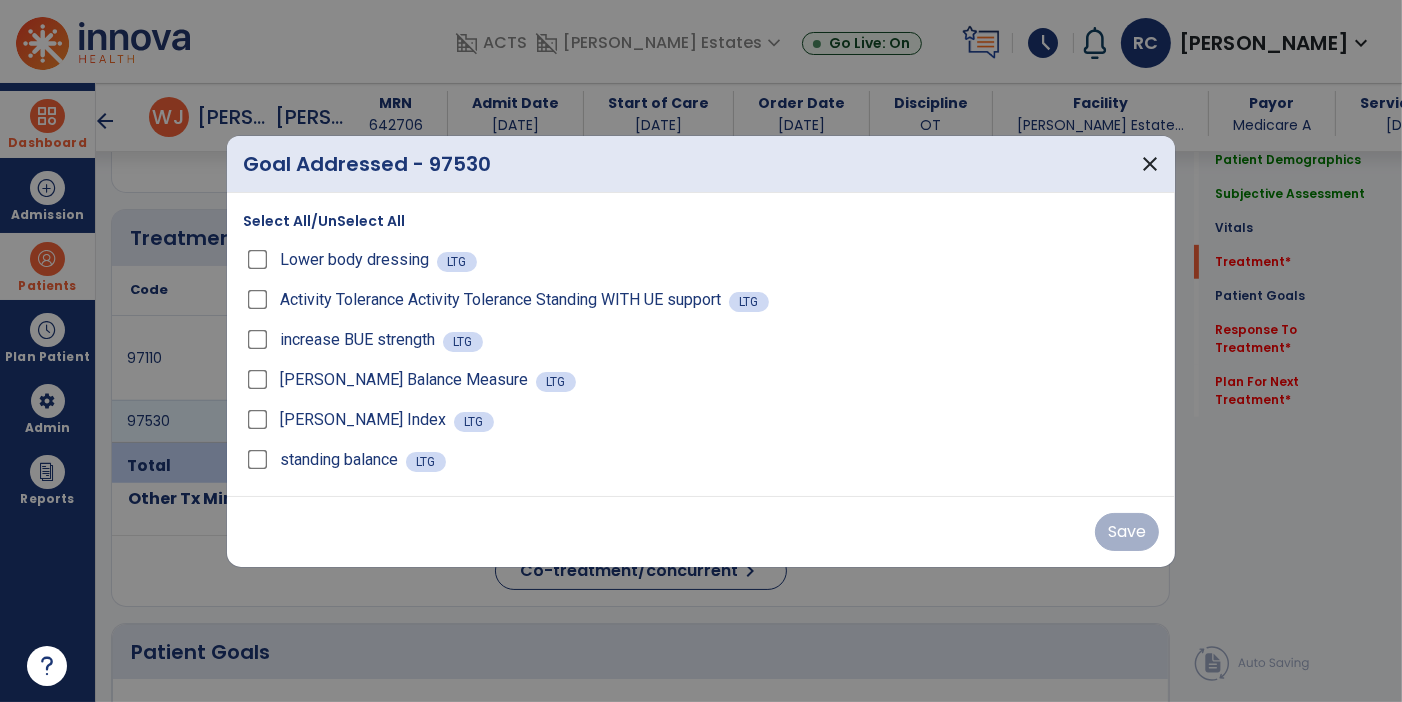 scroll, scrollTop: 1080, scrollLeft: 0, axis: vertical 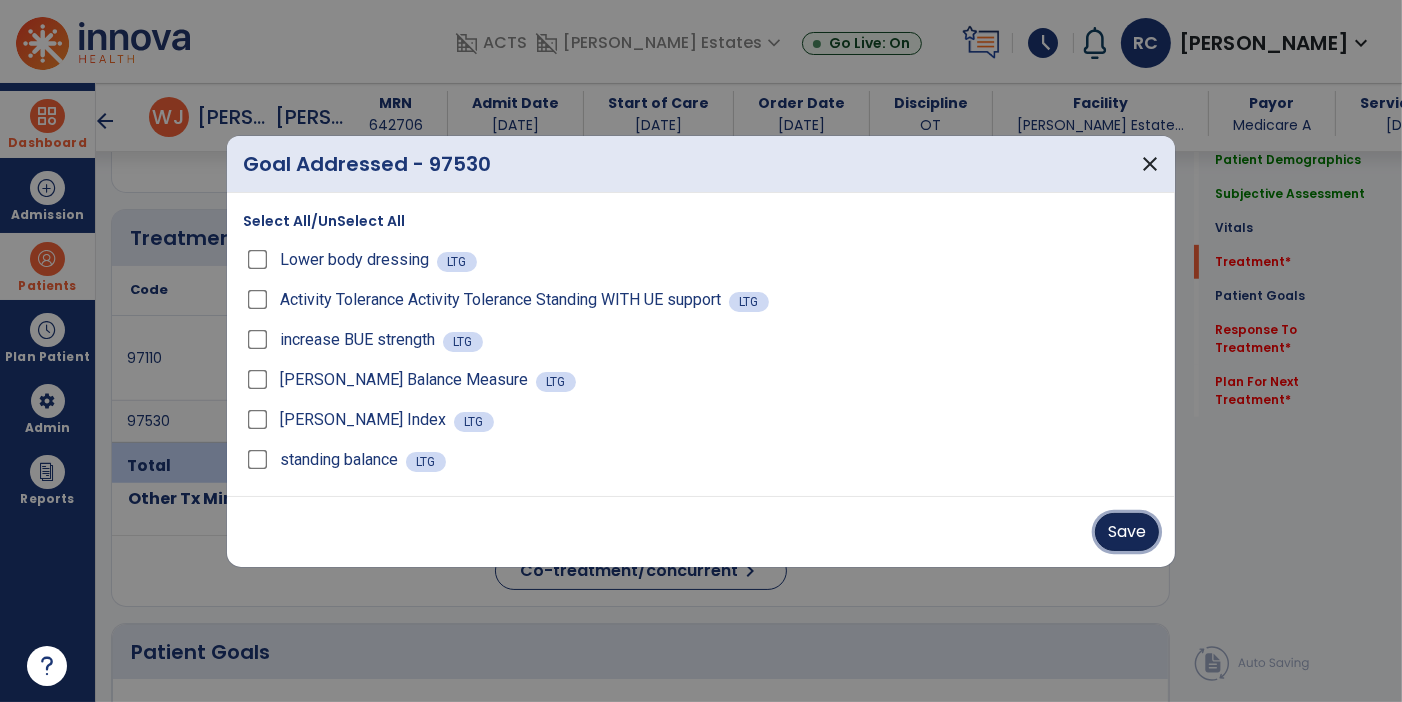 click on "Save" at bounding box center [1127, 532] 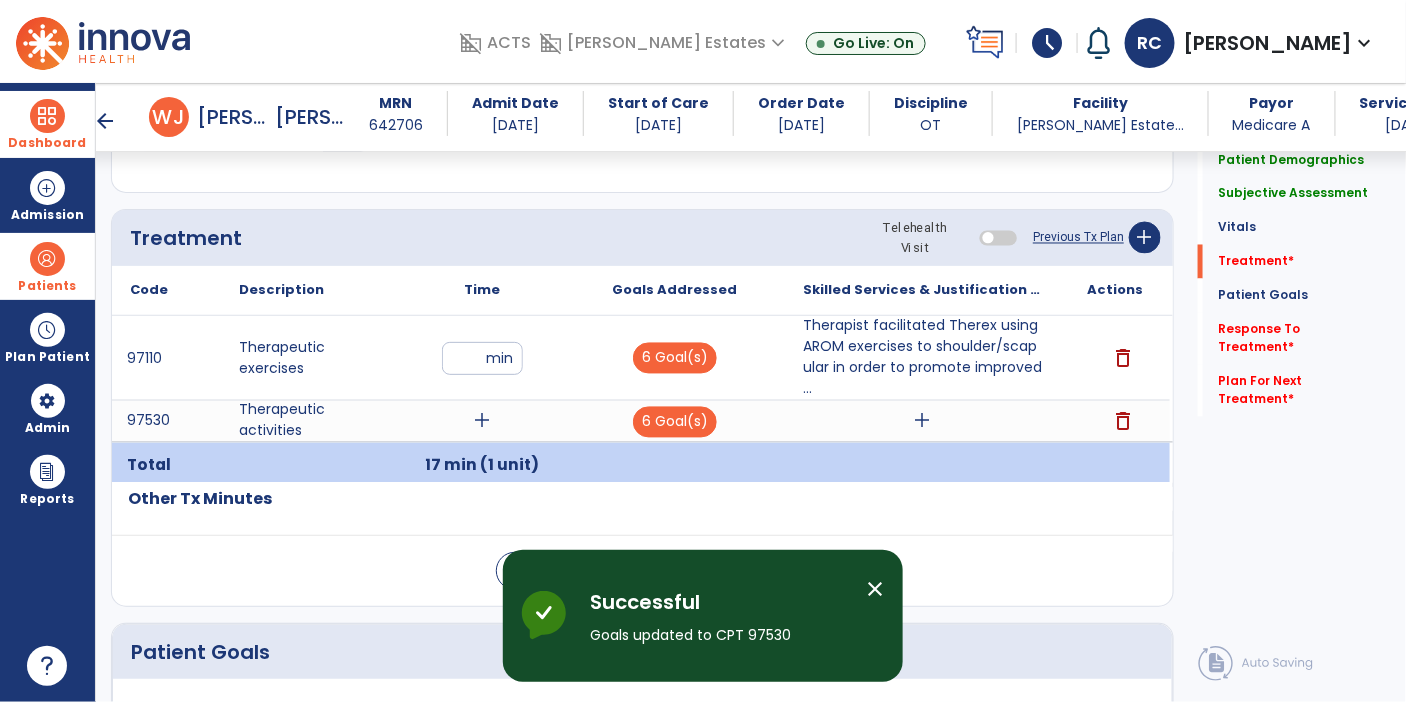 click on "add" at bounding box center (483, 421) 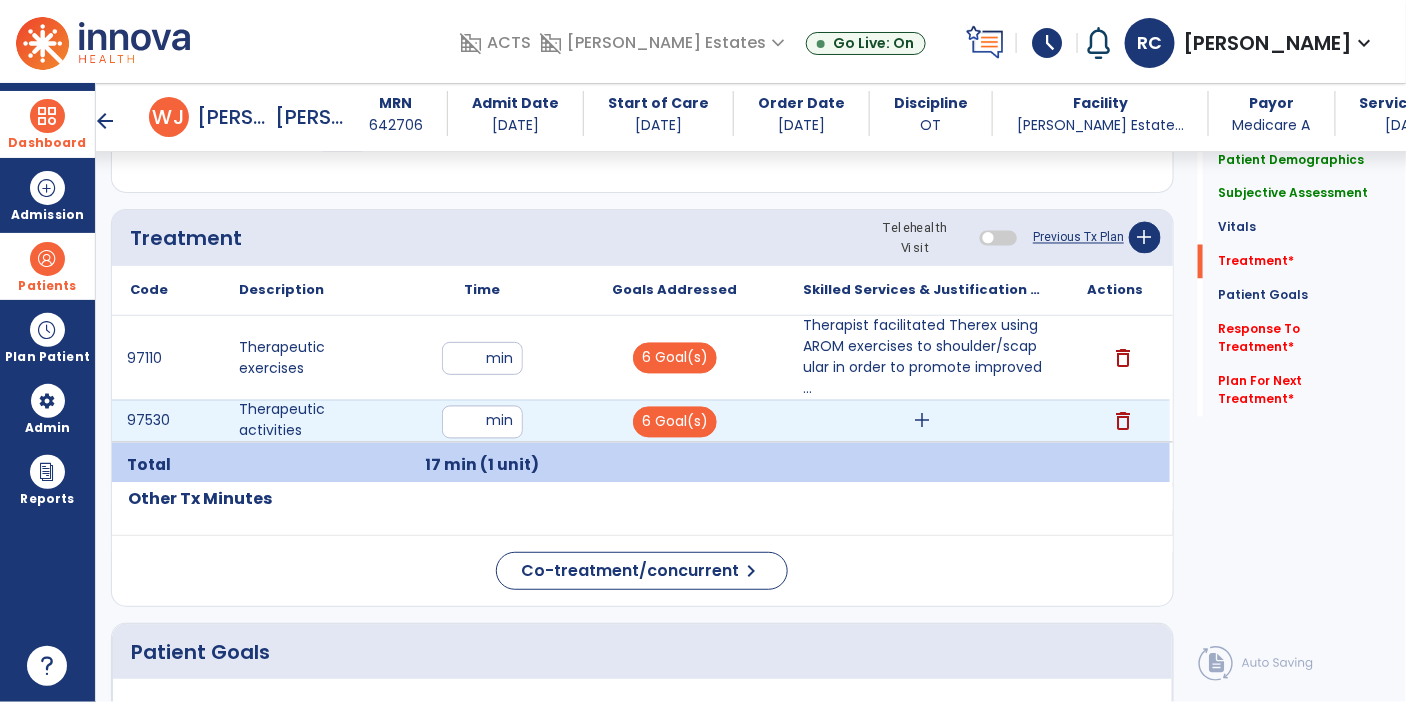 type on "**" 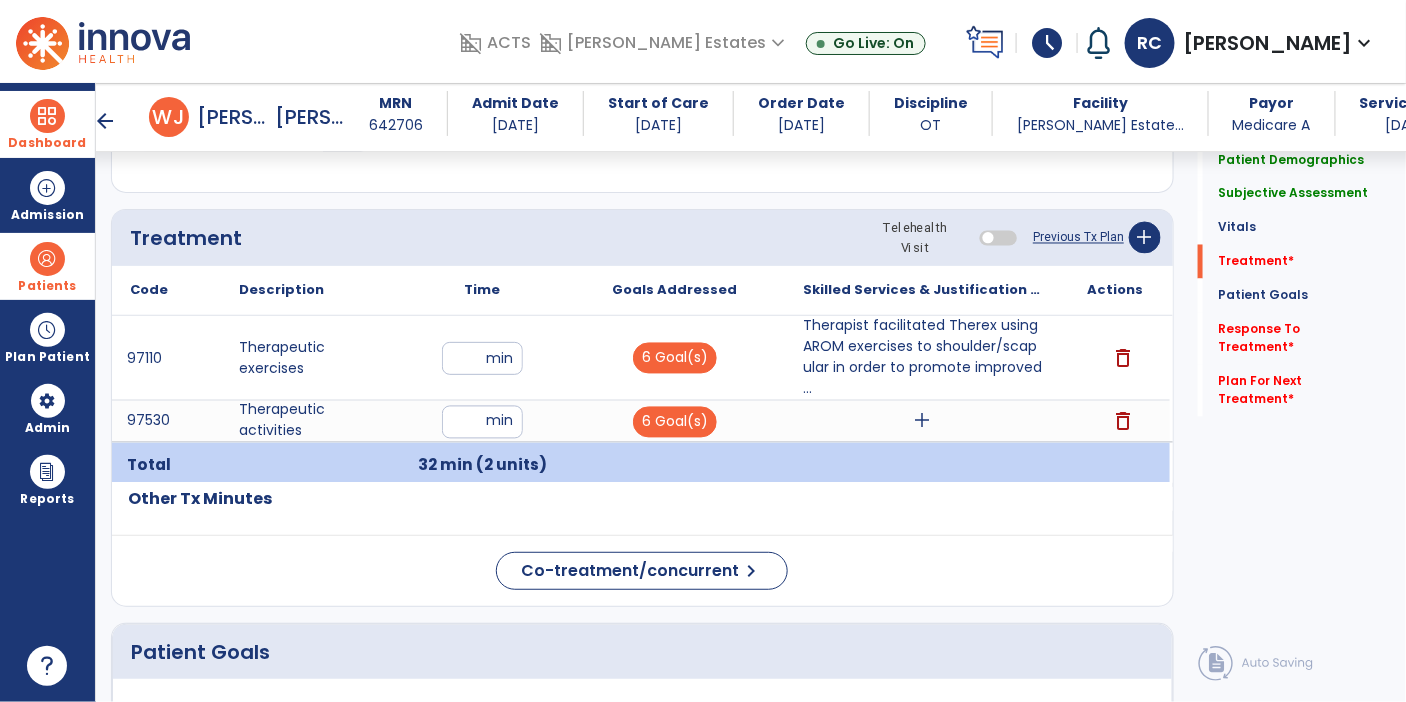 click on "add" at bounding box center (923, 421) 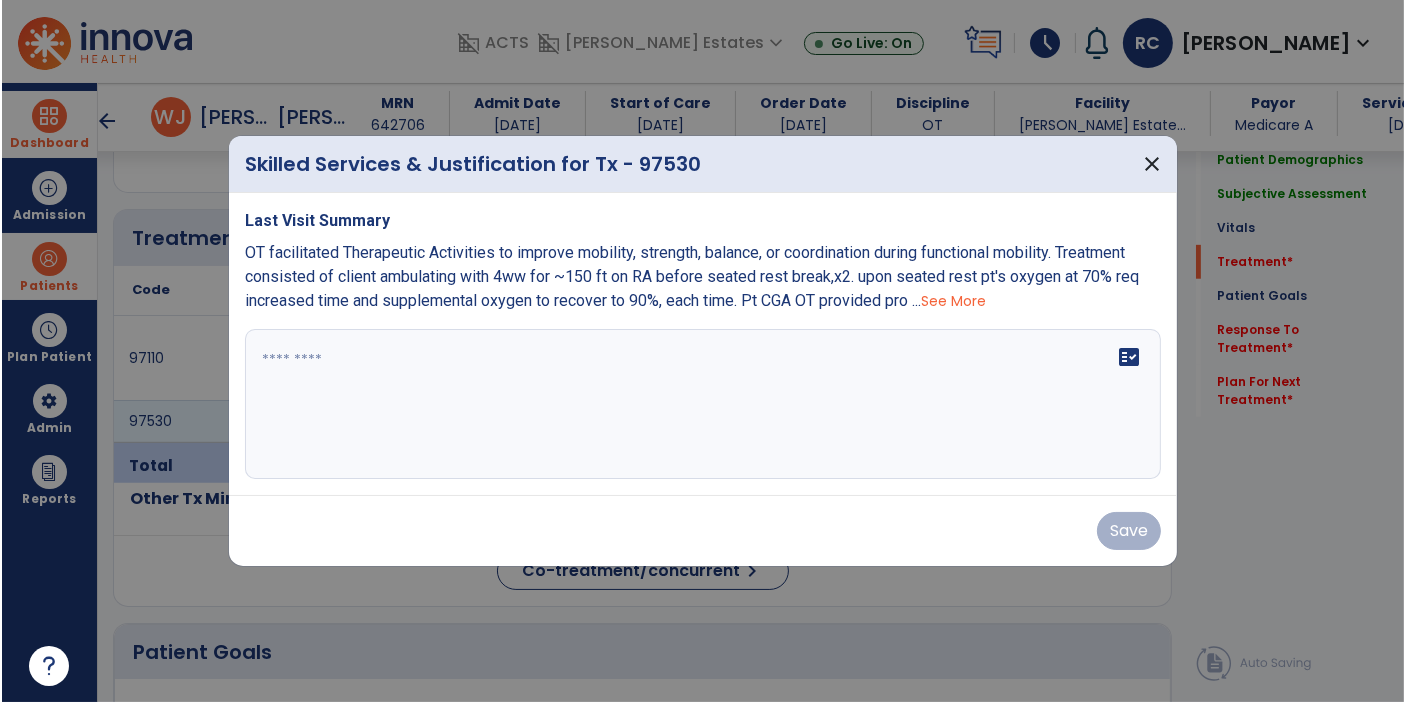 scroll, scrollTop: 1080, scrollLeft: 0, axis: vertical 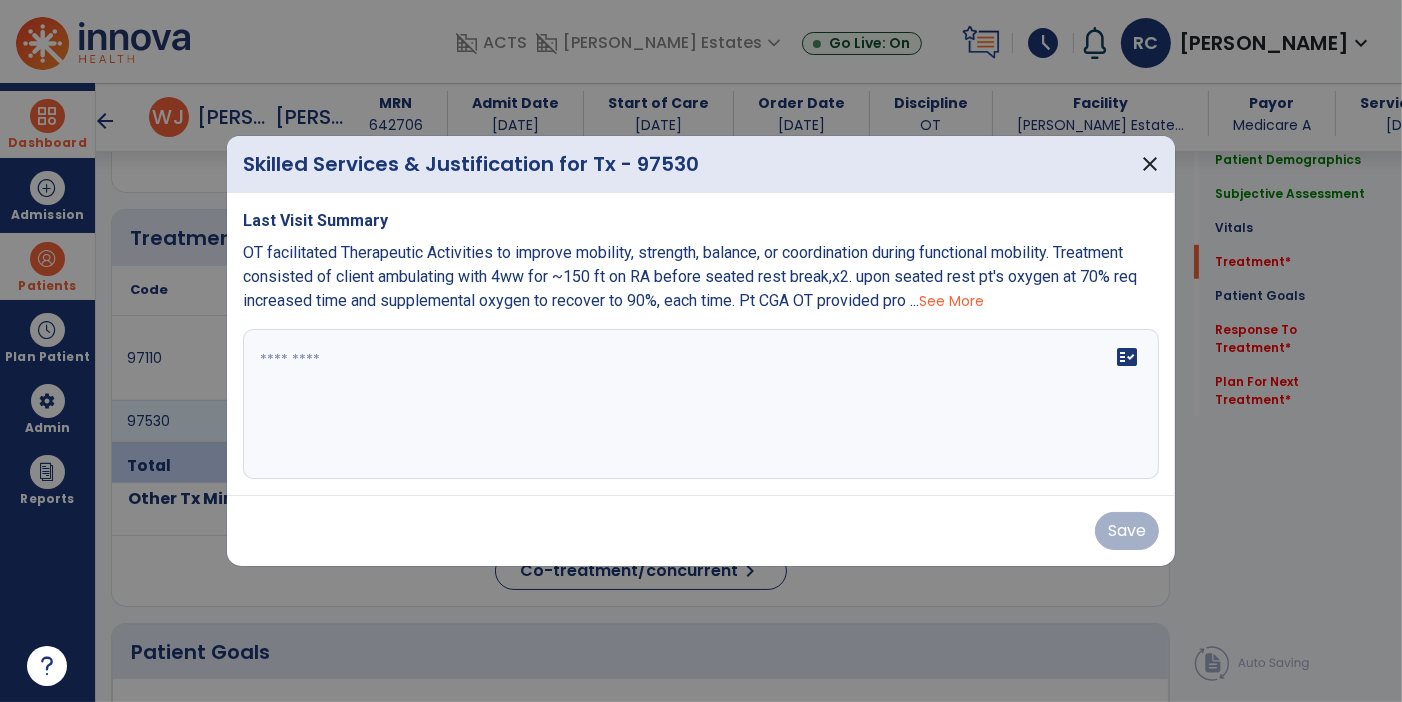 click at bounding box center (701, 404) 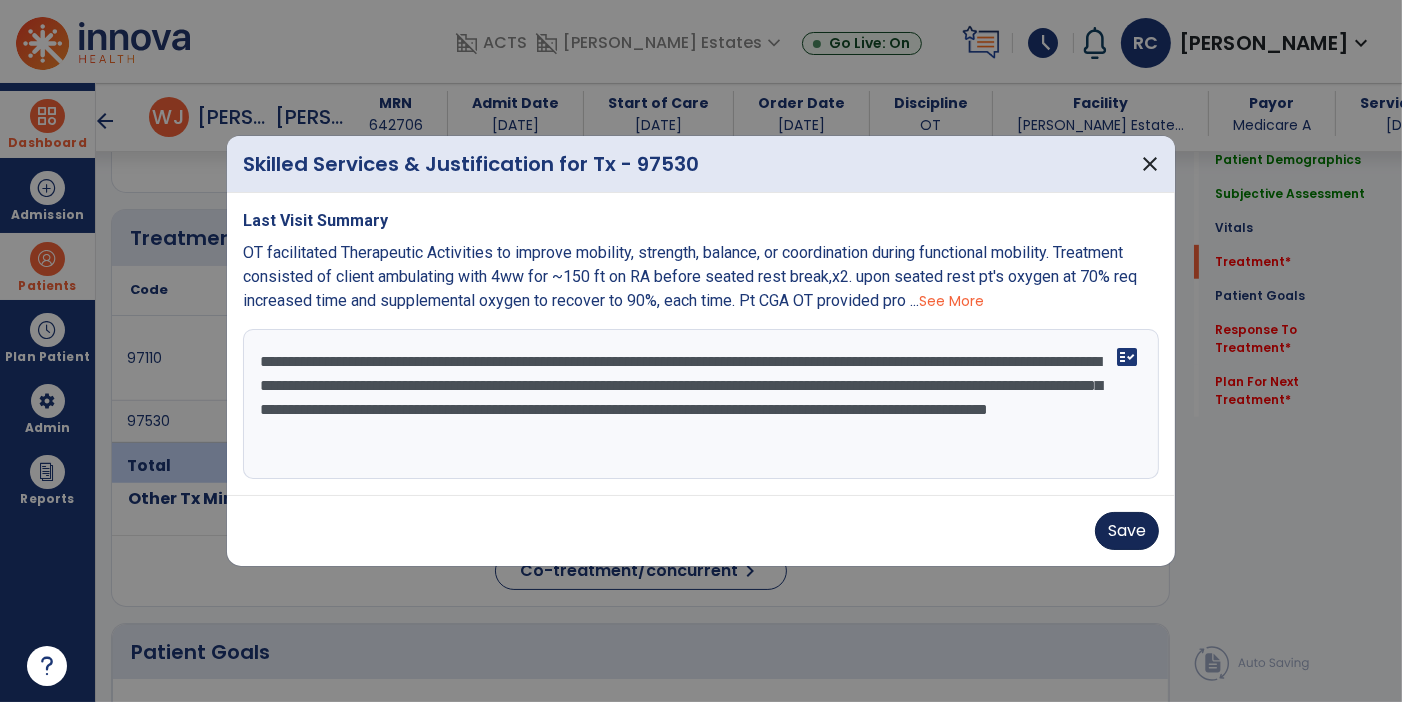 type on "**********" 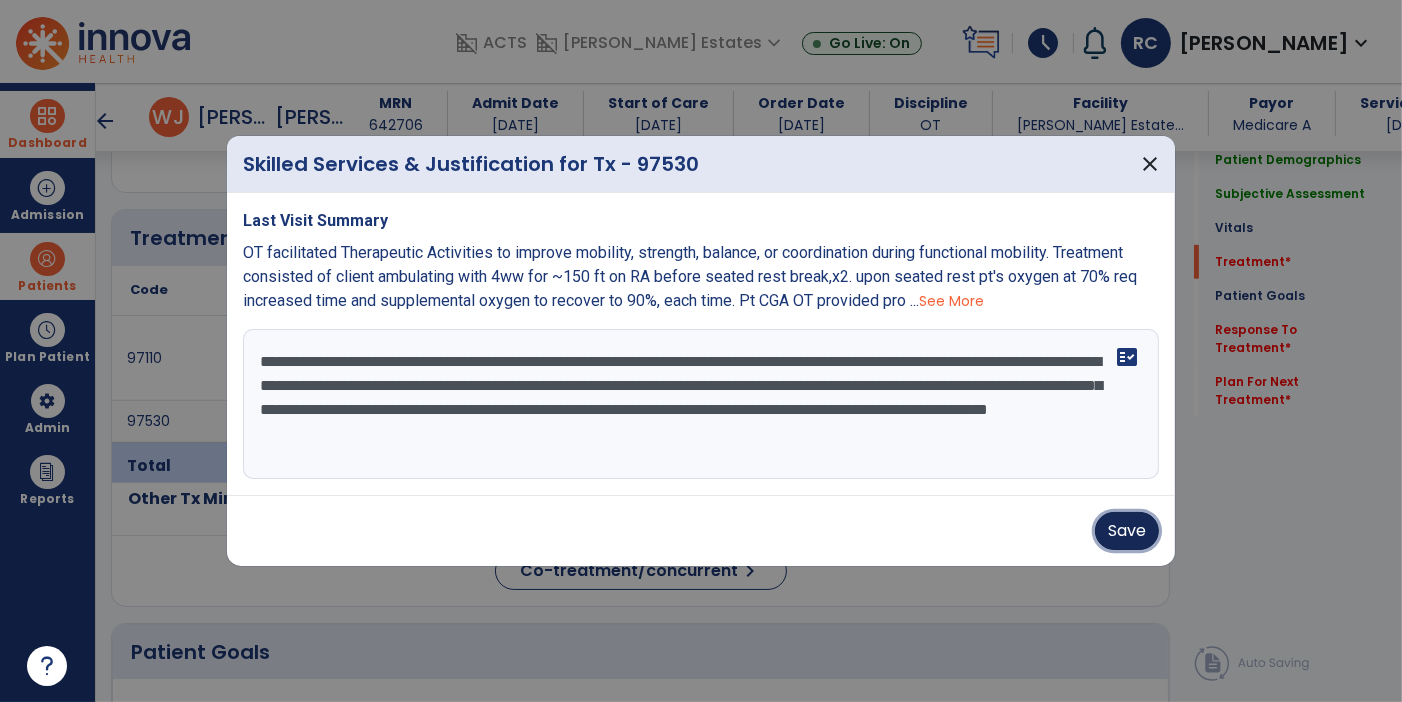 click on "Save" at bounding box center [1127, 531] 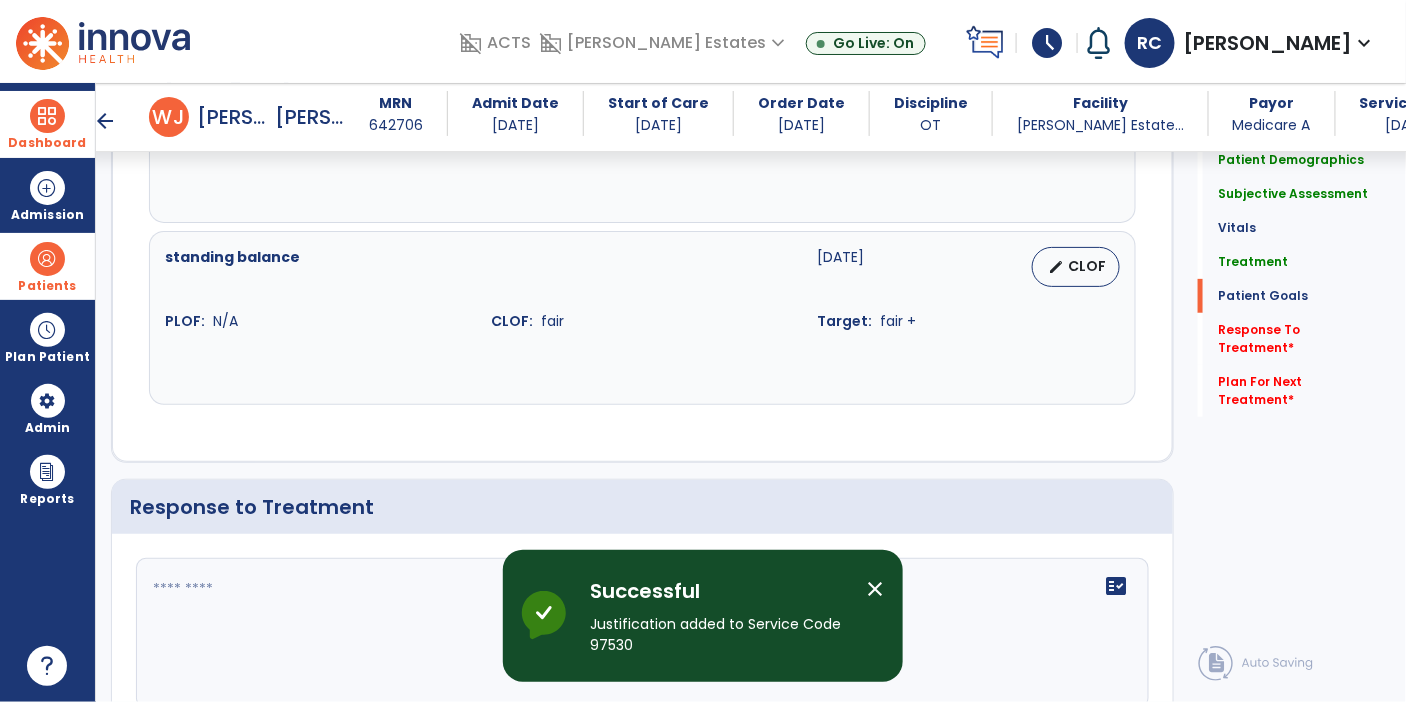 scroll, scrollTop: 2882, scrollLeft: 0, axis: vertical 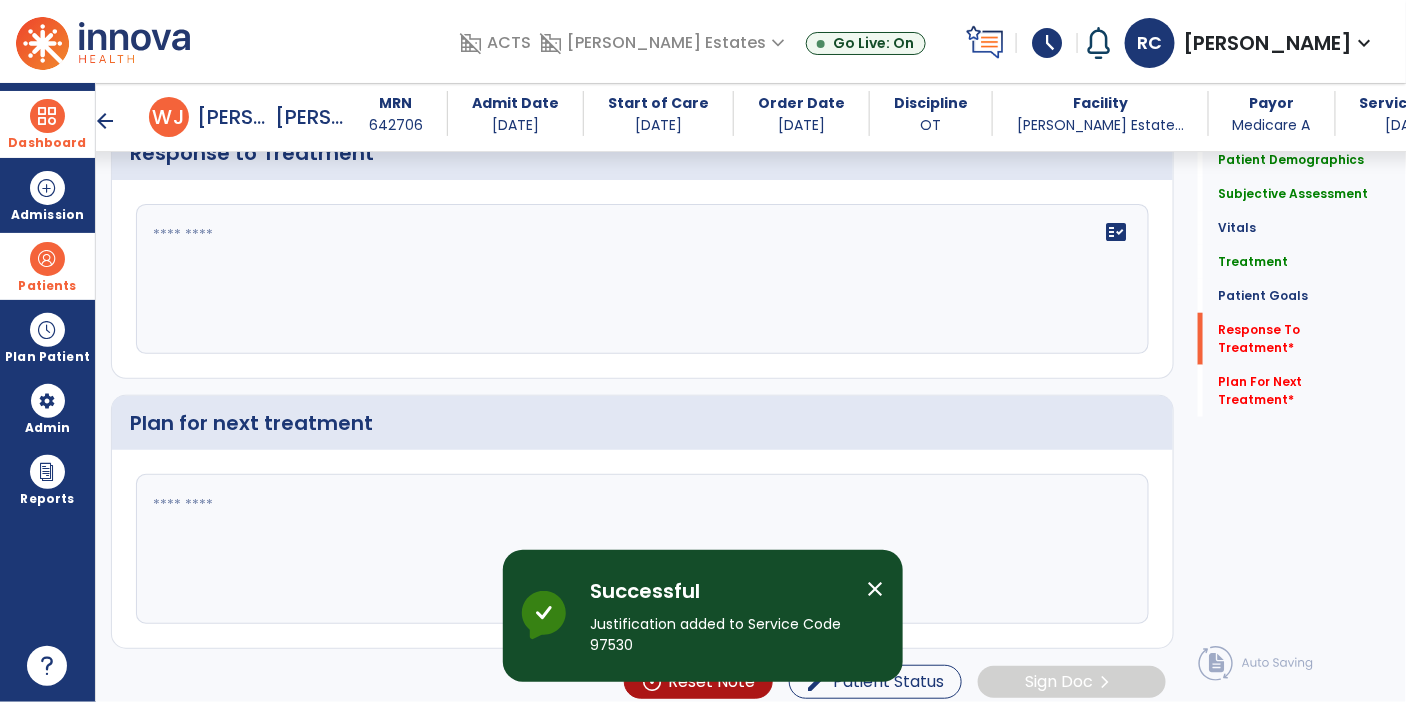 click 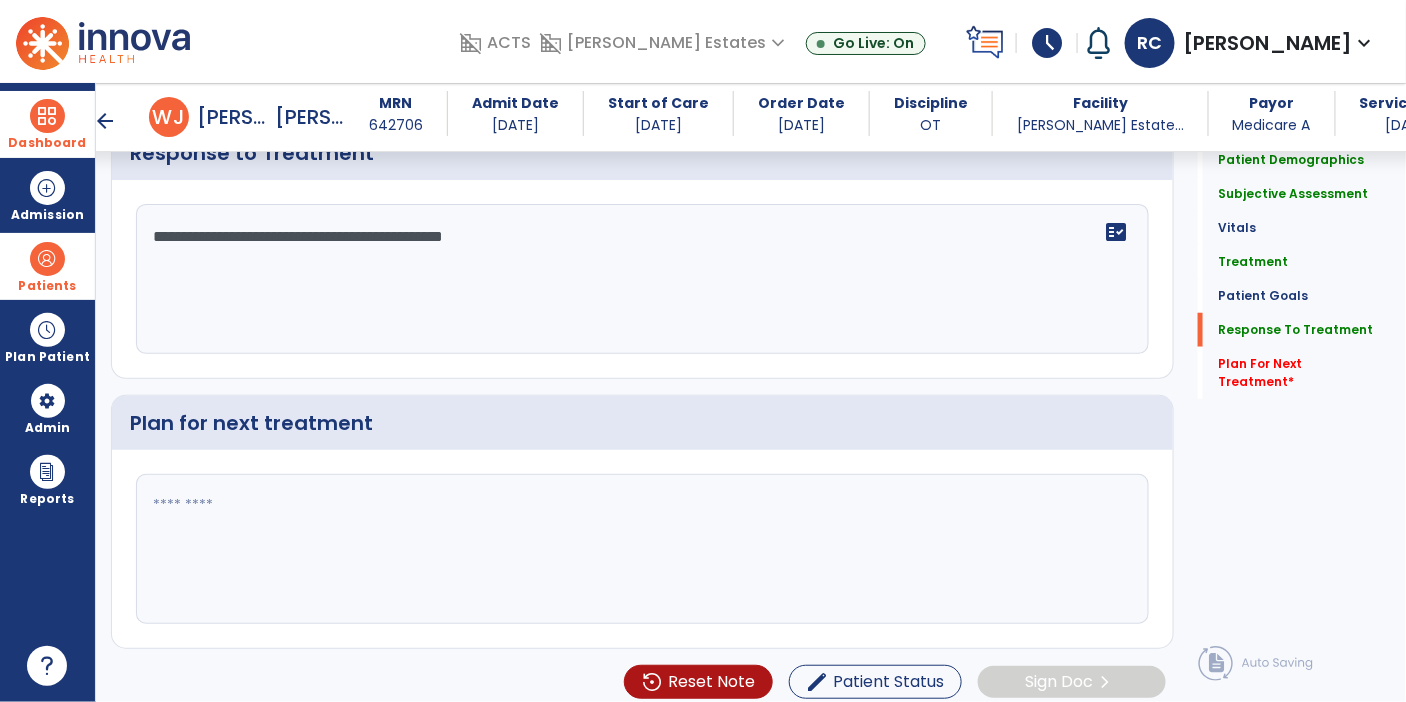 scroll, scrollTop: 2882, scrollLeft: 0, axis: vertical 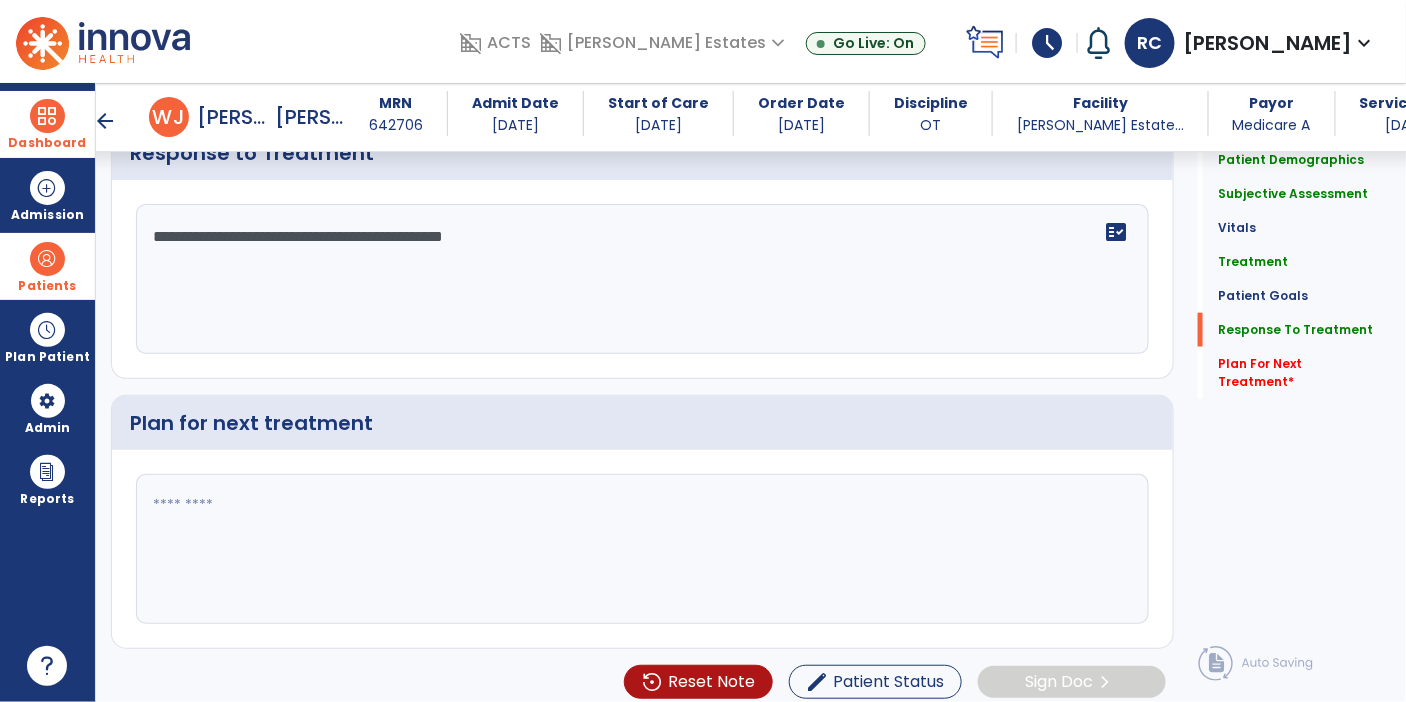 type on "**********" 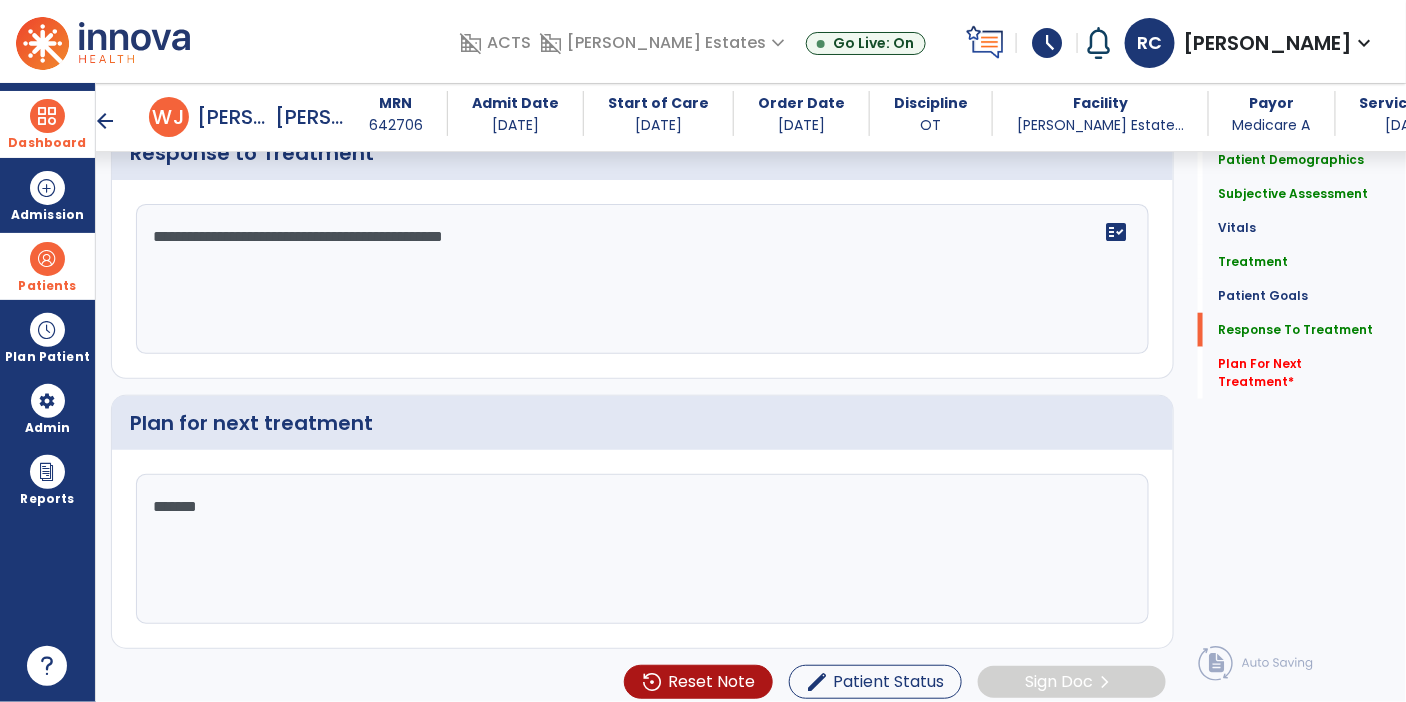 type on "********" 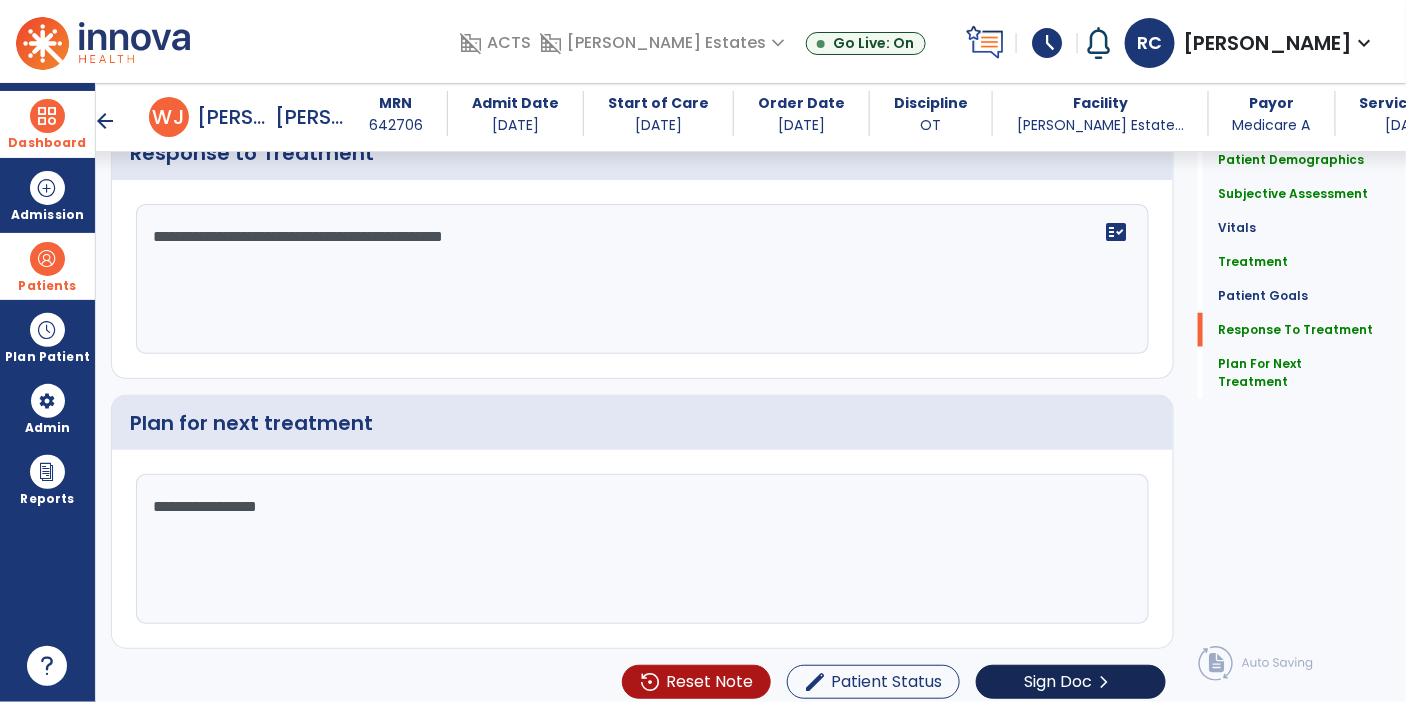 type on "**********" 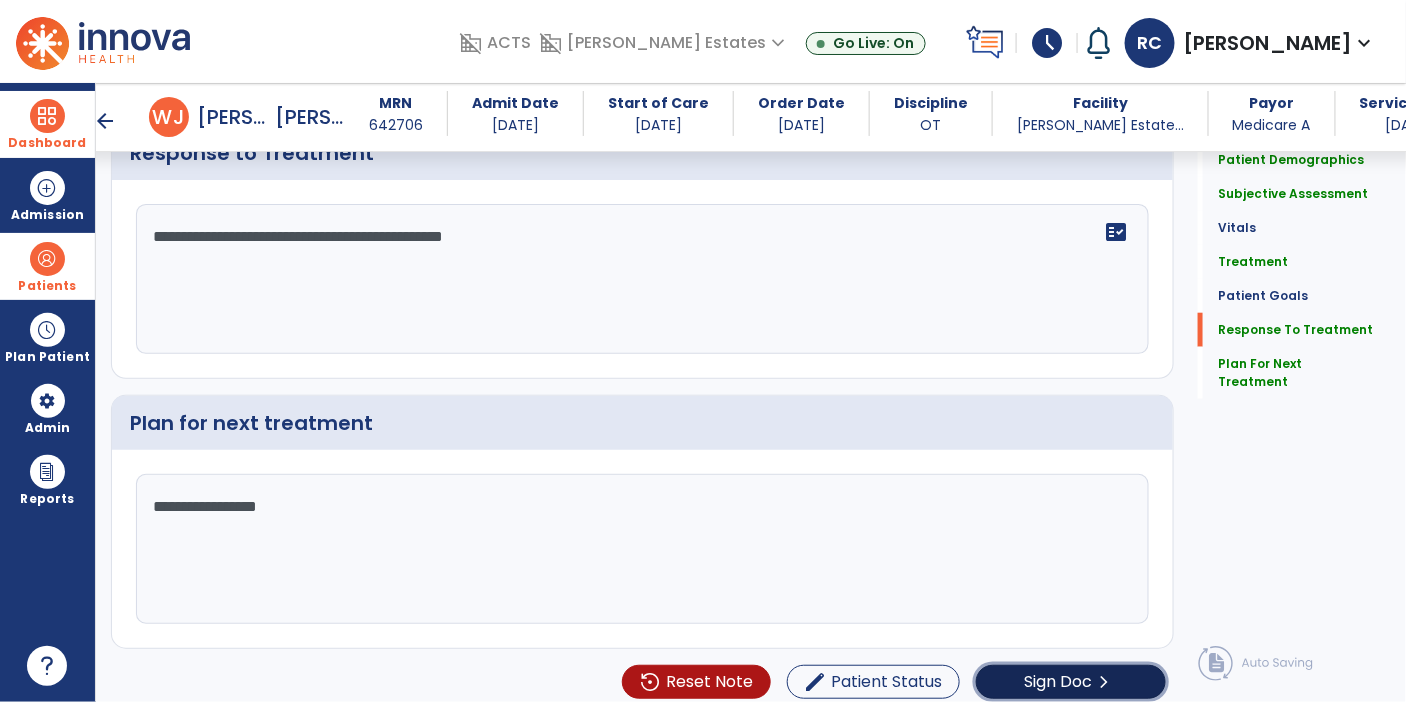 click on "chevron_right" 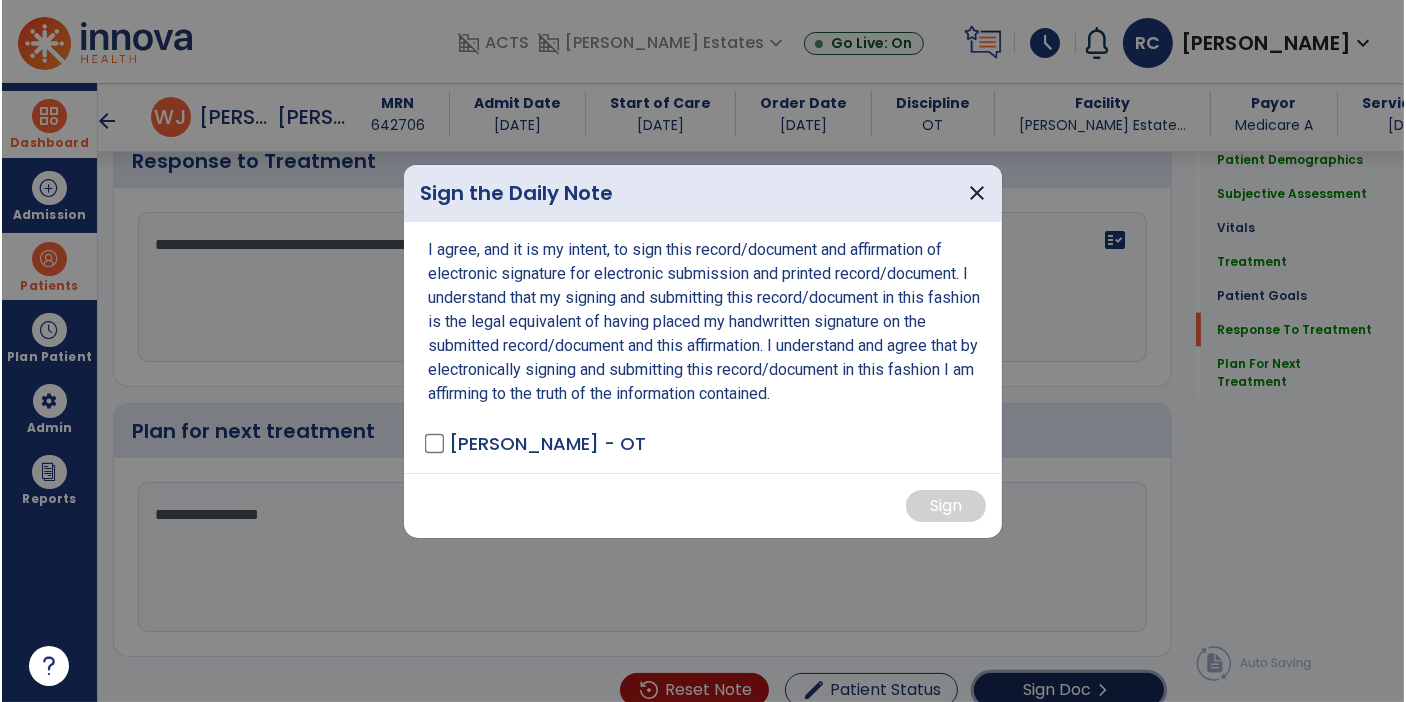 scroll, scrollTop: 2882, scrollLeft: 0, axis: vertical 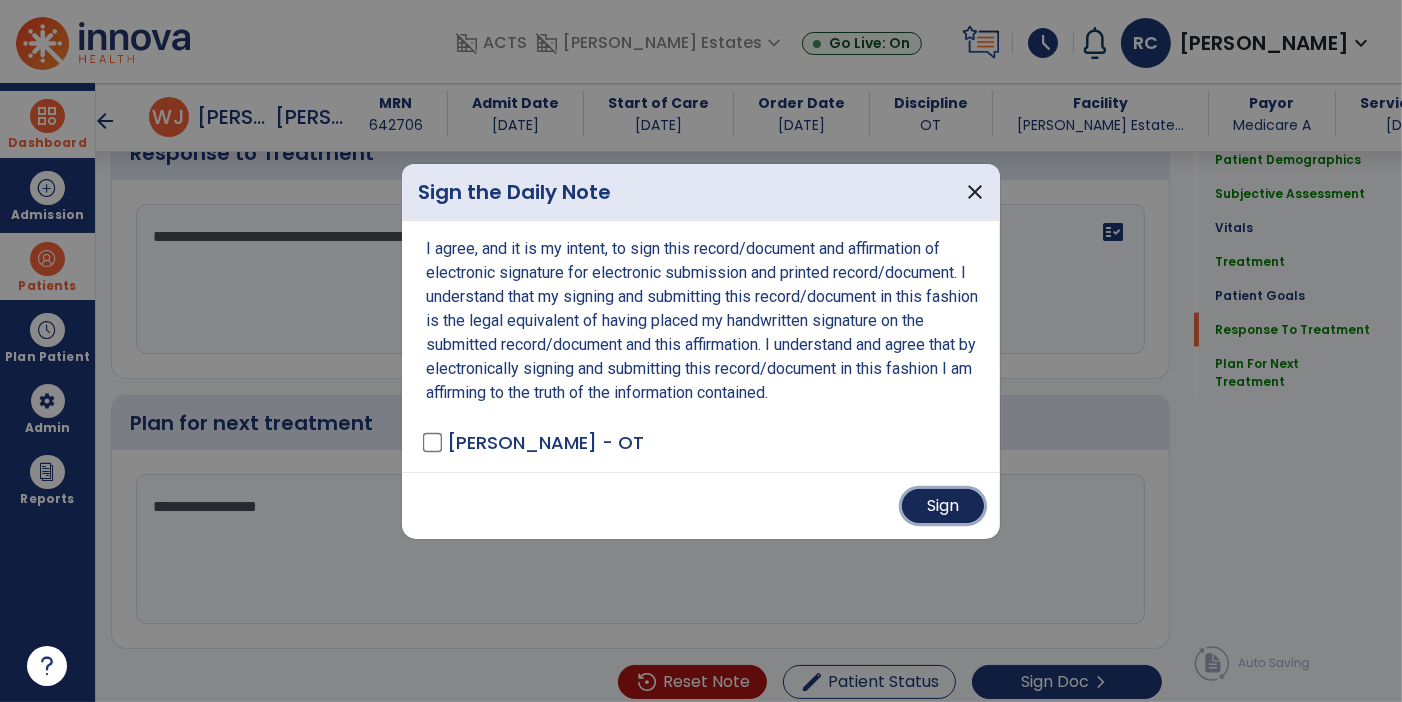 click on "Sign" at bounding box center (943, 506) 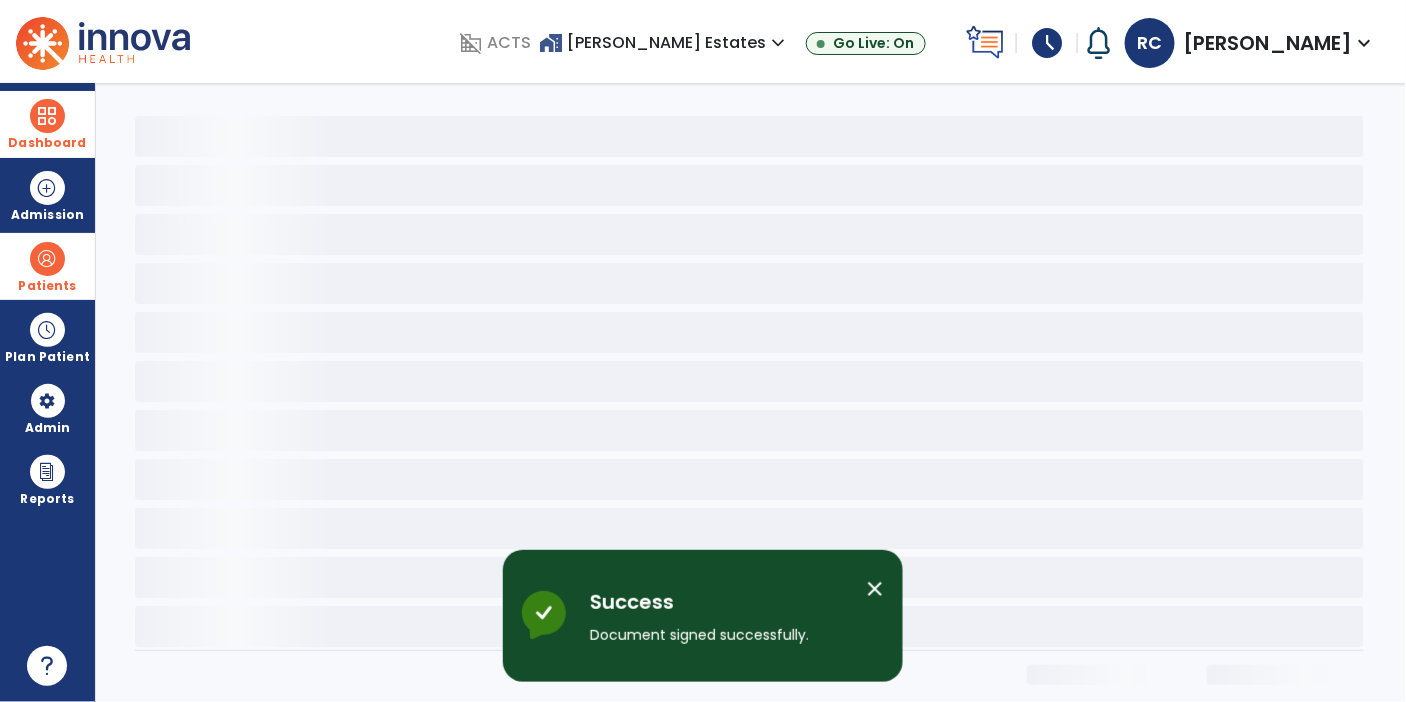 scroll, scrollTop: 0, scrollLeft: 0, axis: both 